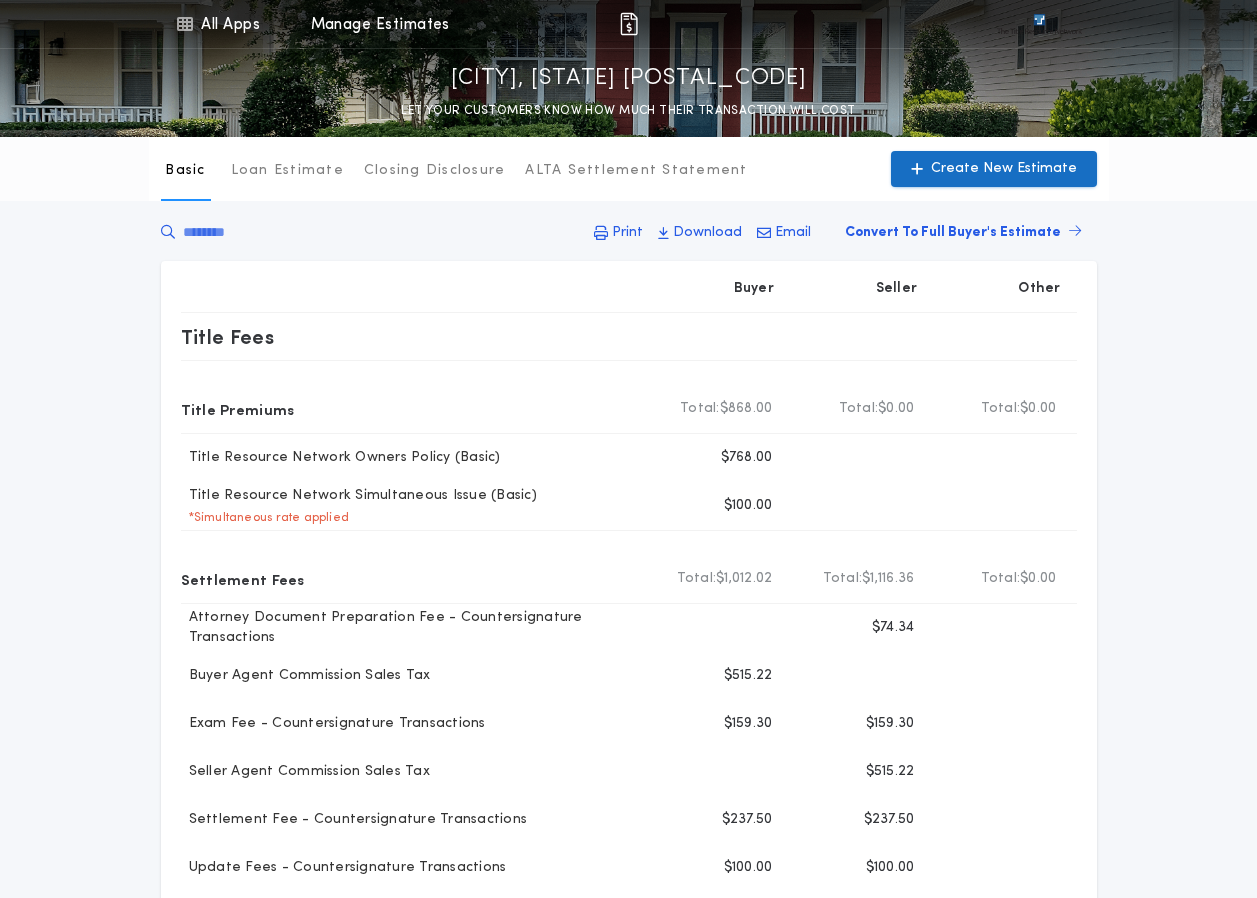 scroll, scrollTop: 400, scrollLeft: 0, axis: vertical 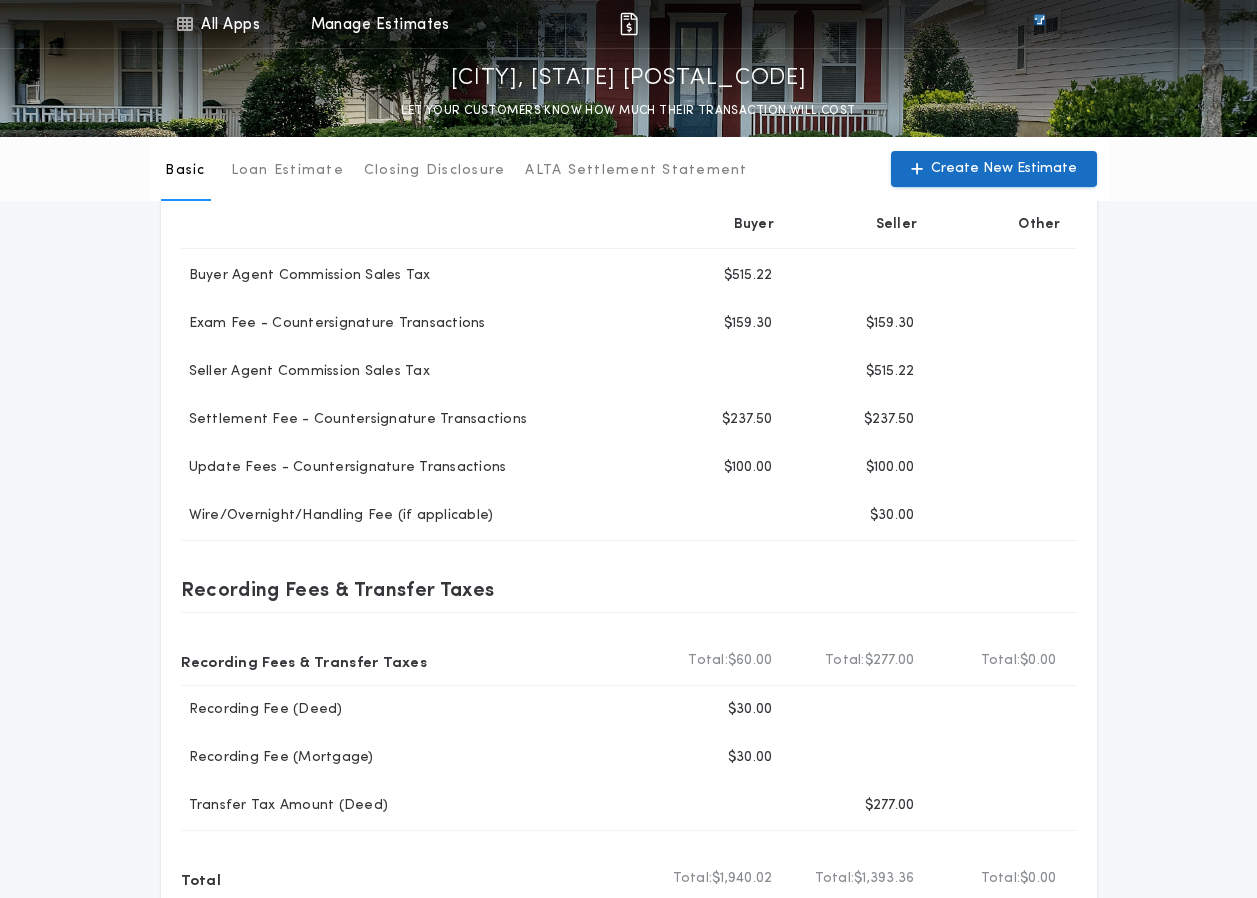 click on "Create New Estimate" at bounding box center (1004, 169) 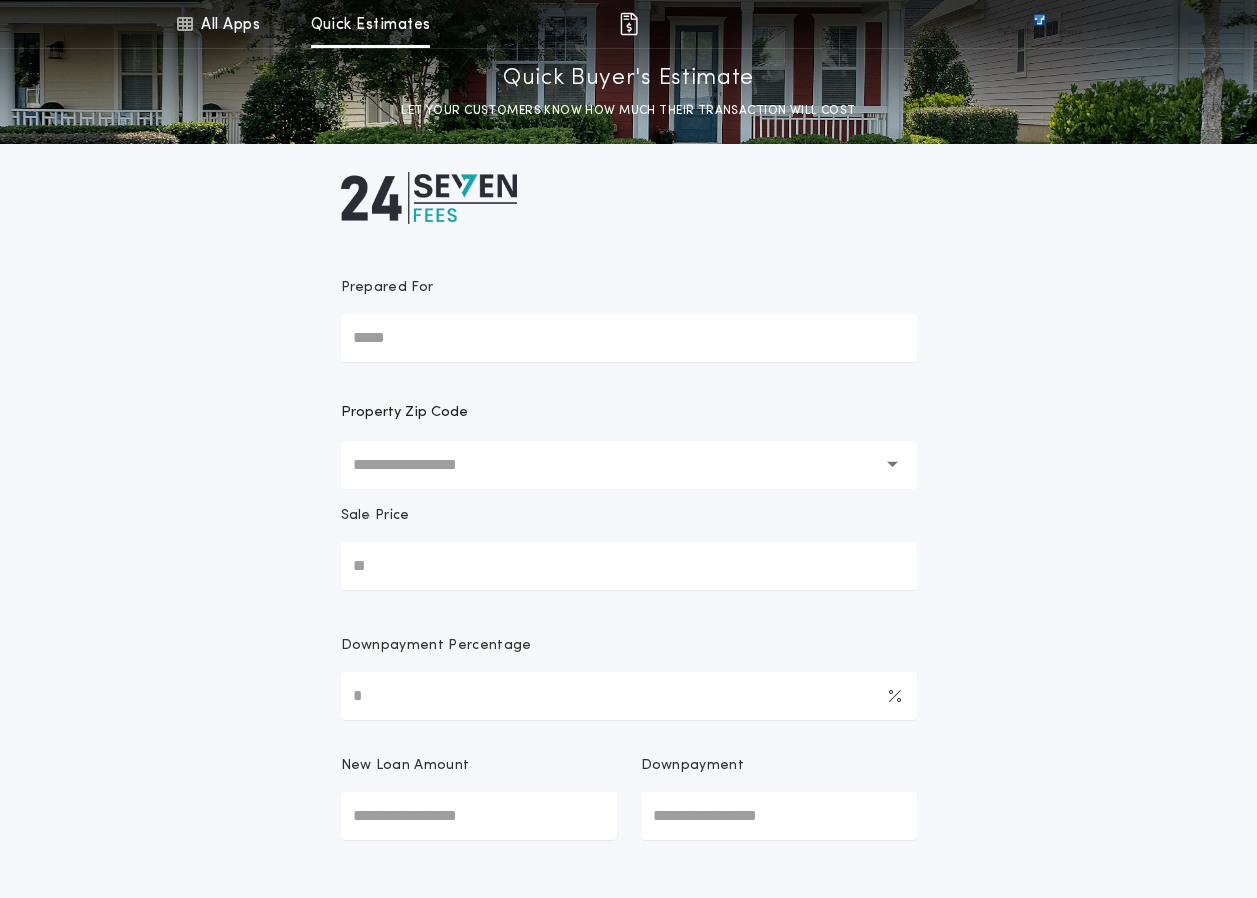 click on "Prepared For" at bounding box center [629, 338] 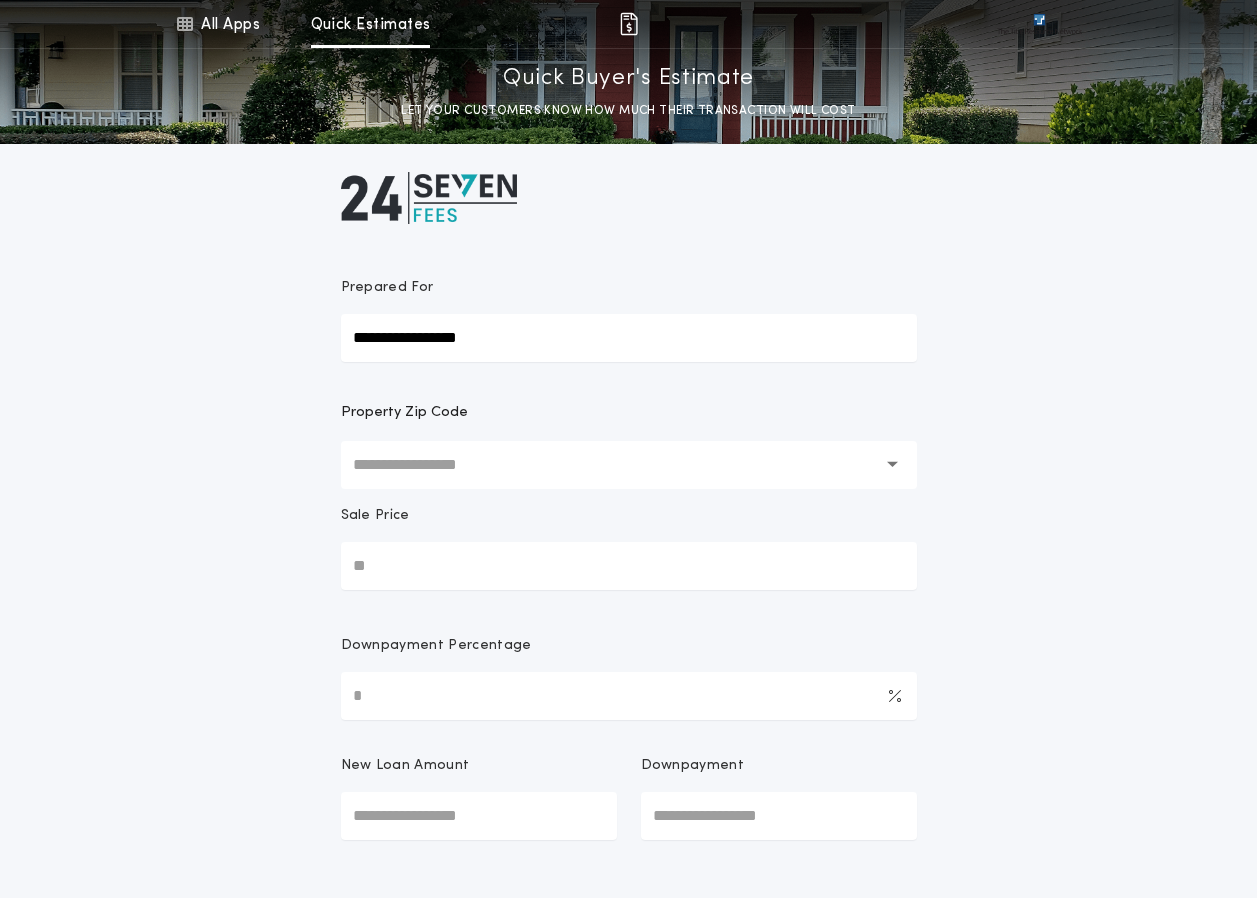 type on "**********" 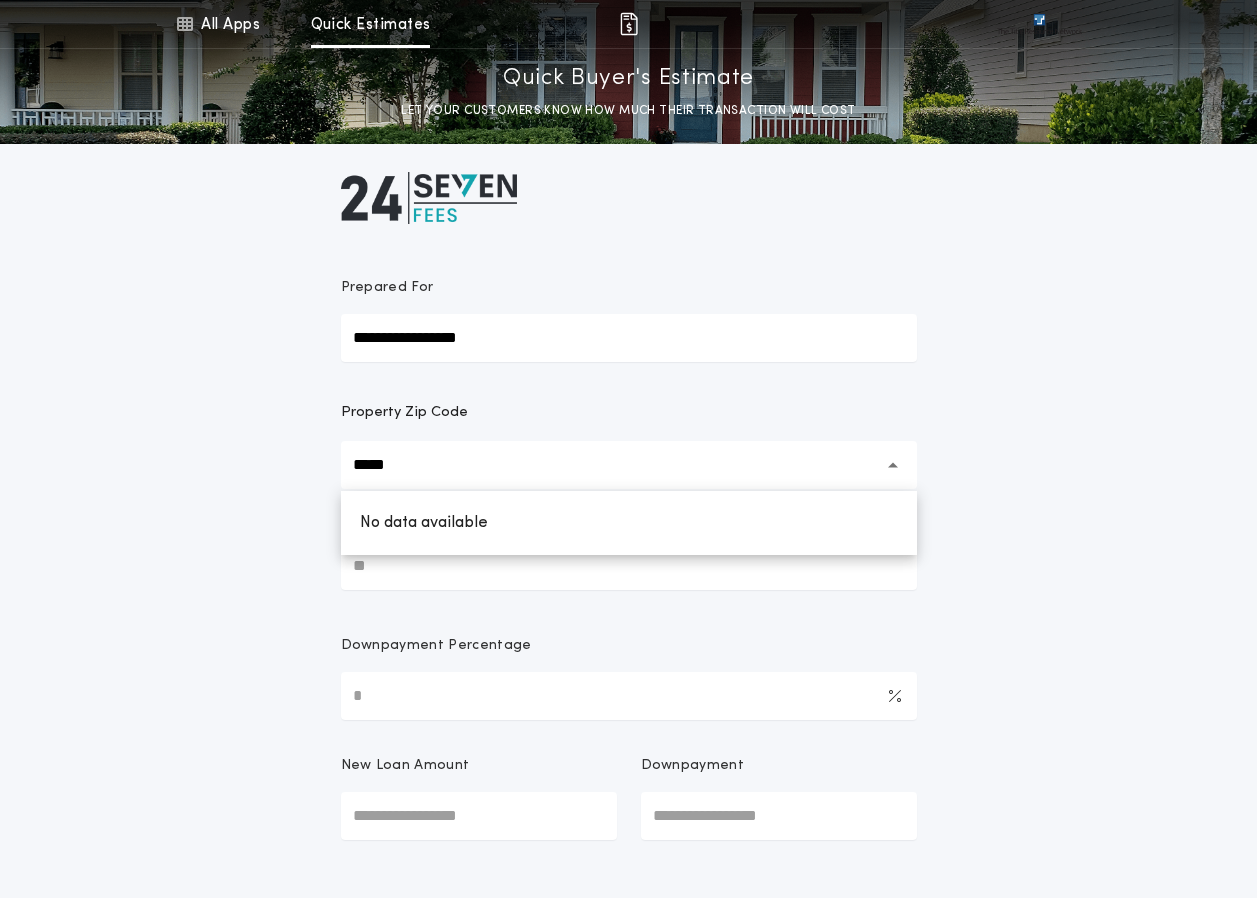 type on "*****" 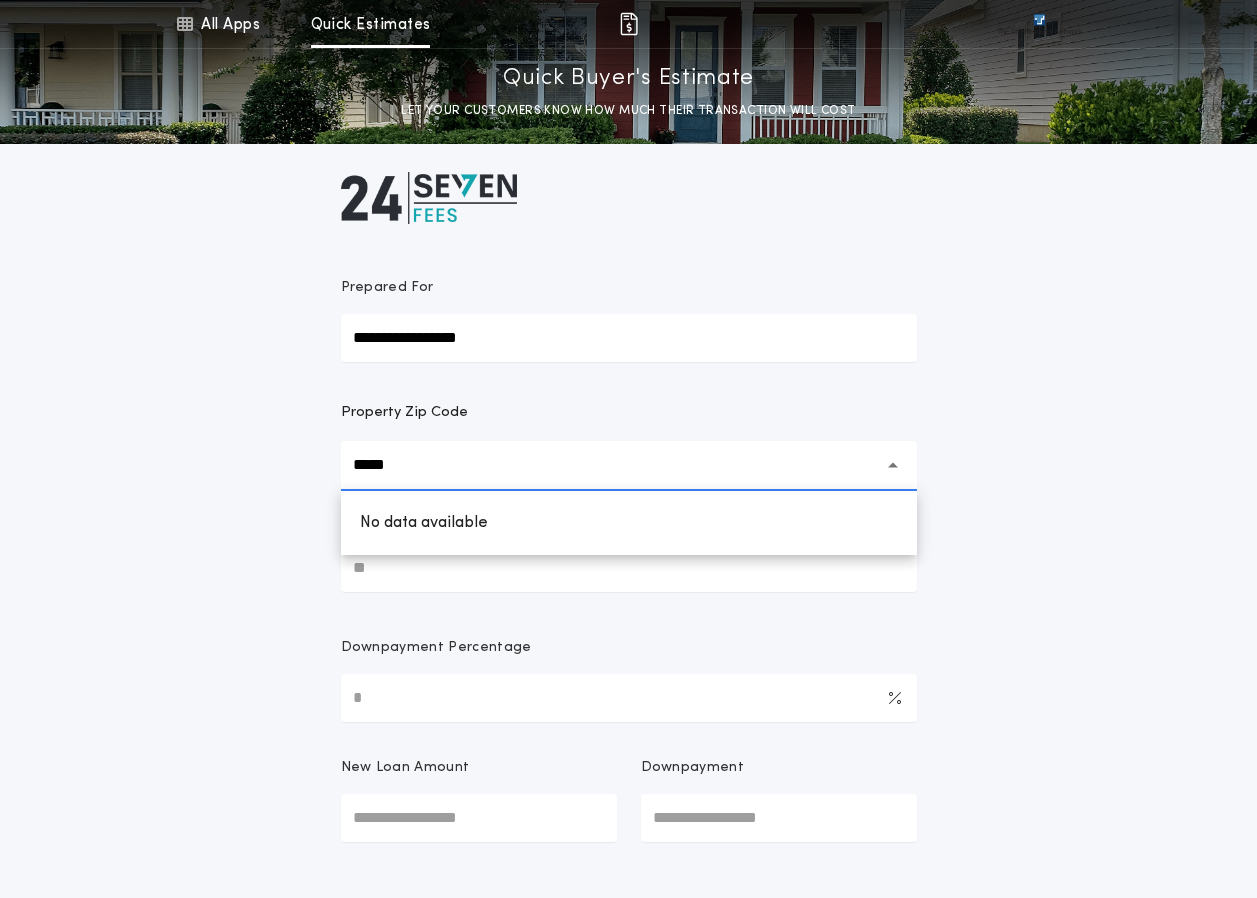 type 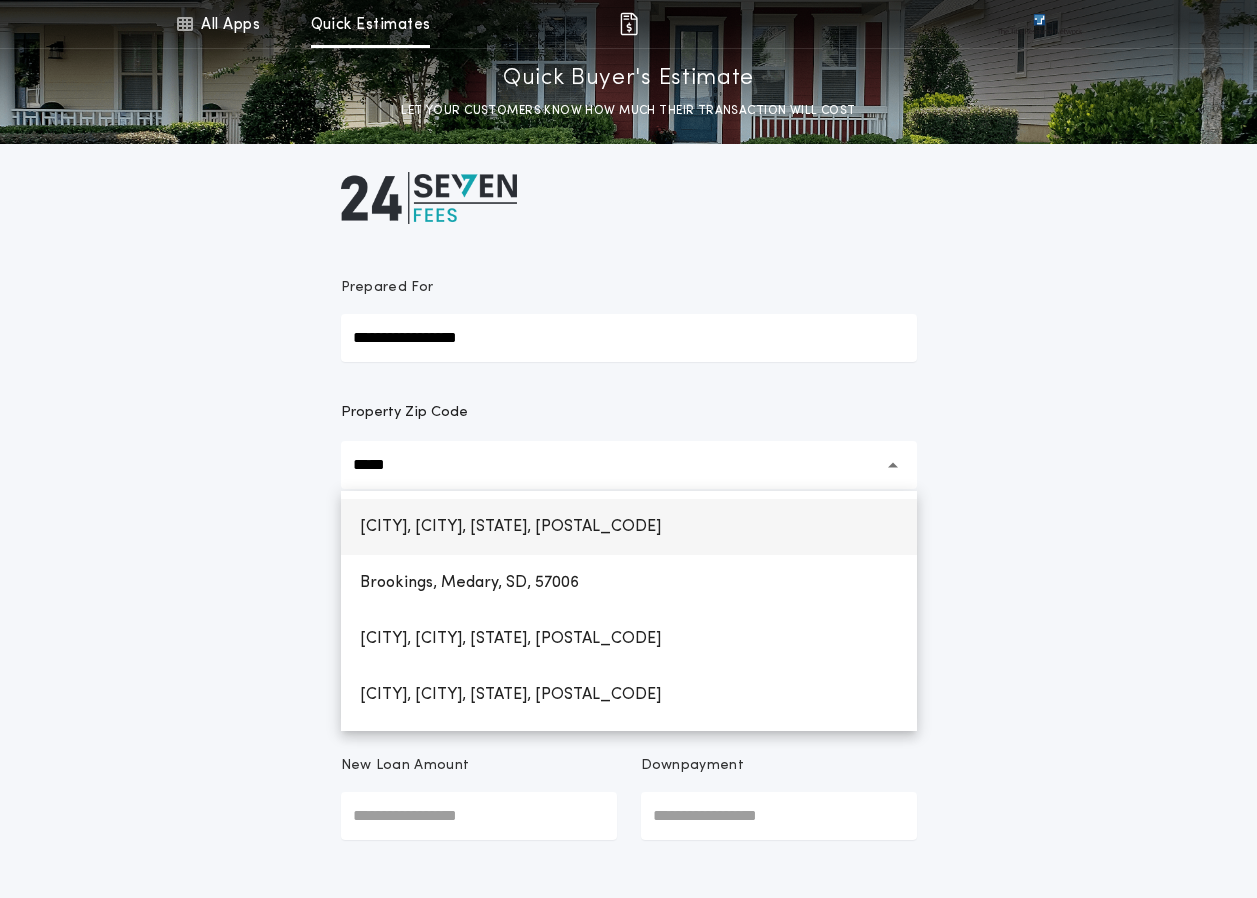 click on "[CITY], [CITY], [STATE], [POSTAL_CODE]" at bounding box center (510, 527) 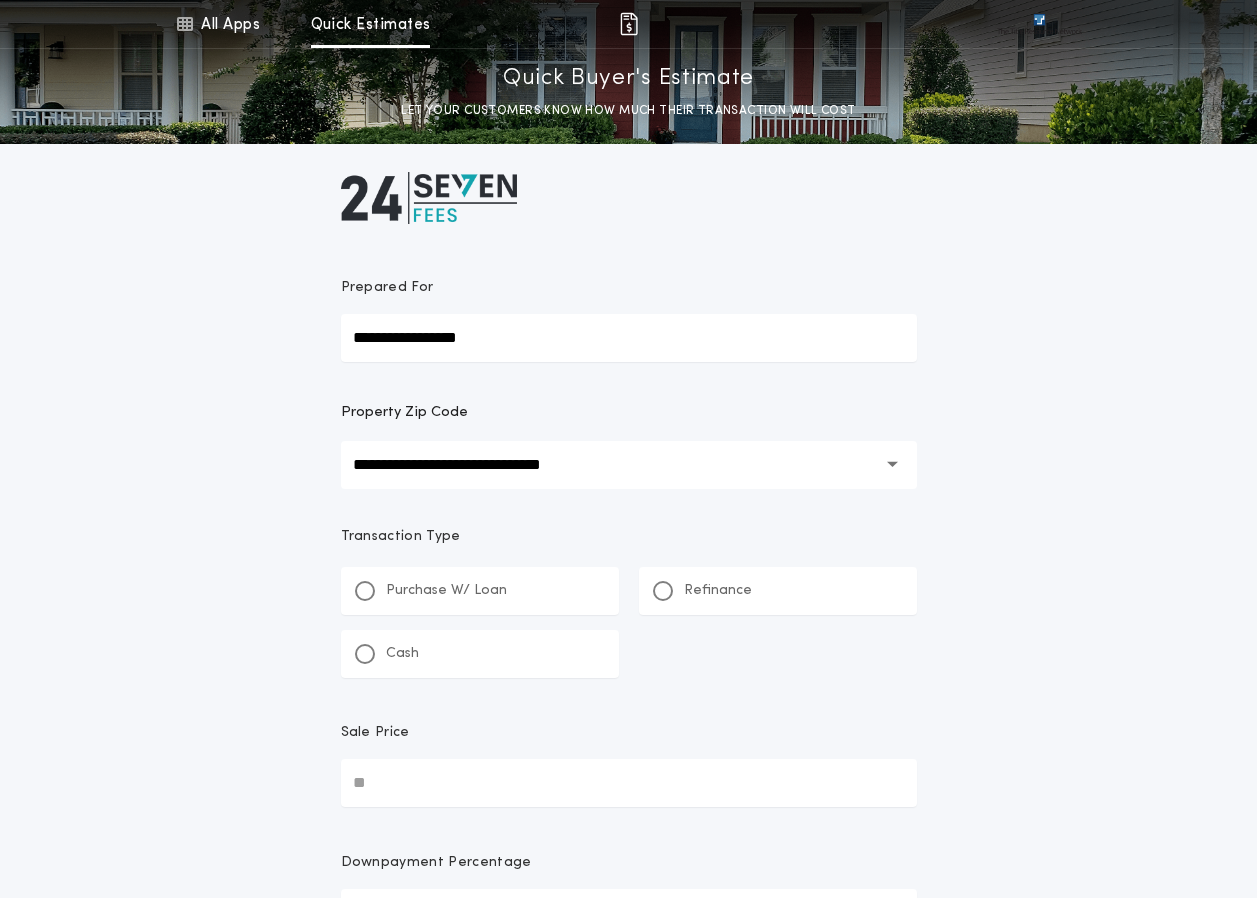 click on "Cash" at bounding box center [402, 654] 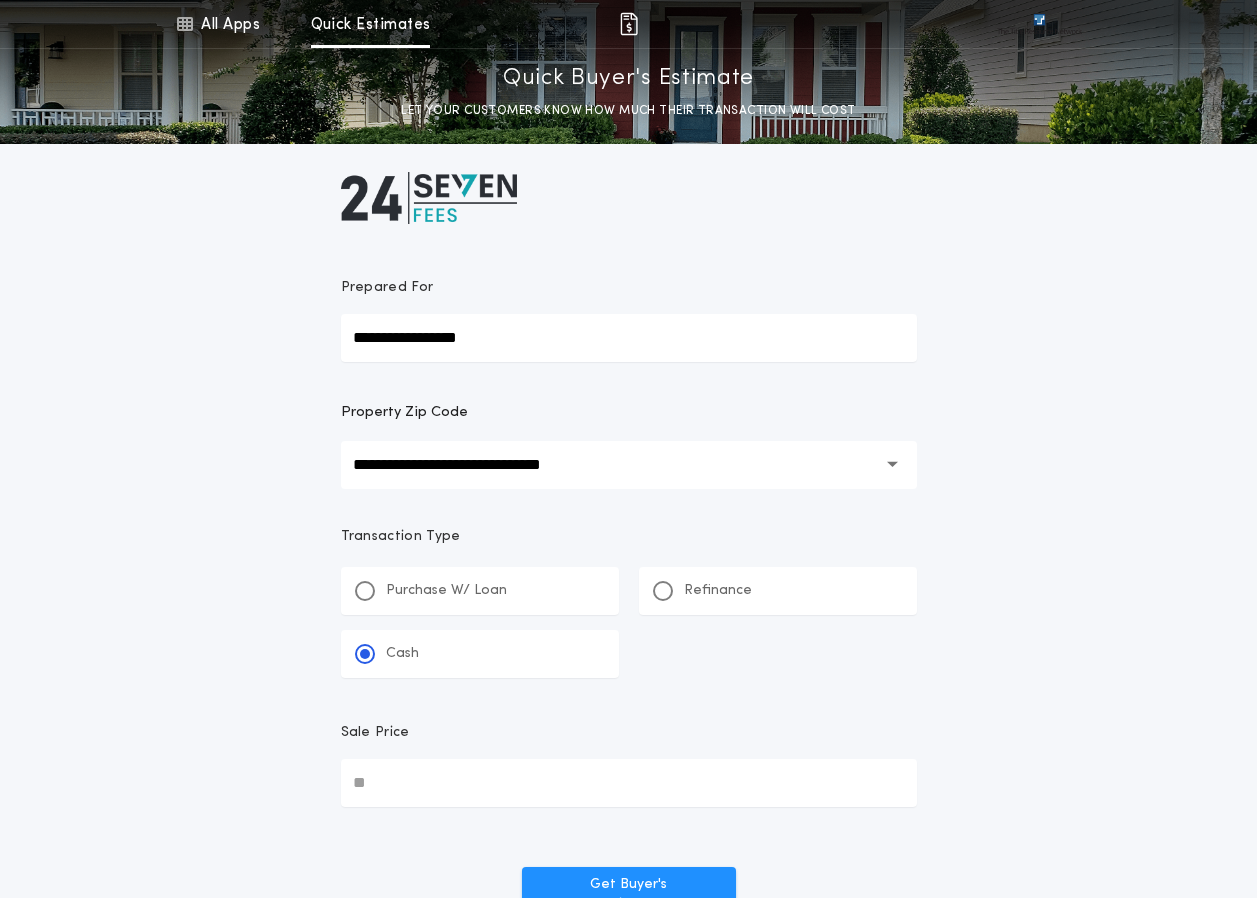 click on "Sale Price" at bounding box center (629, 783) 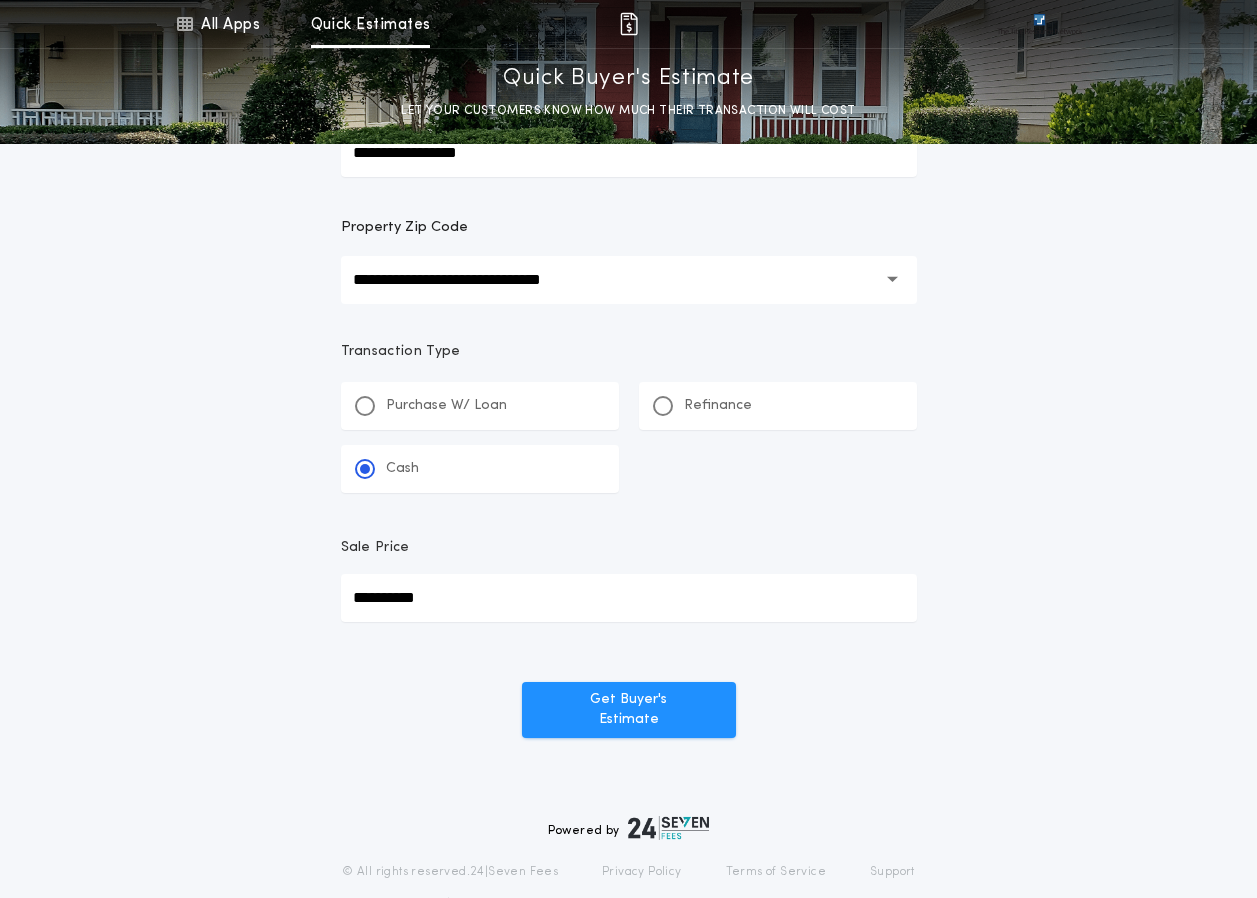 scroll, scrollTop: 200, scrollLeft: 0, axis: vertical 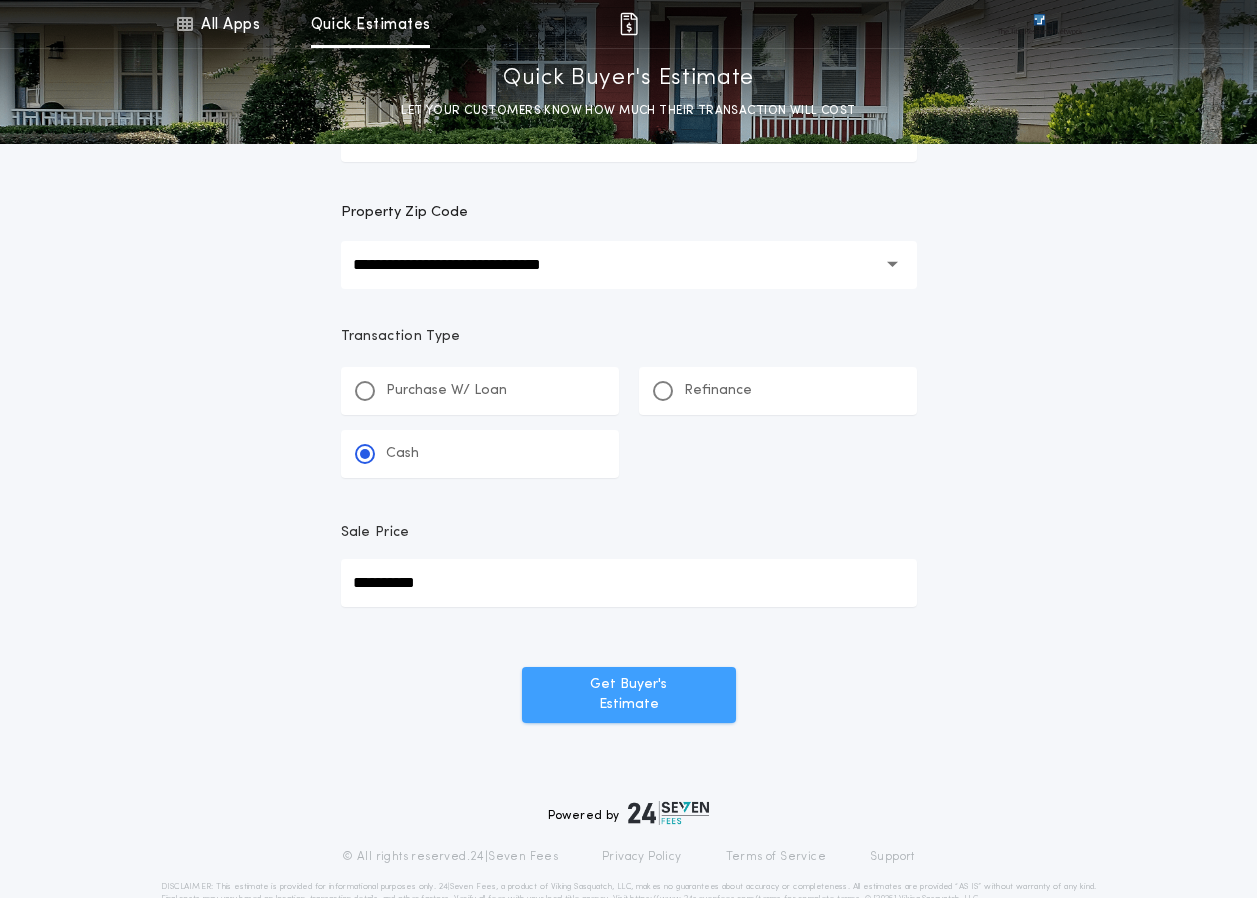 type on "**********" 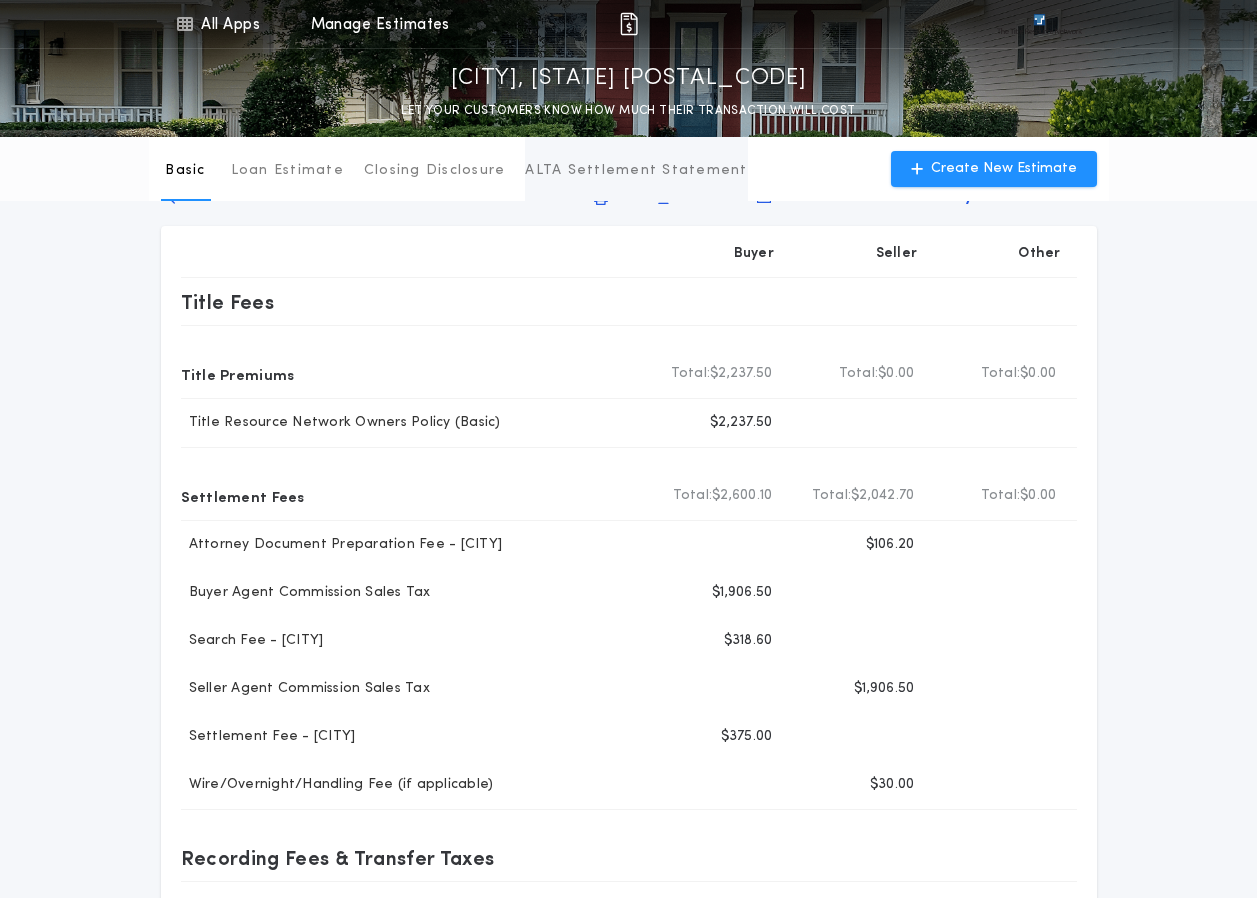 scroll, scrollTop: 0, scrollLeft: 0, axis: both 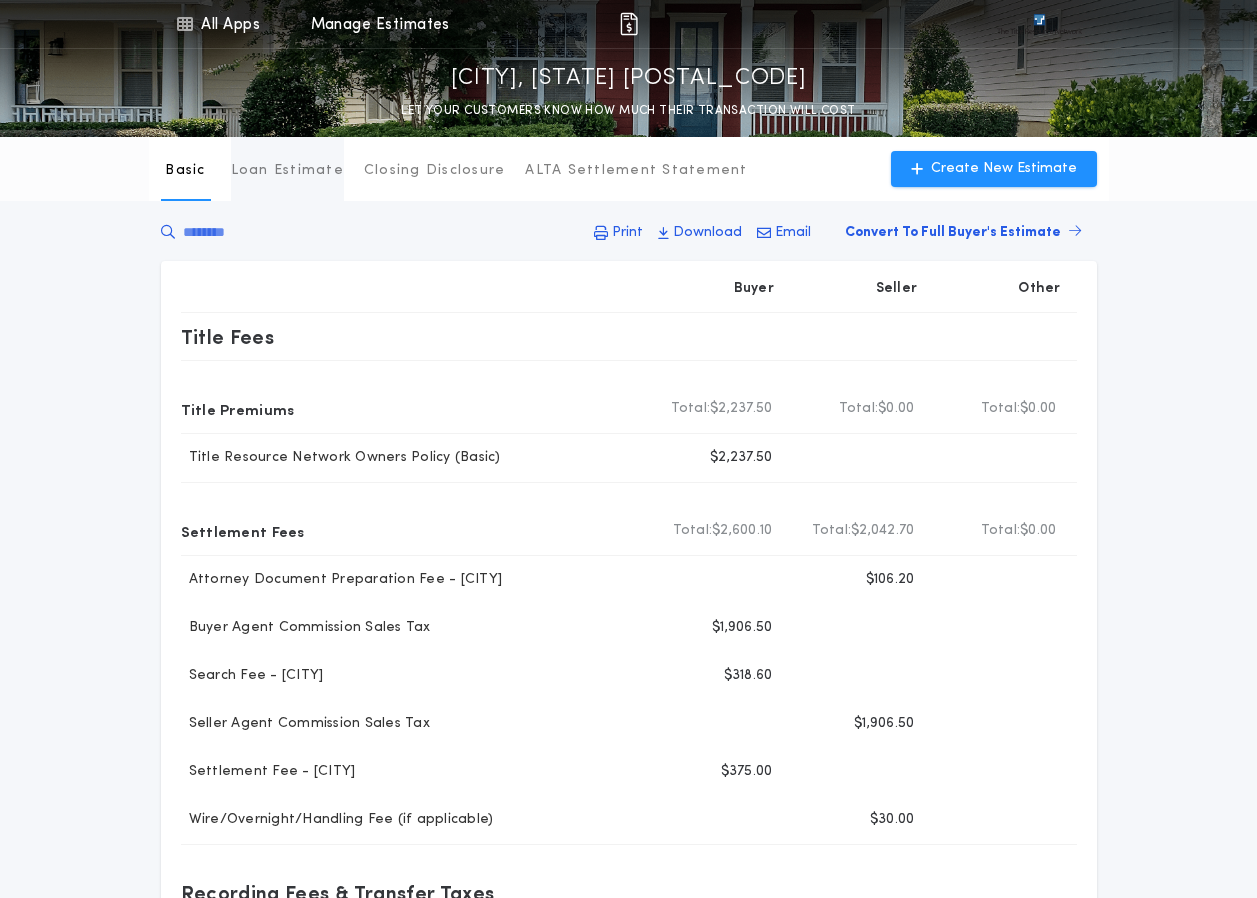 click on "Loan Estimate" at bounding box center (287, 171) 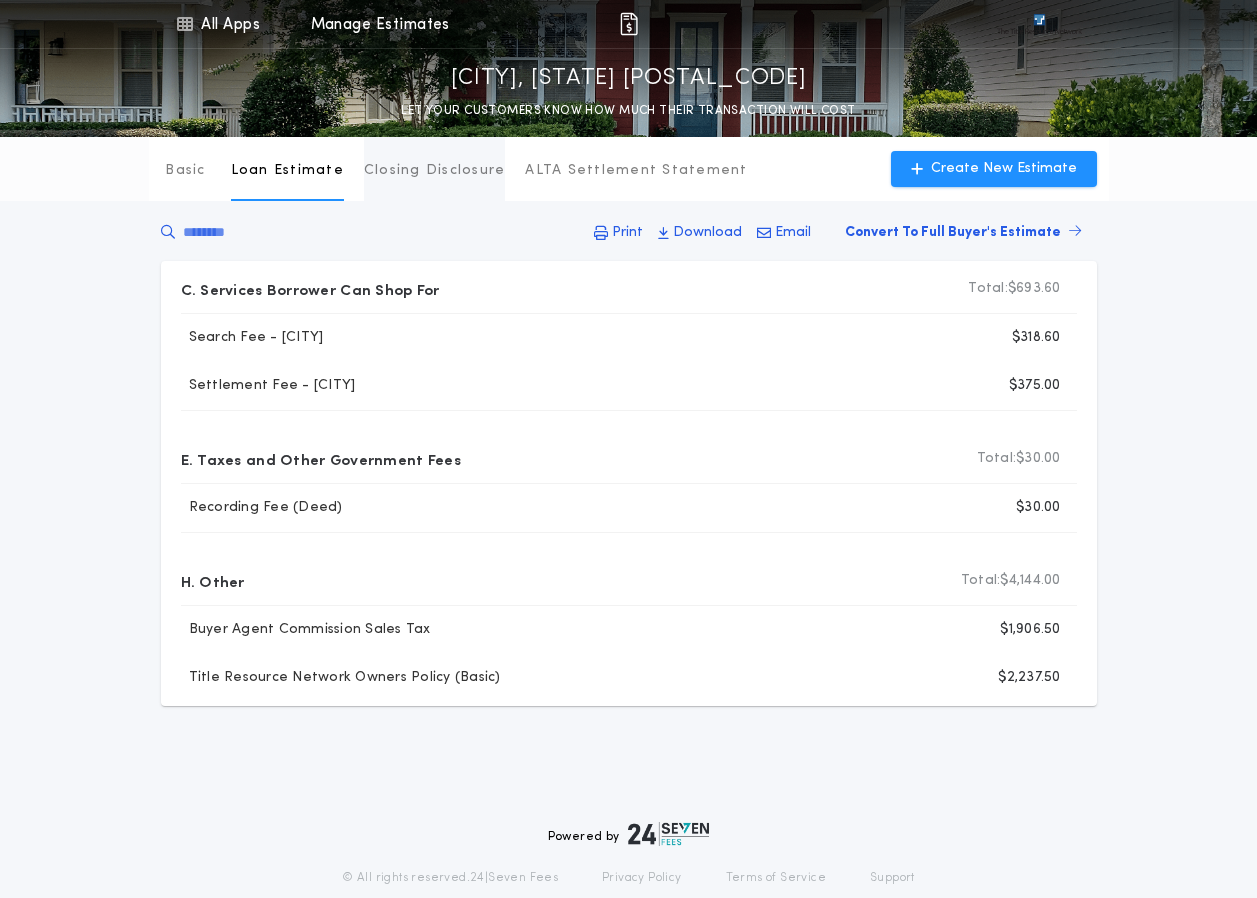 click on "Closing Disclosure" at bounding box center [435, 171] 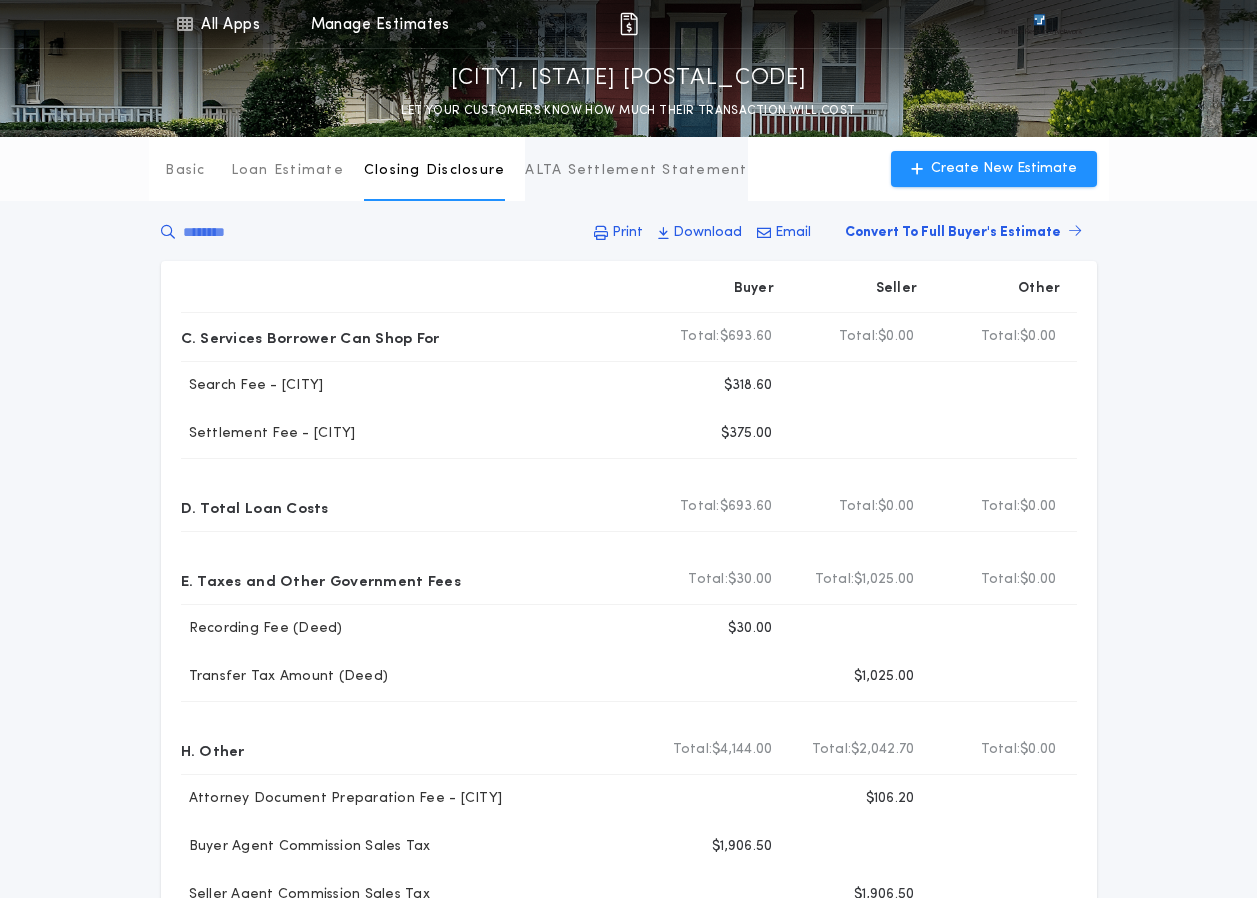 click on "ALTA Settlement Statement" at bounding box center [636, 171] 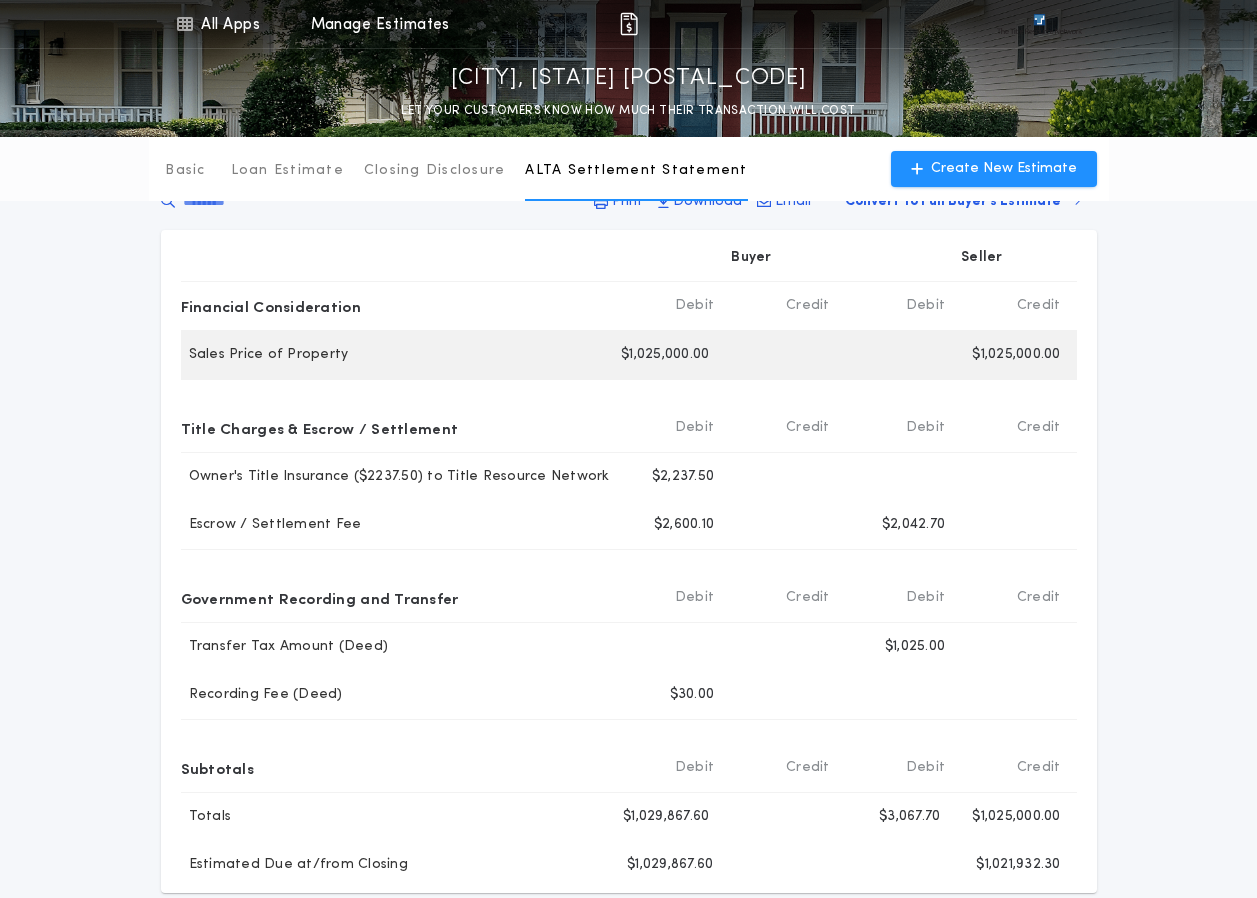 scroll, scrollTop: 0, scrollLeft: 0, axis: both 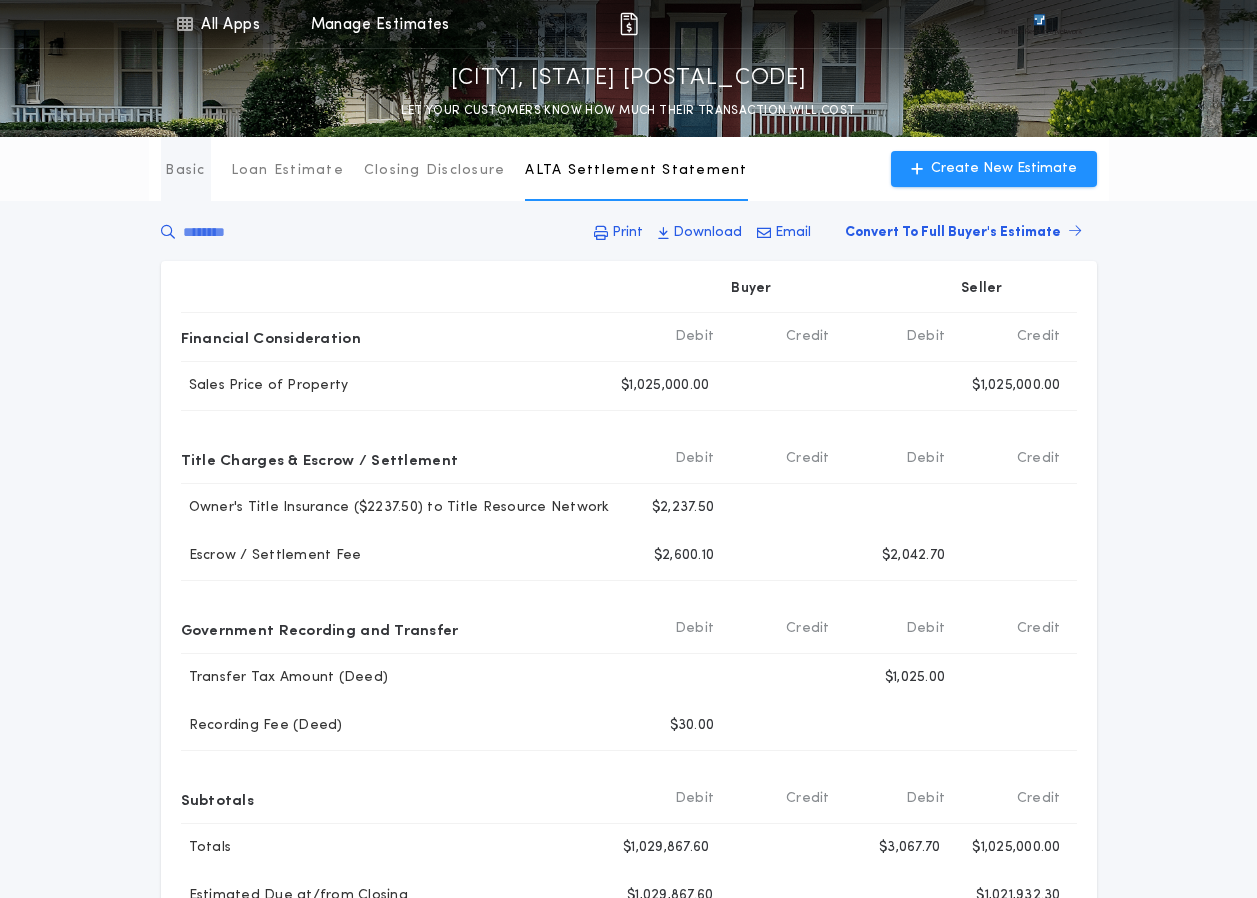 click on "Basic" at bounding box center (185, 171) 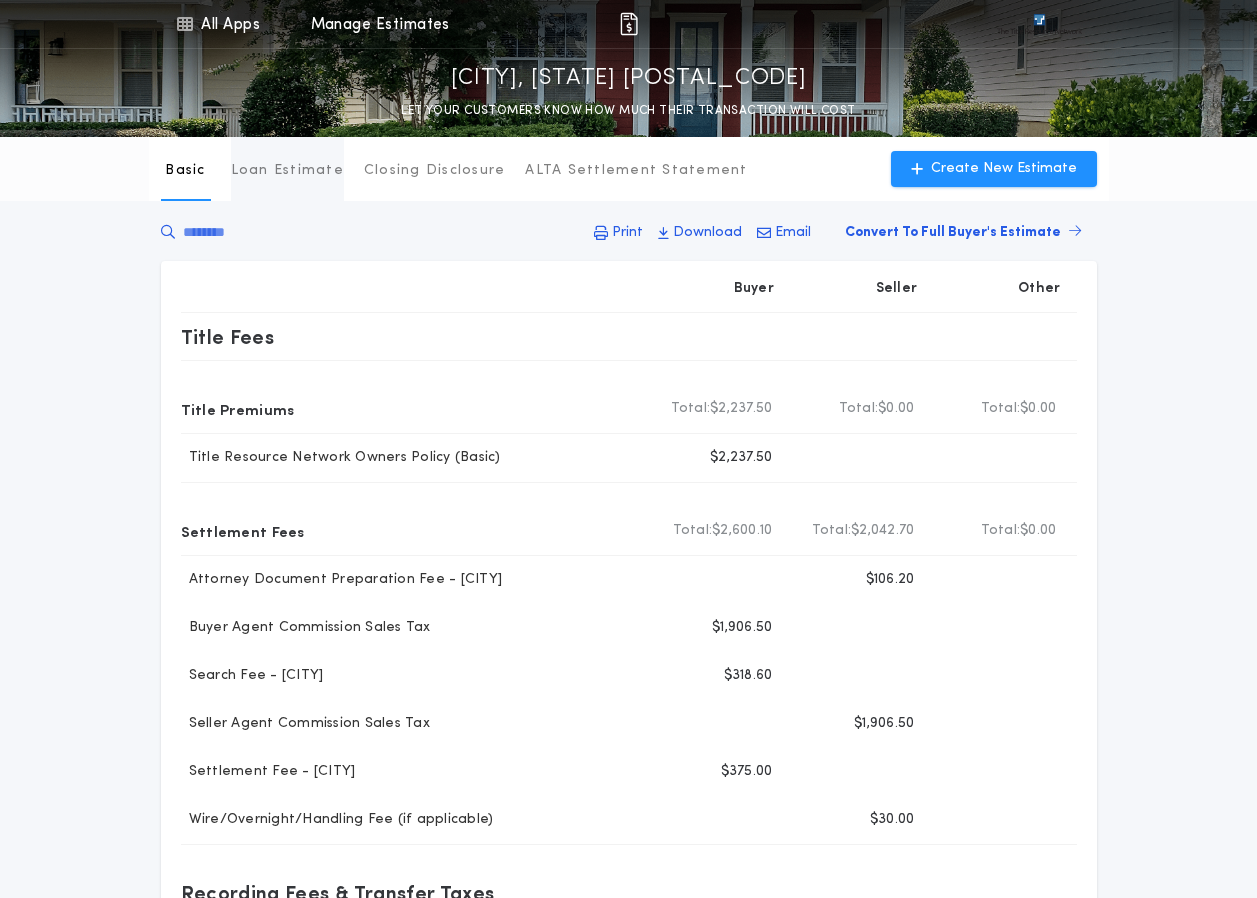 click on "Loan Estimate" at bounding box center [287, 171] 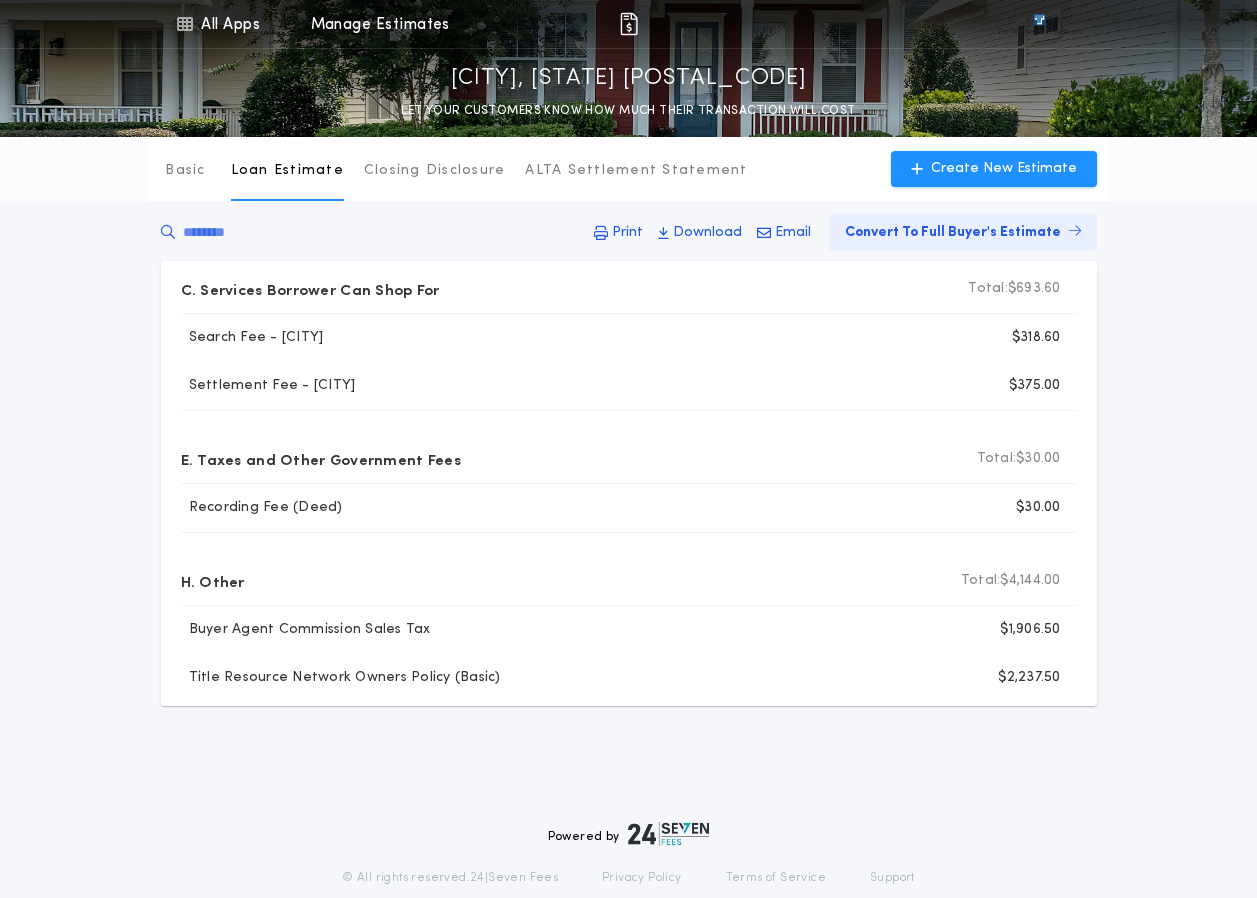 click on "Convert To Full Buyer's Estimate" at bounding box center [953, 232] 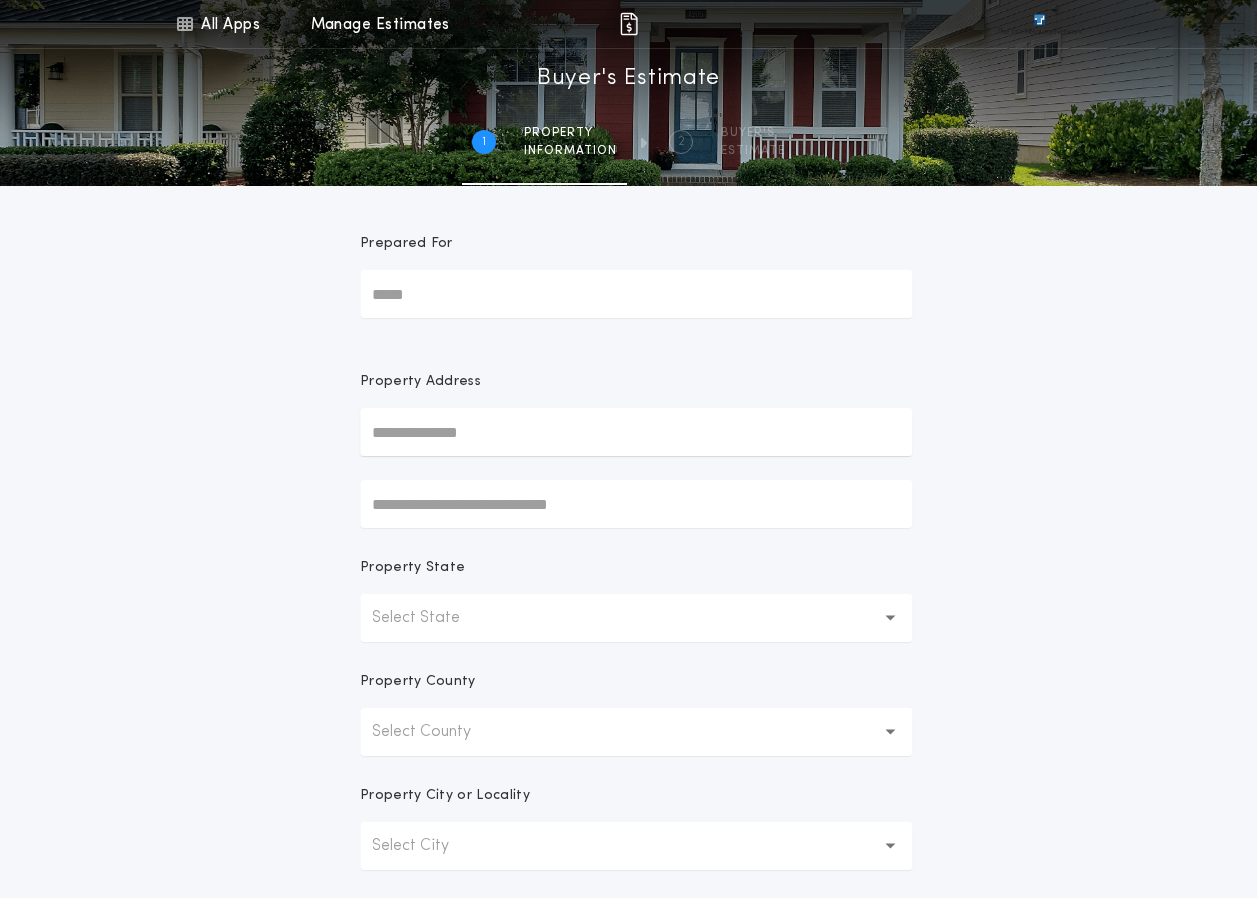 type on "**********" 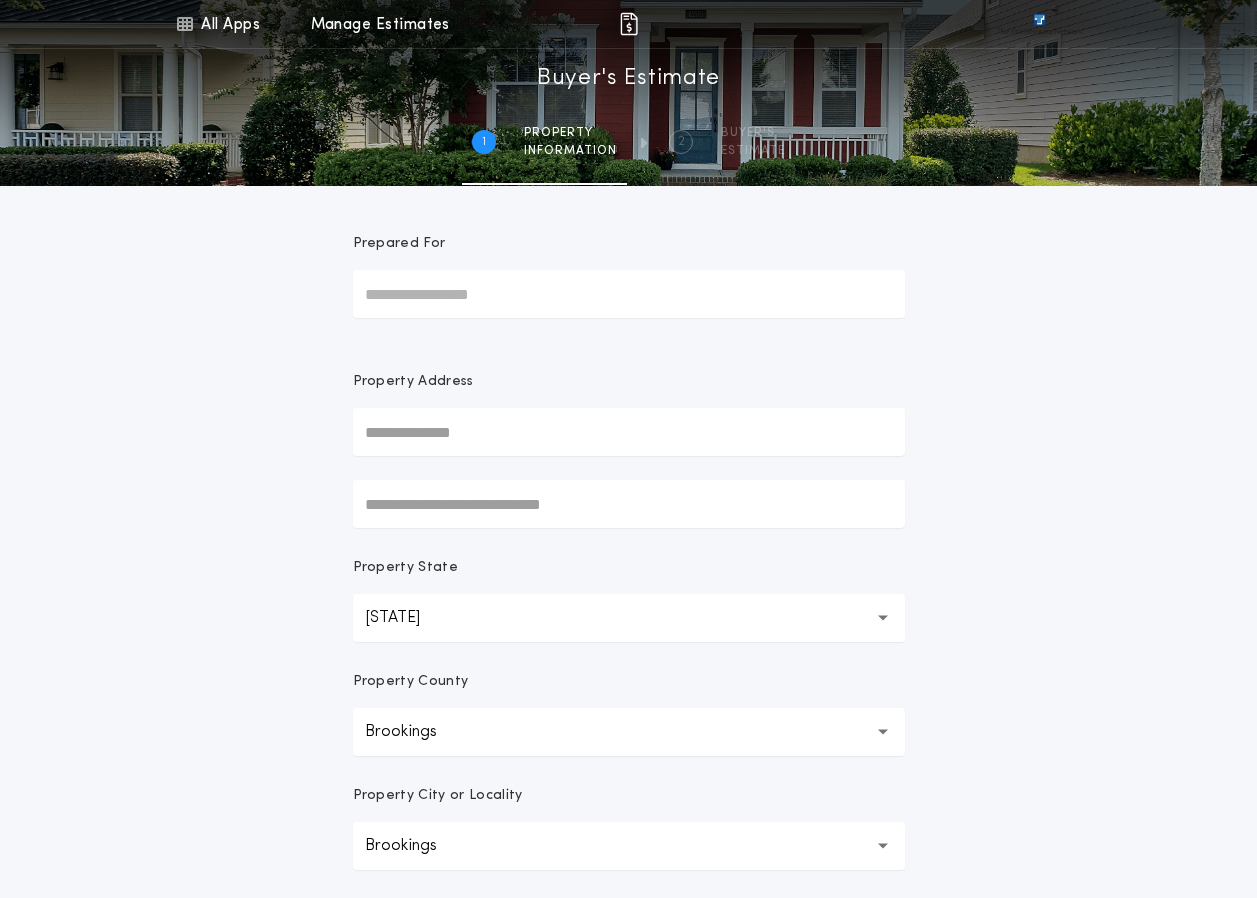 click on "Property Address" at bounding box center (629, 432) 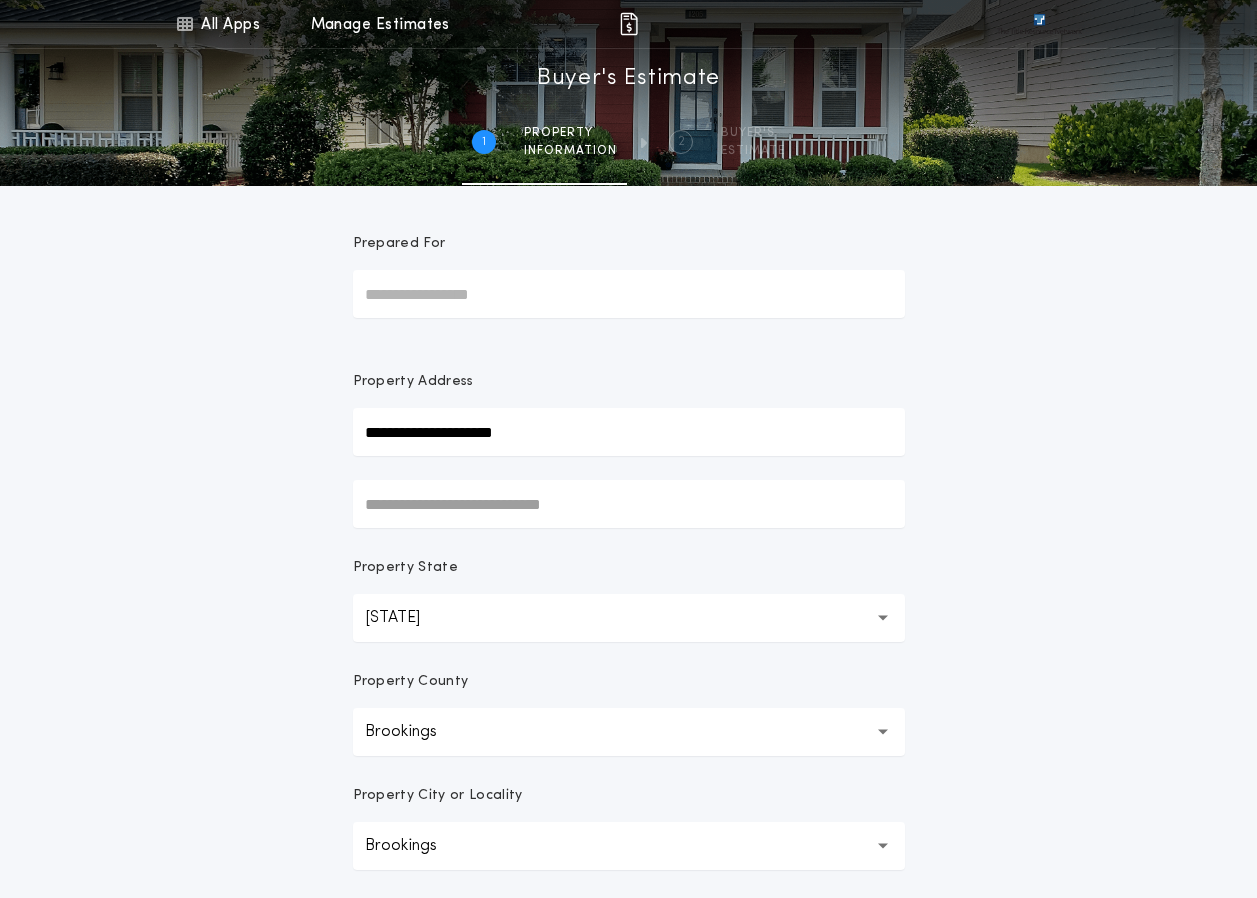 click at bounding box center (629, 504) 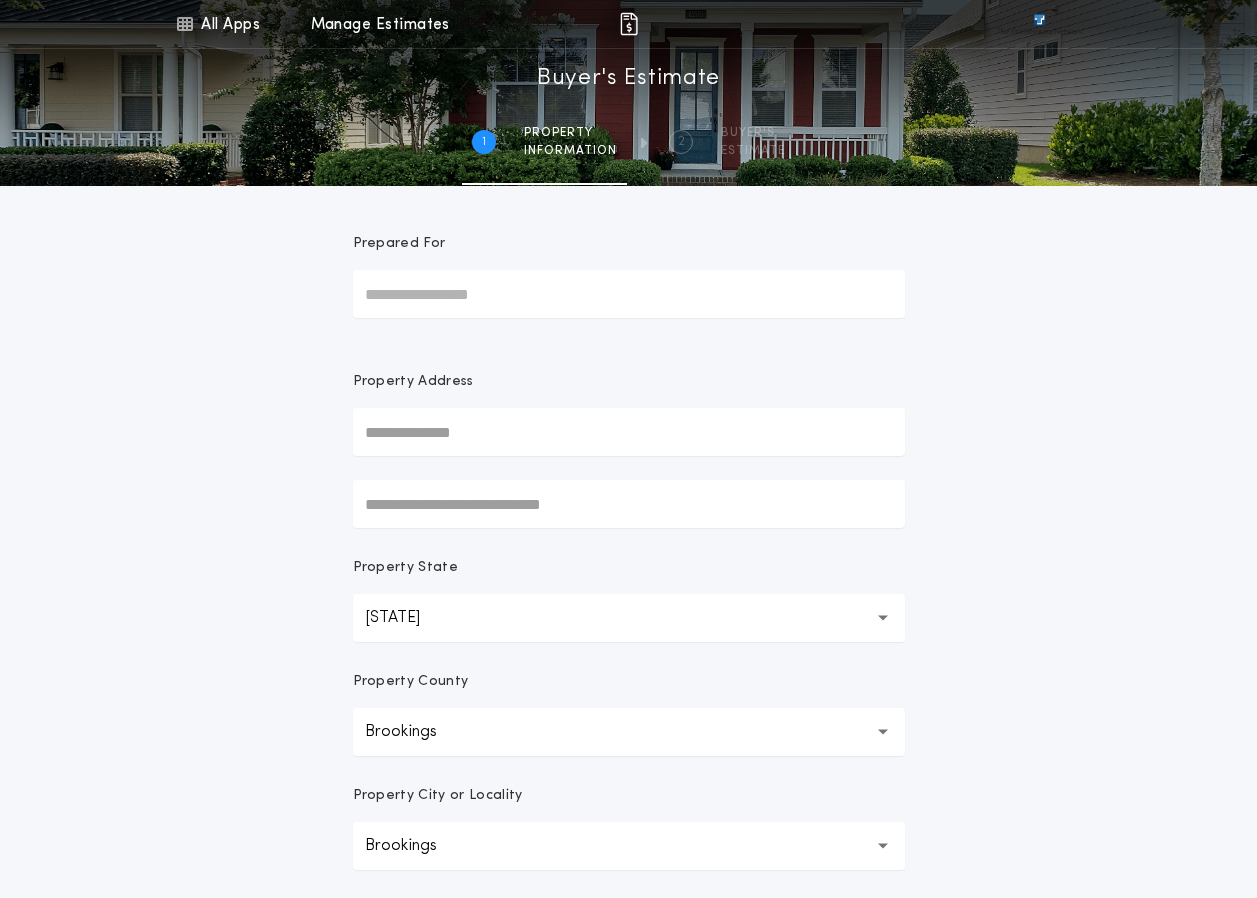 type 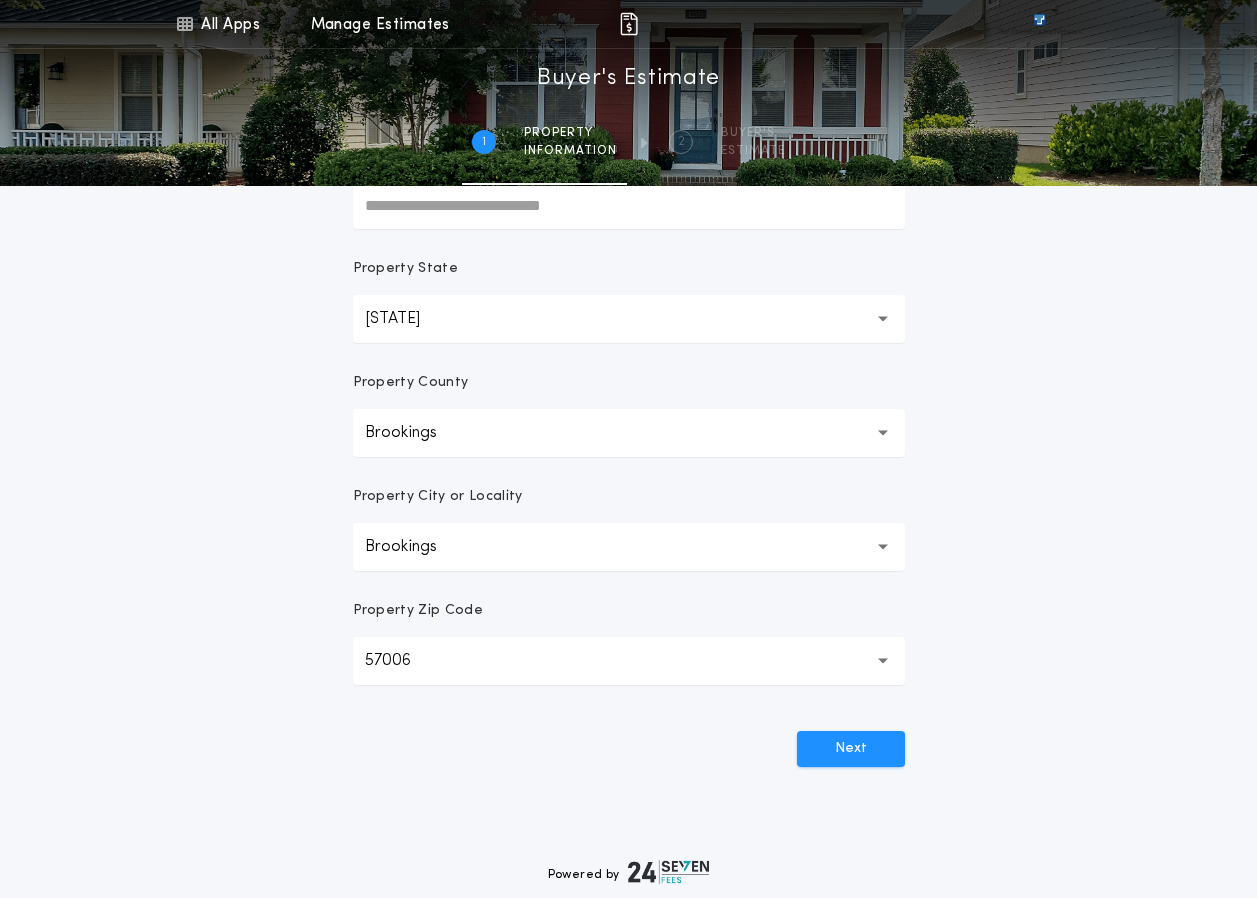 scroll, scrollTop: 300, scrollLeft: 0, axis: vertical 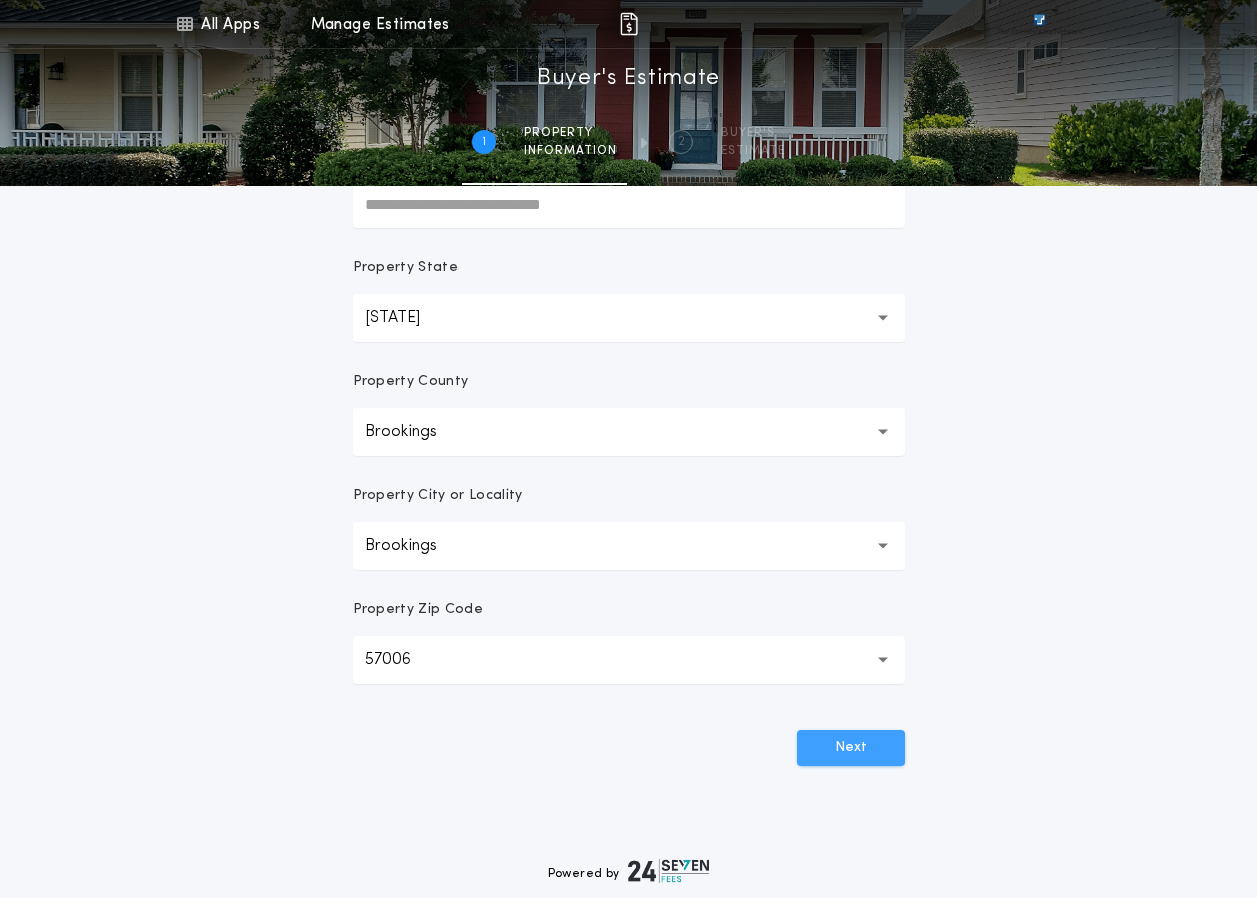 click on "Next" at bounding box center [851, 748] 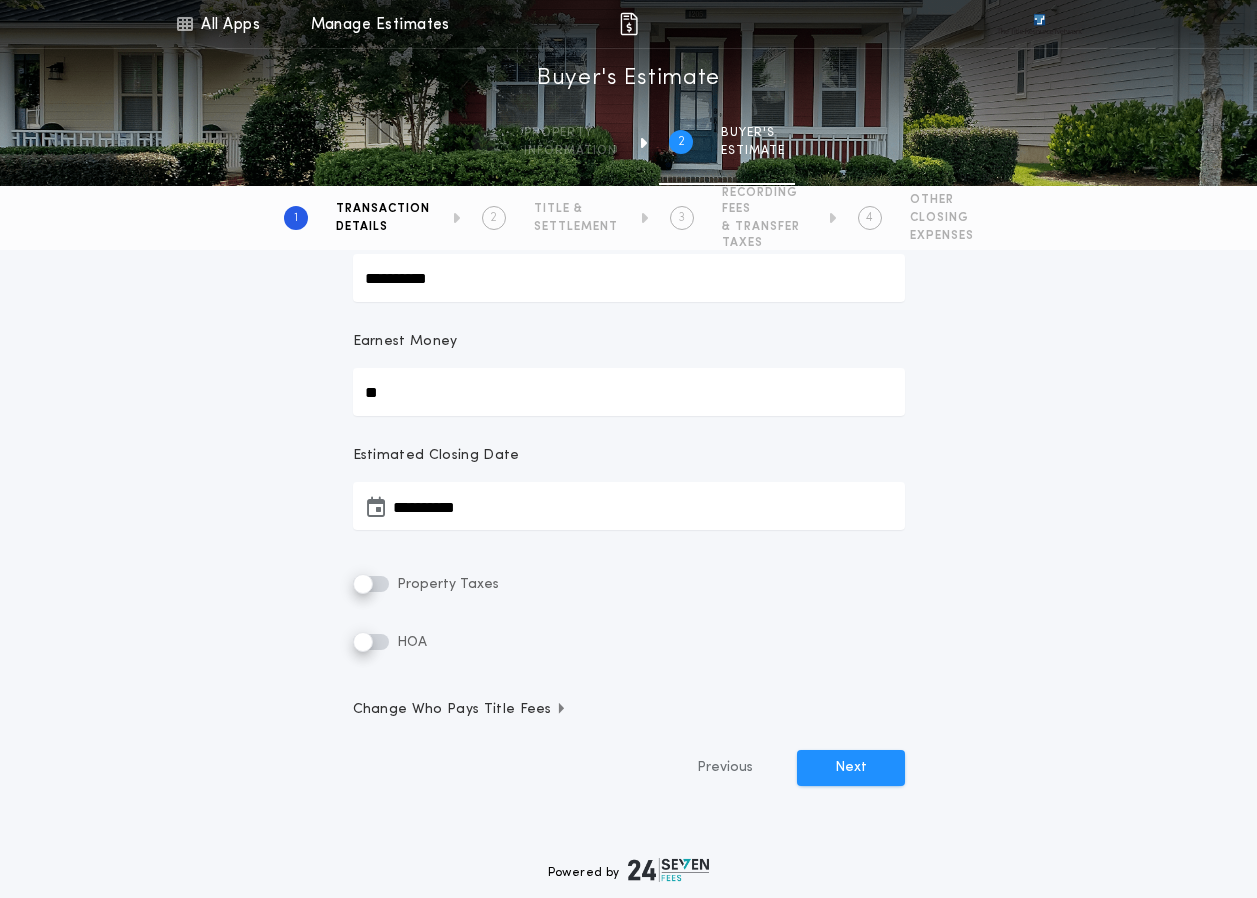 scroll, scrollTop: 300, scrollLeft: 0, axis: vertical 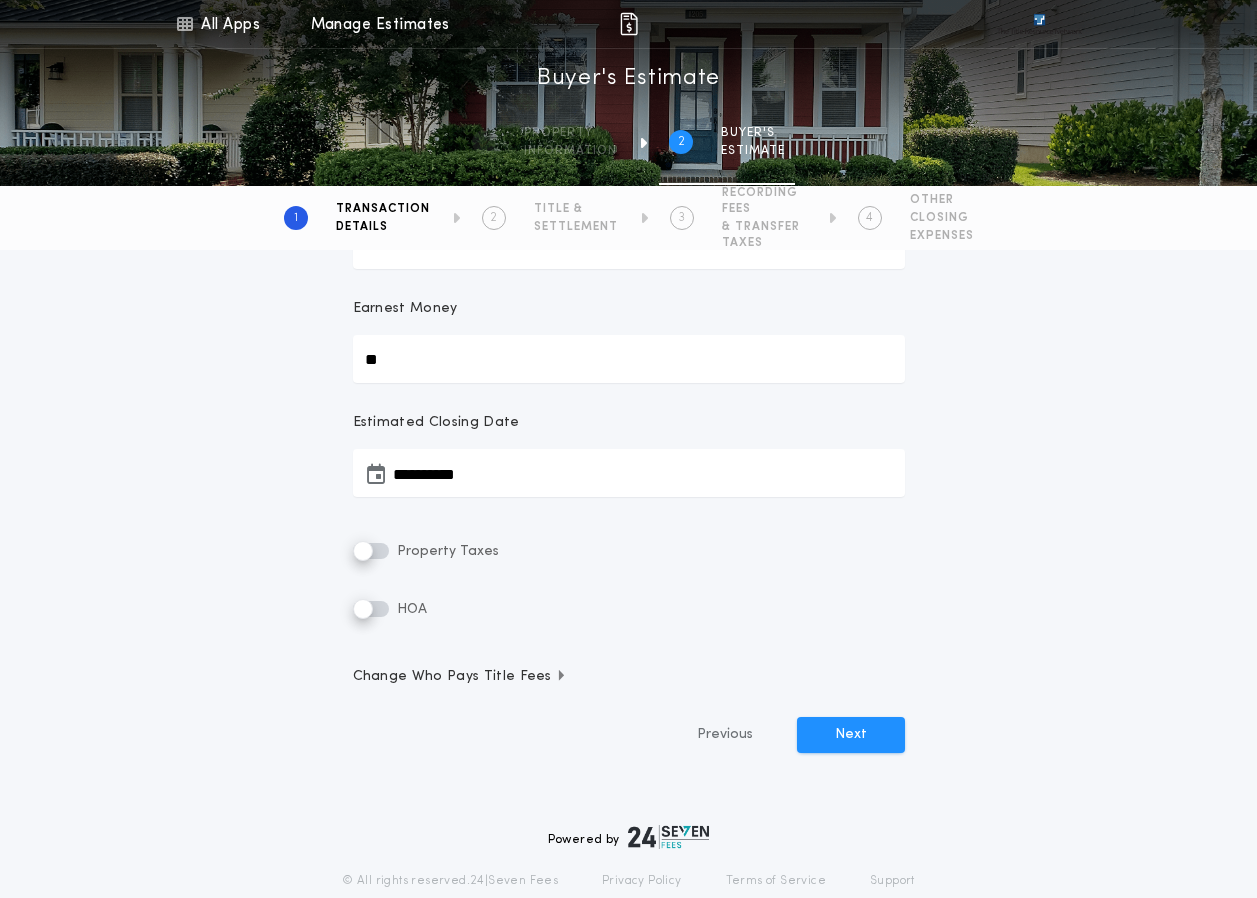 click on "Change Who Pays Title Fees" at bounding box center (460, 677) 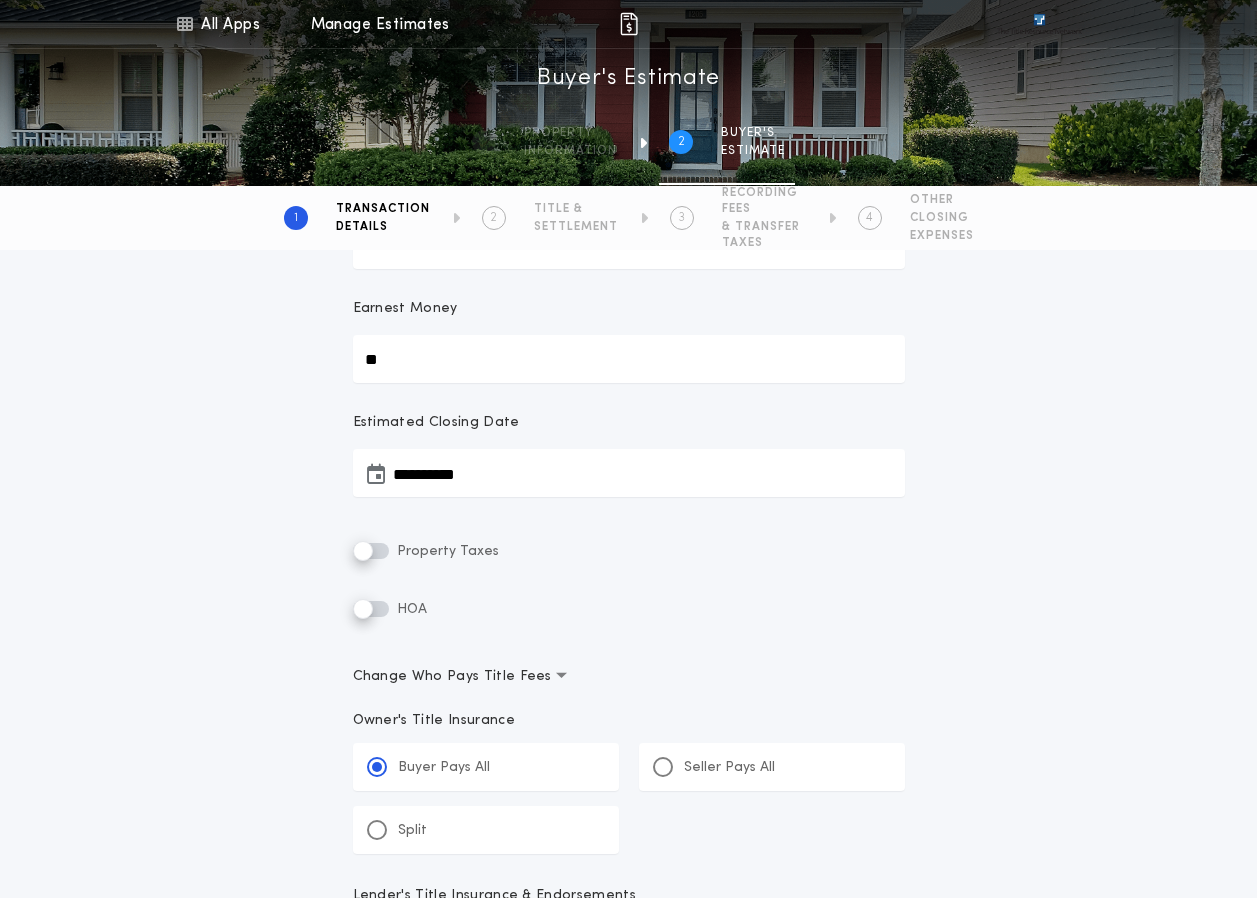 click on "Buyer Pays All" at bounding box center (444, 768) 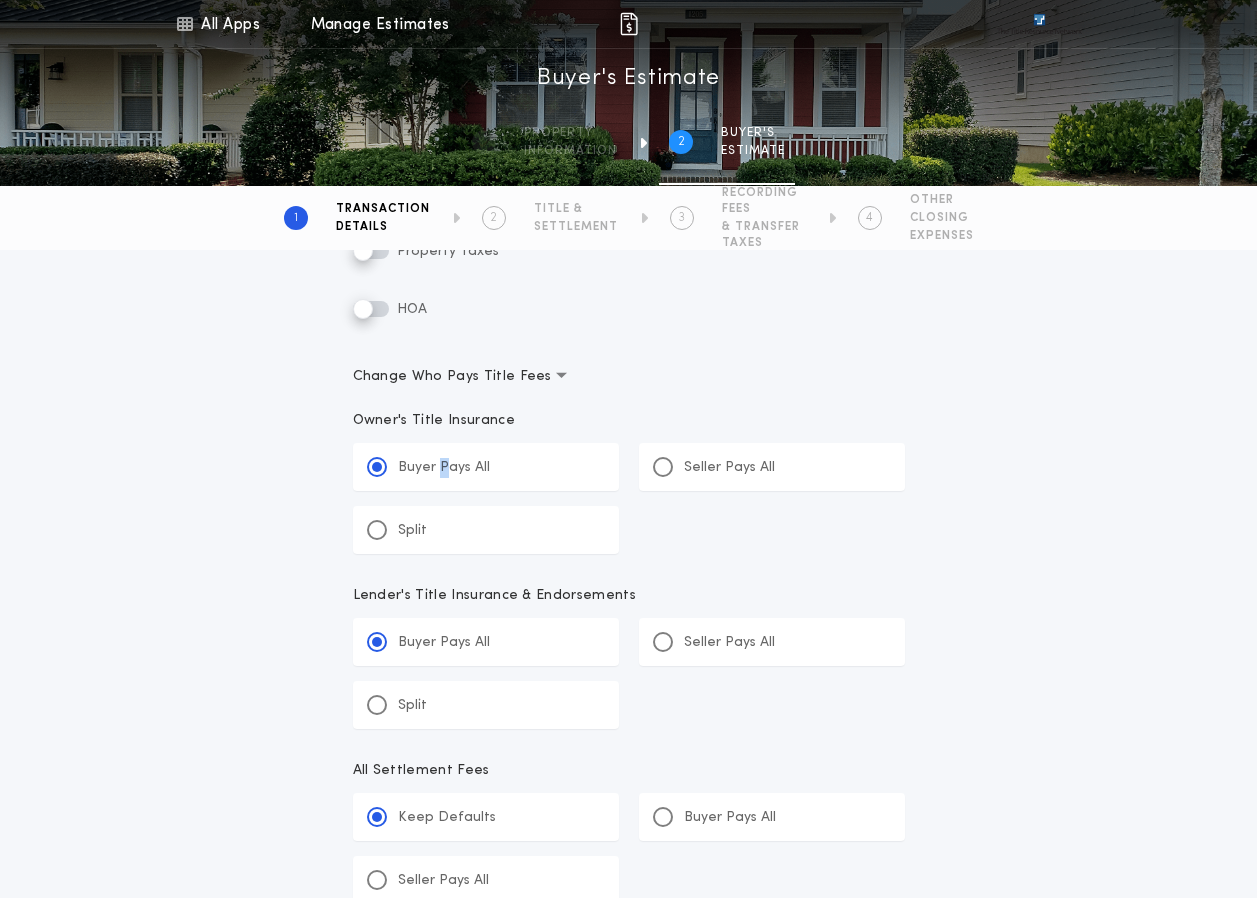 scroll, scrollTop: 800, scrollLeft: 0, axis: vertical 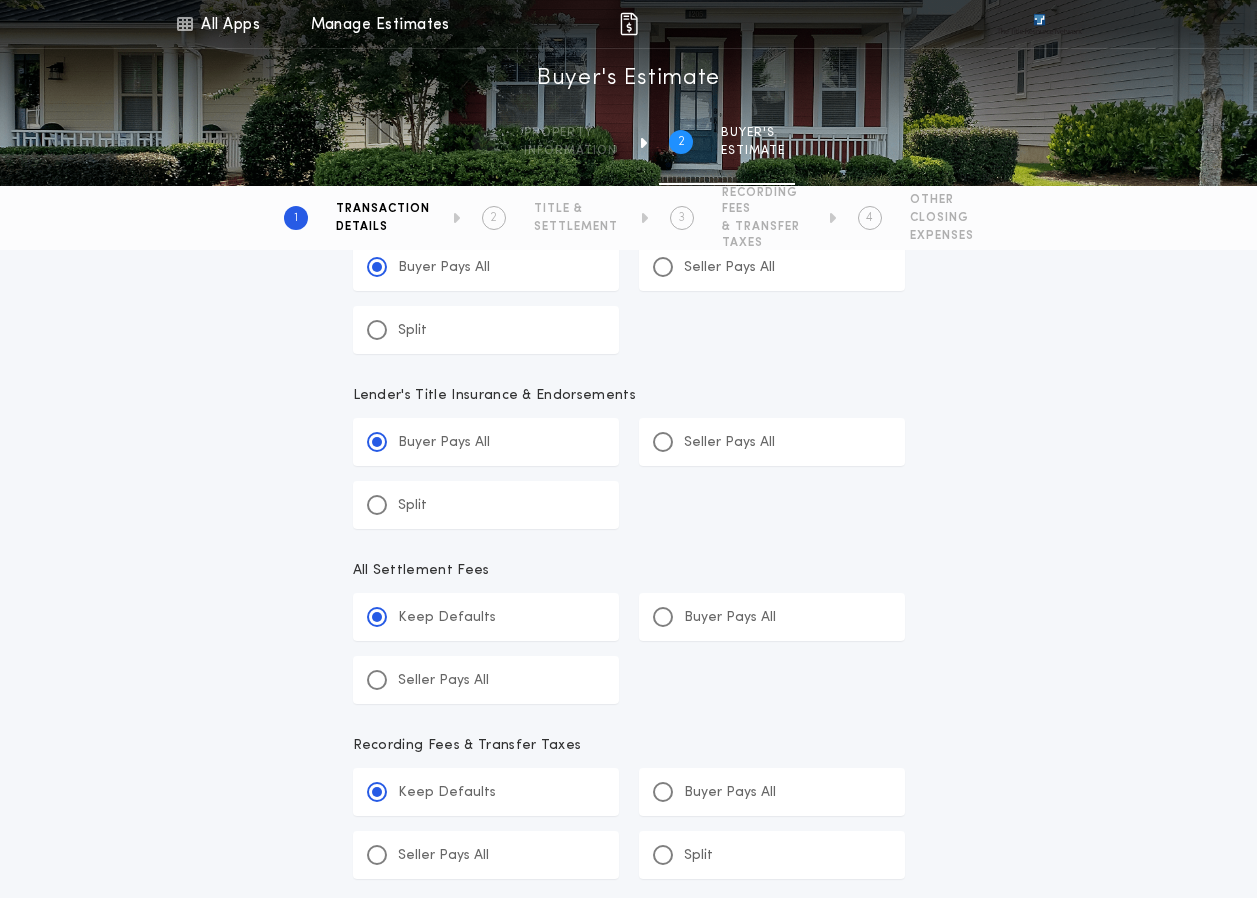 click on "Buyer Pays All" at bounding box center (730, 618) 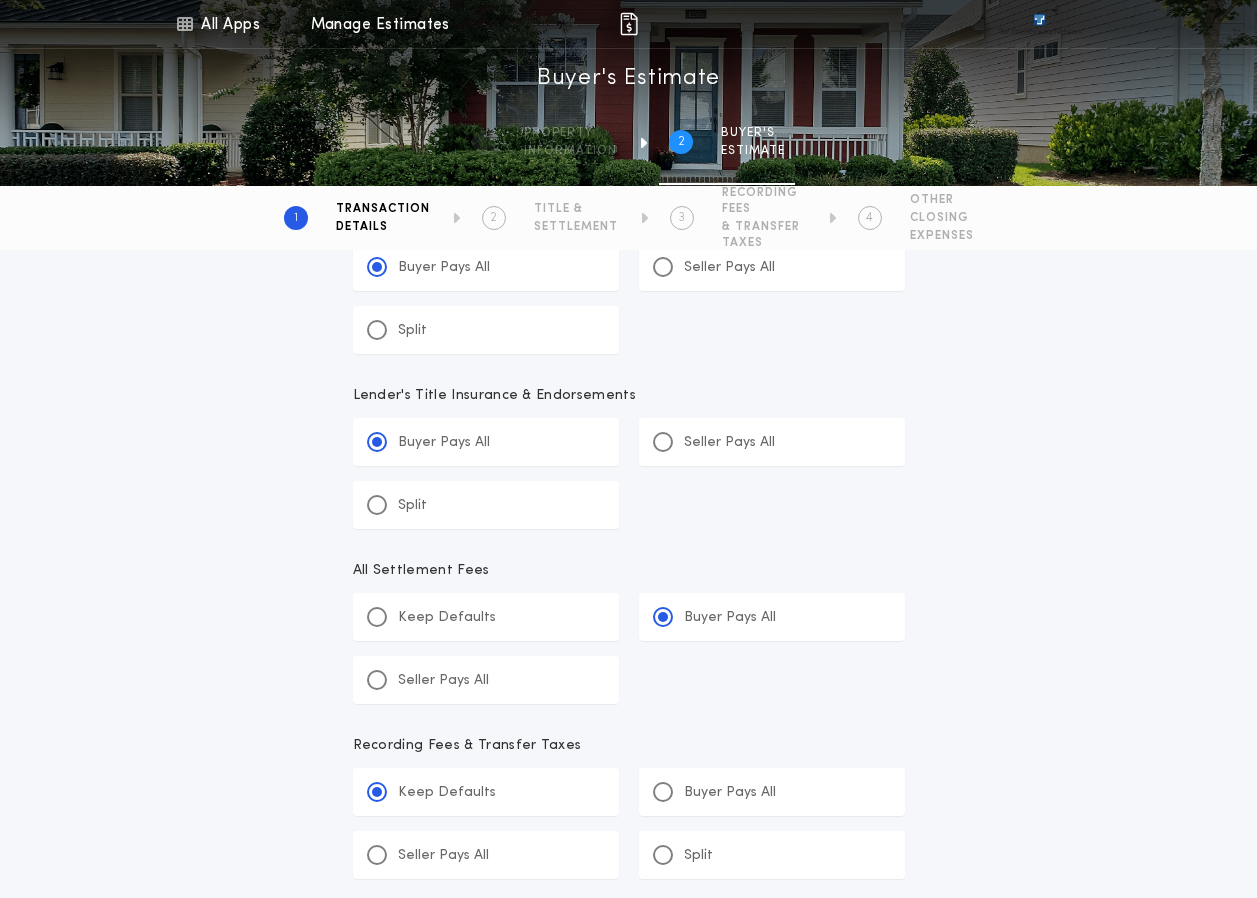 click on "Buyer Pays All" at bounding box center (730, 793) 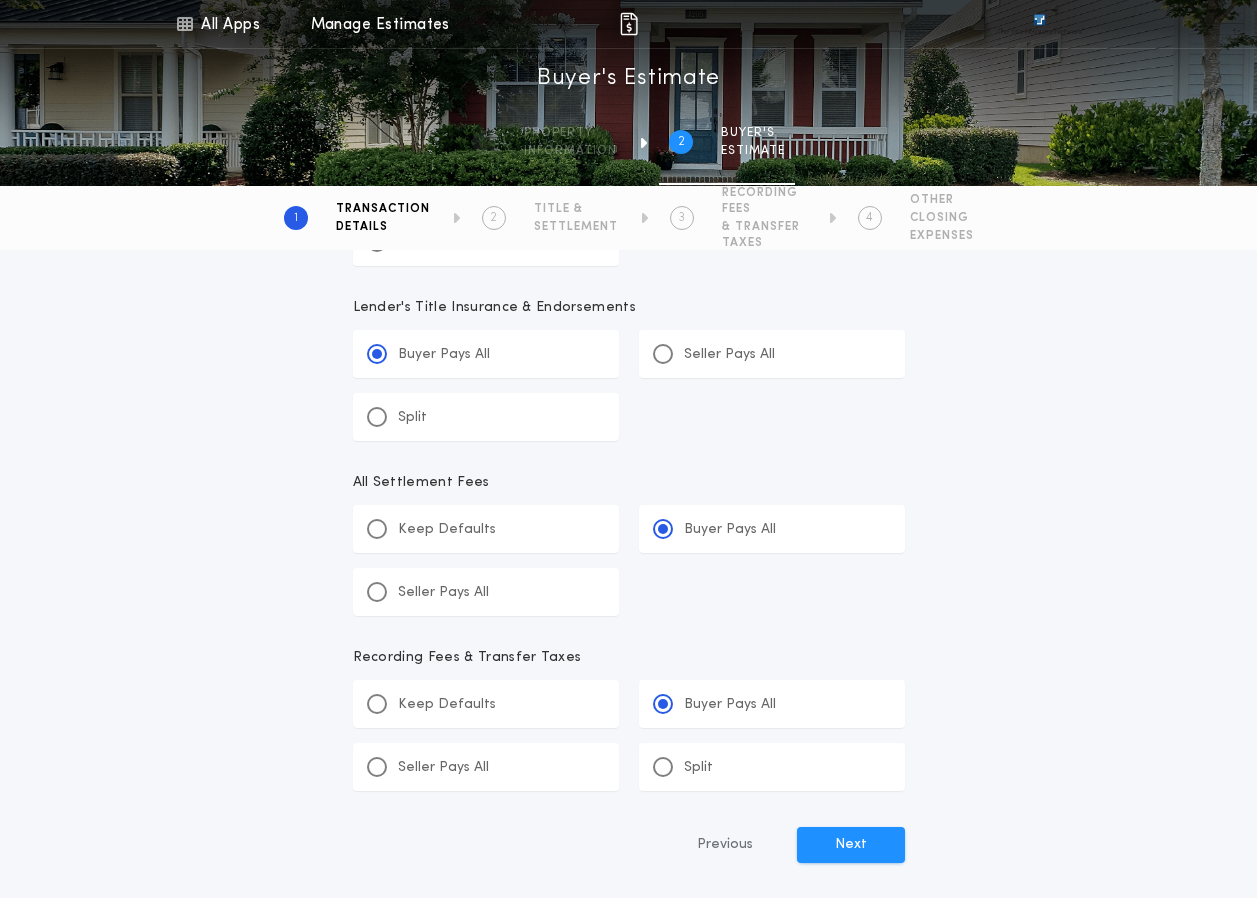 scroll, scrollTop: 1069, scrollLeft: 0, axis: vertical 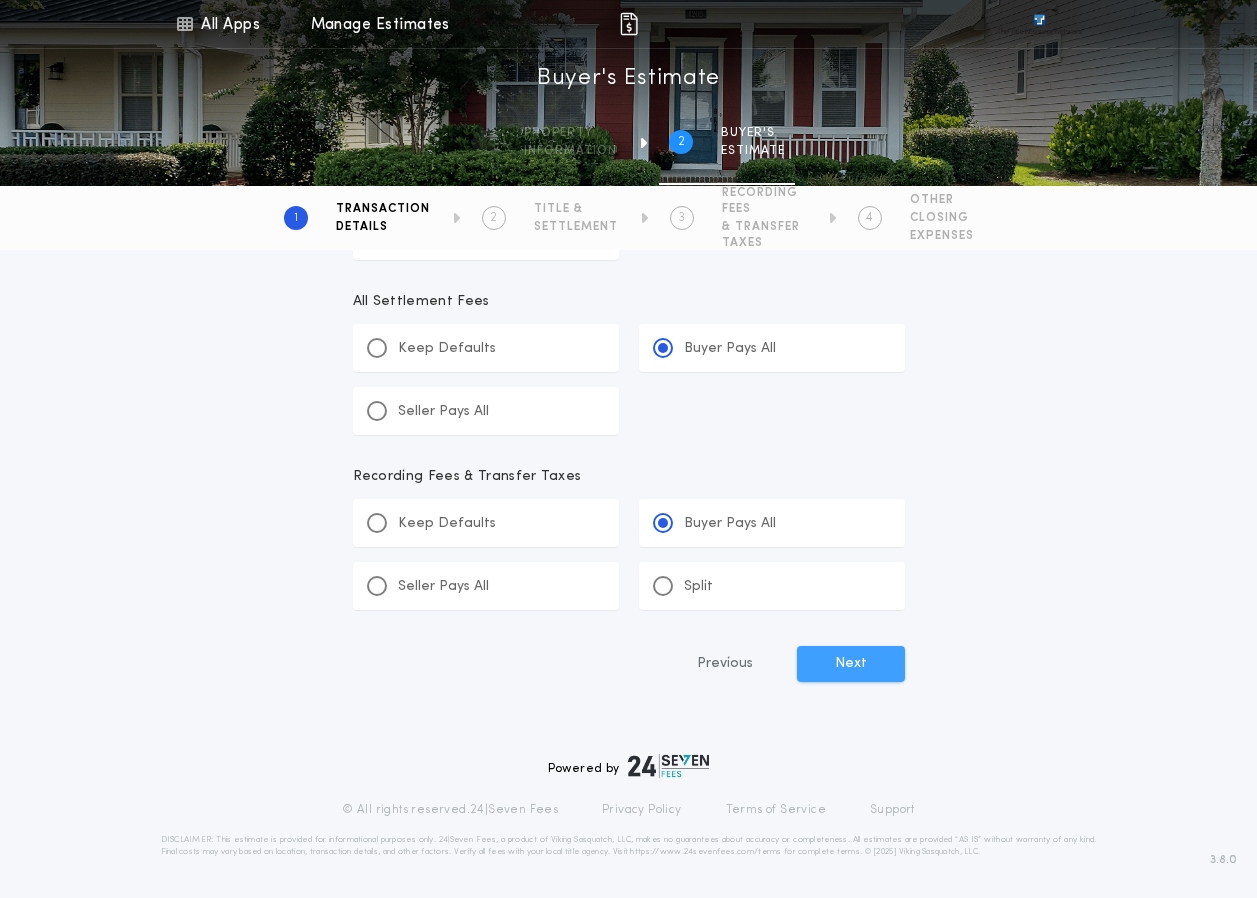click on "Next" at bounding box center [851, 664] 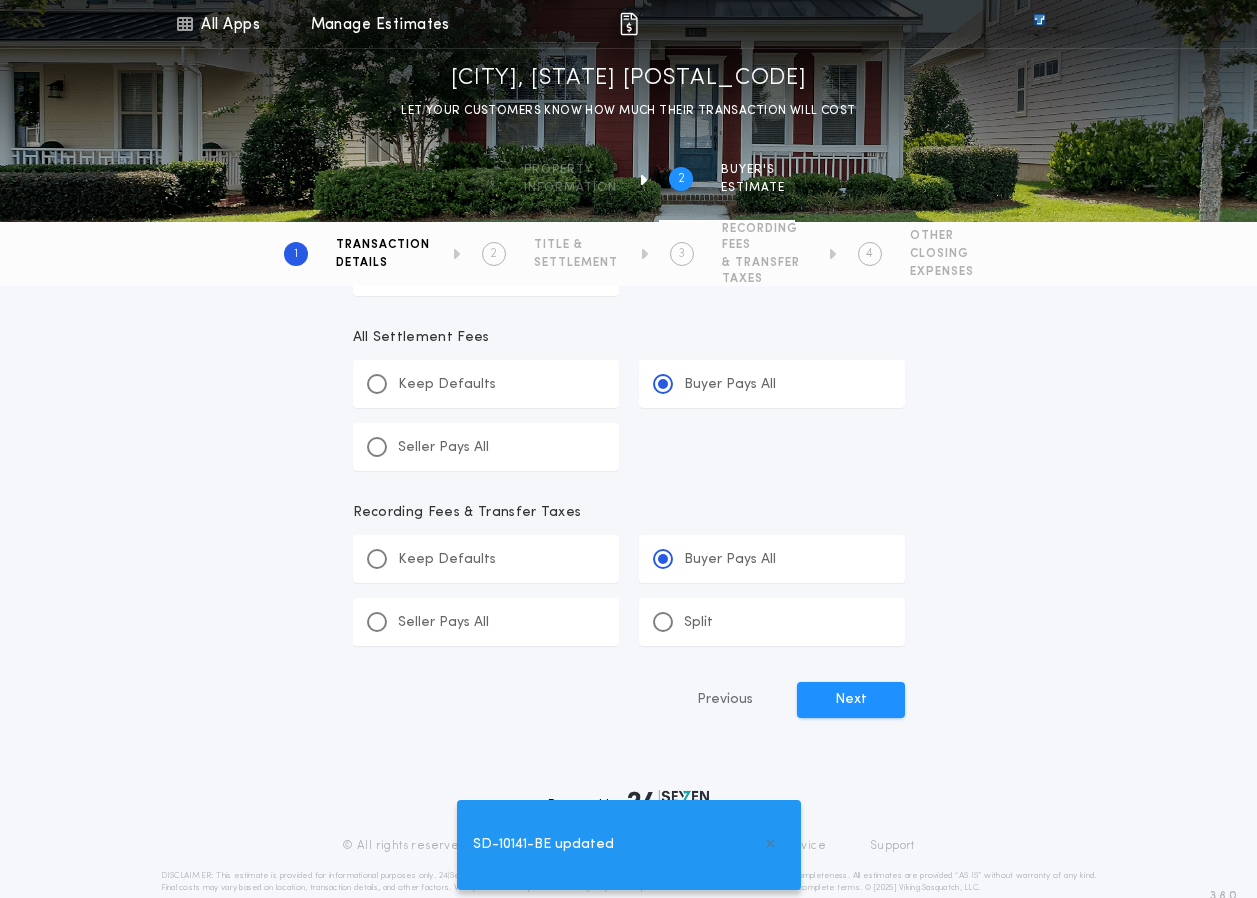scroll, scrollTop: 1105, scrollLeft: 0, axis: vertical 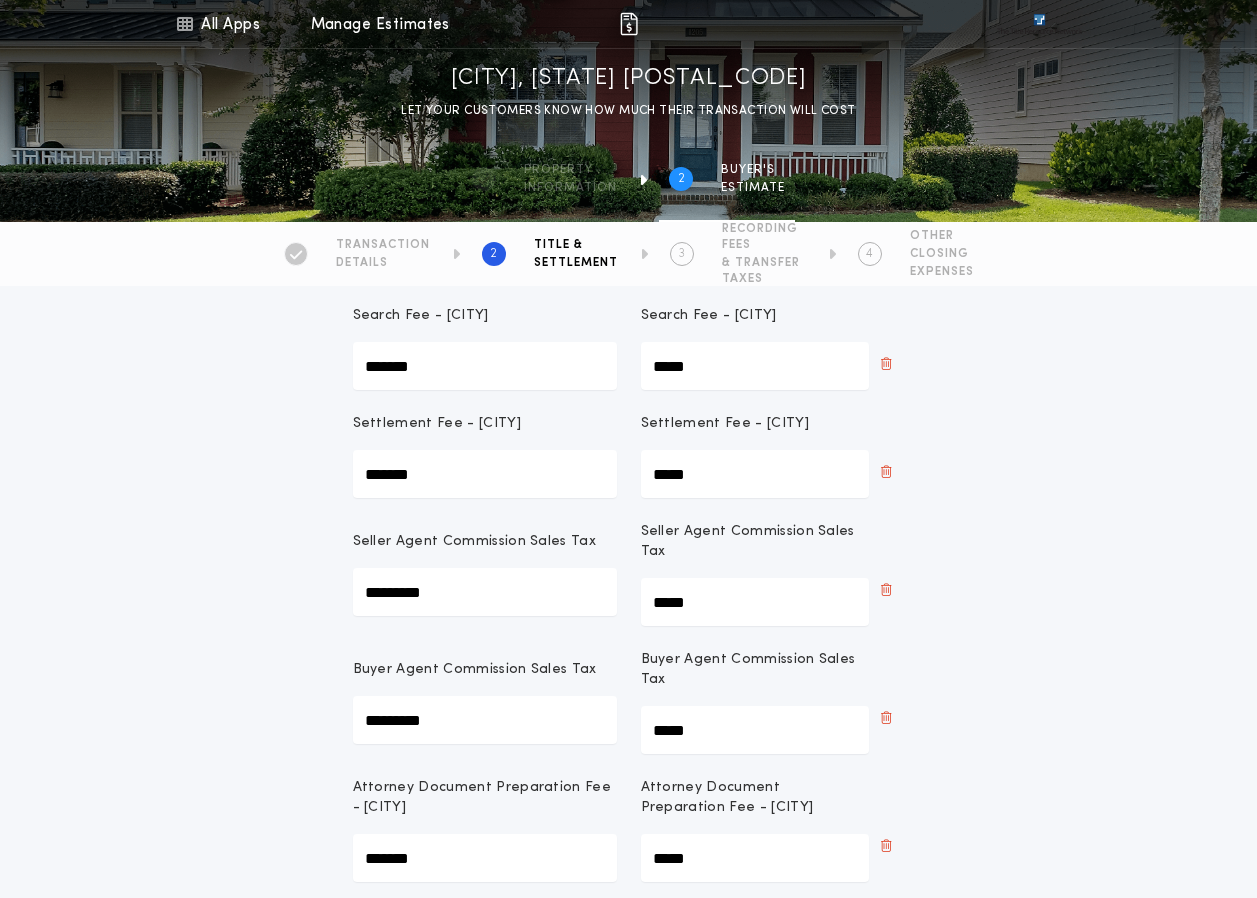drag, startPoint x: 460, startPoint y: 591, endPoint x: 320, endPoint y: 587, distance: 140.05713 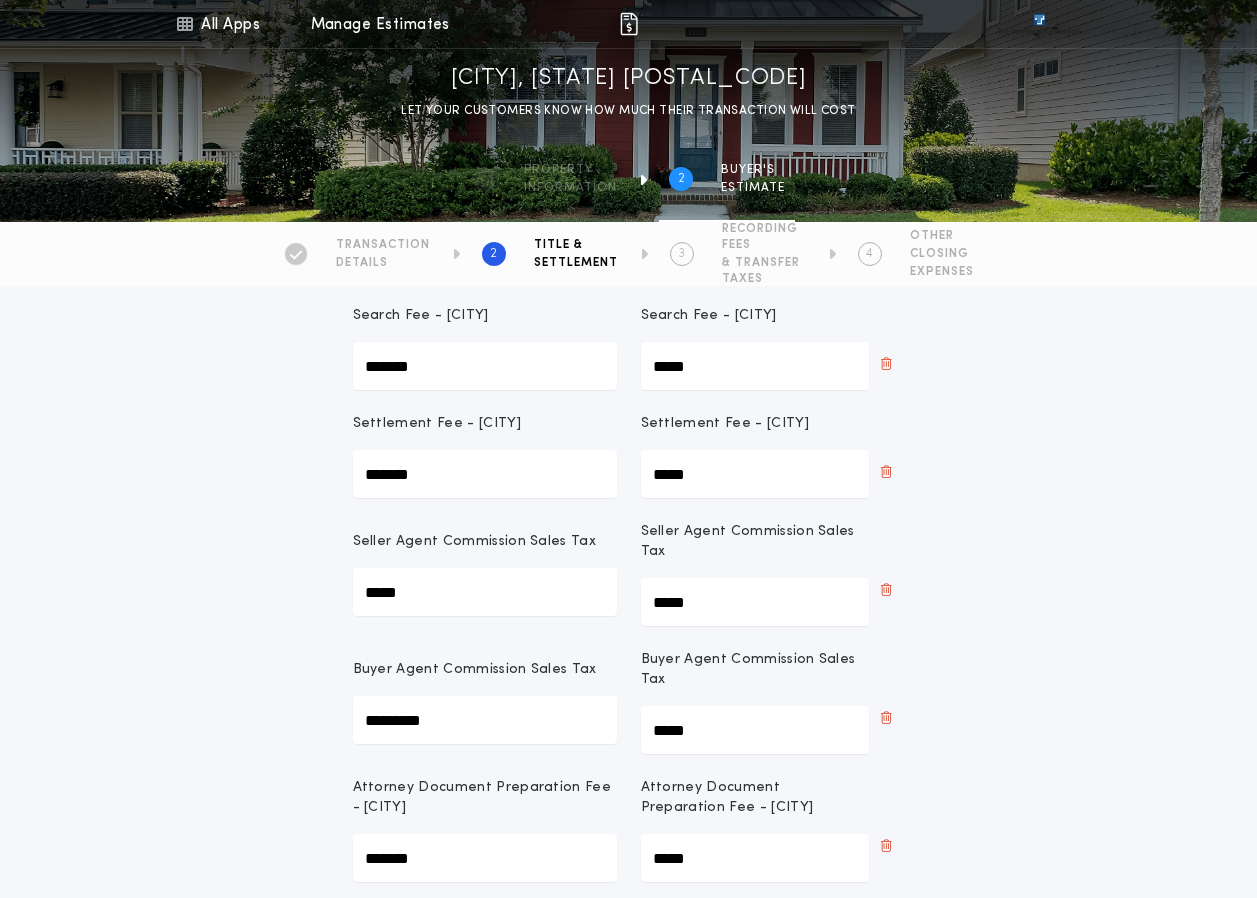 type on "*****" 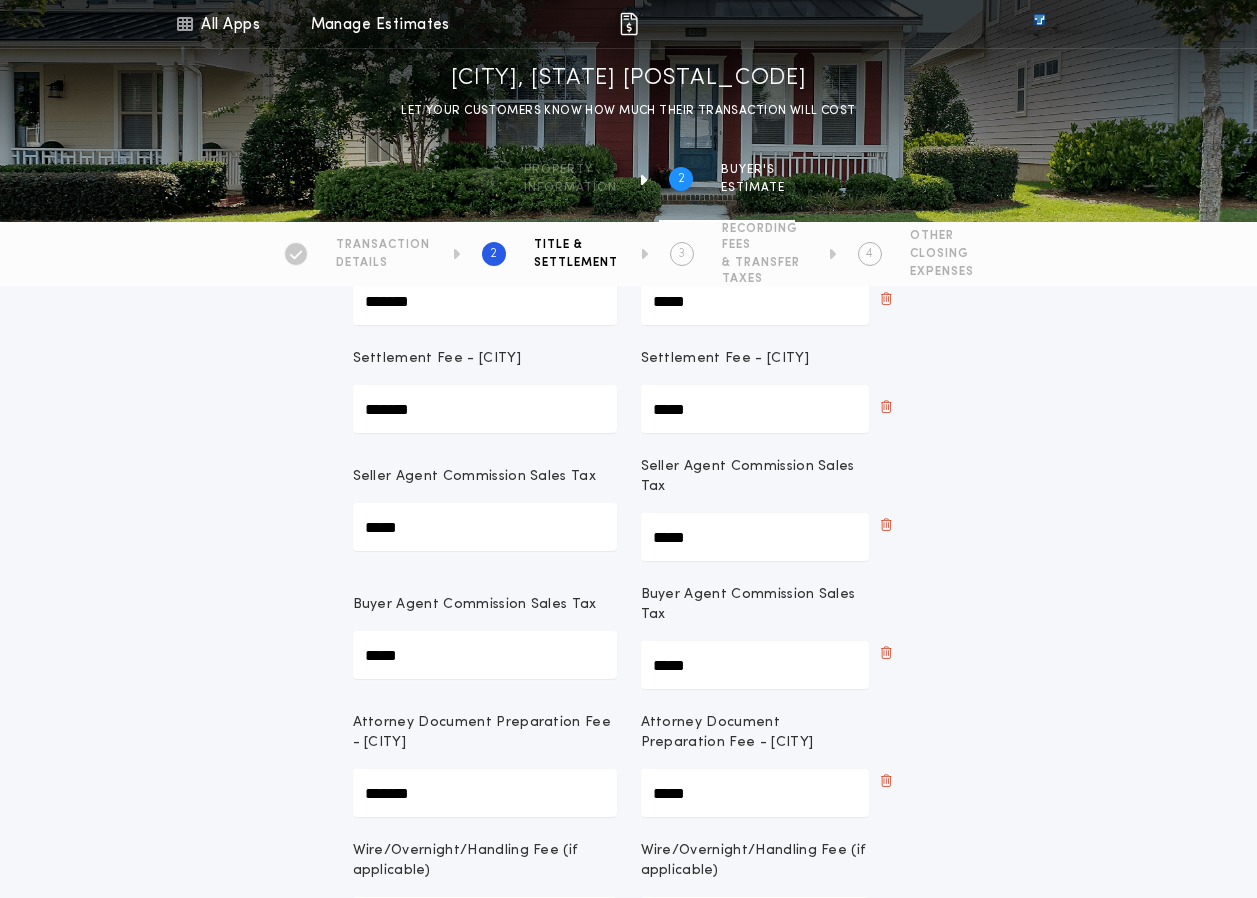 scroll, scrollTop: 300, scrollLeft: 0, axis: vertical 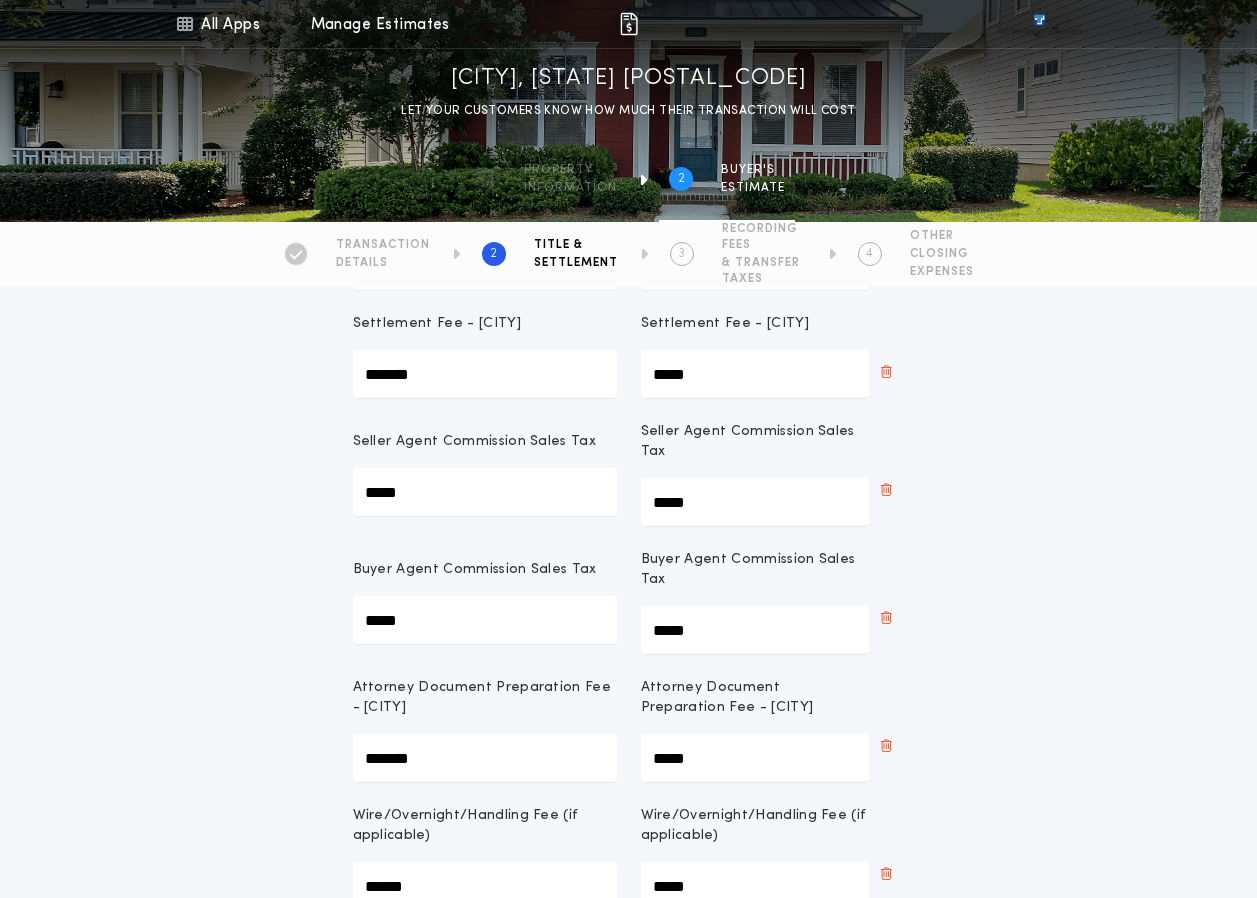 type on "*****" 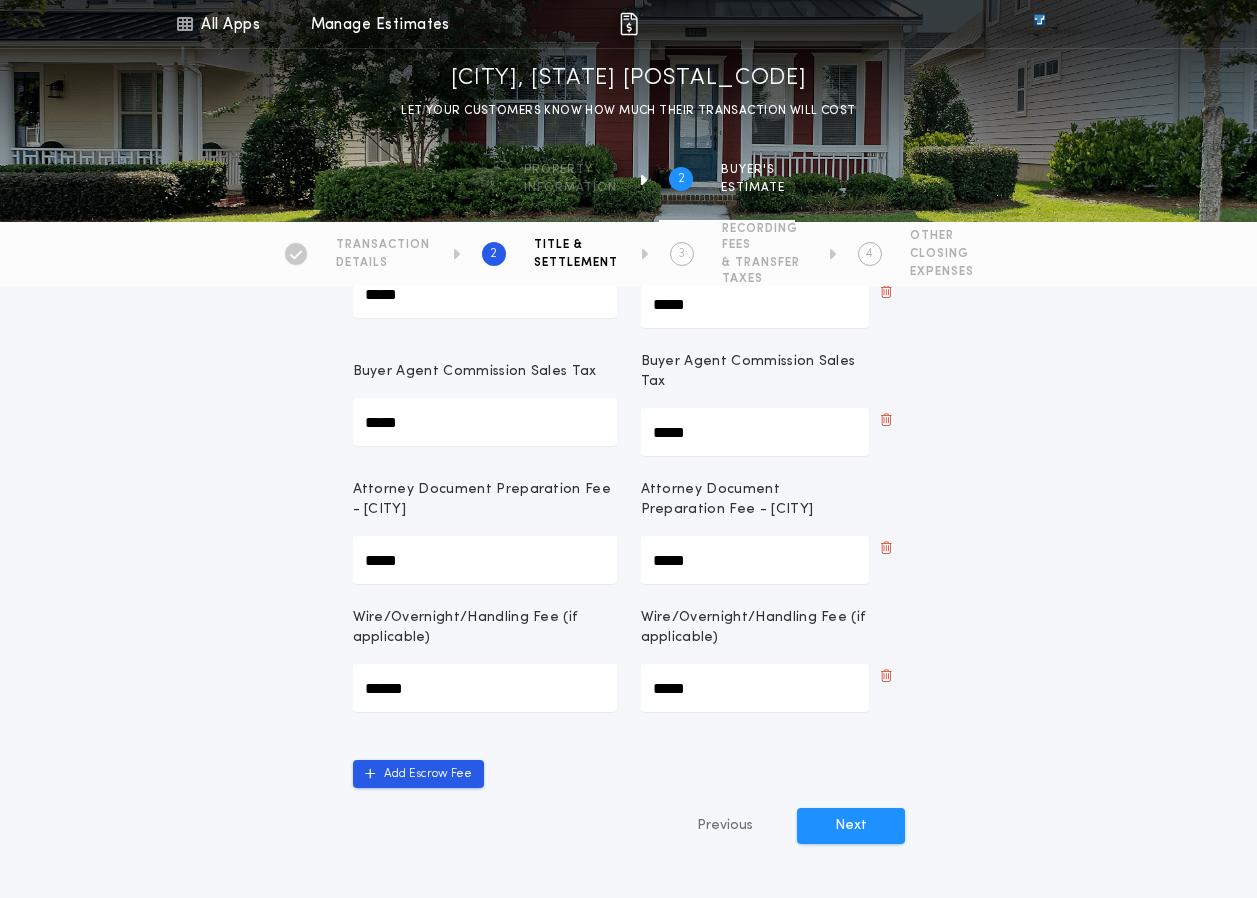 scroll, scrollTop: 500, scrollLeft: 0, axis: vertical 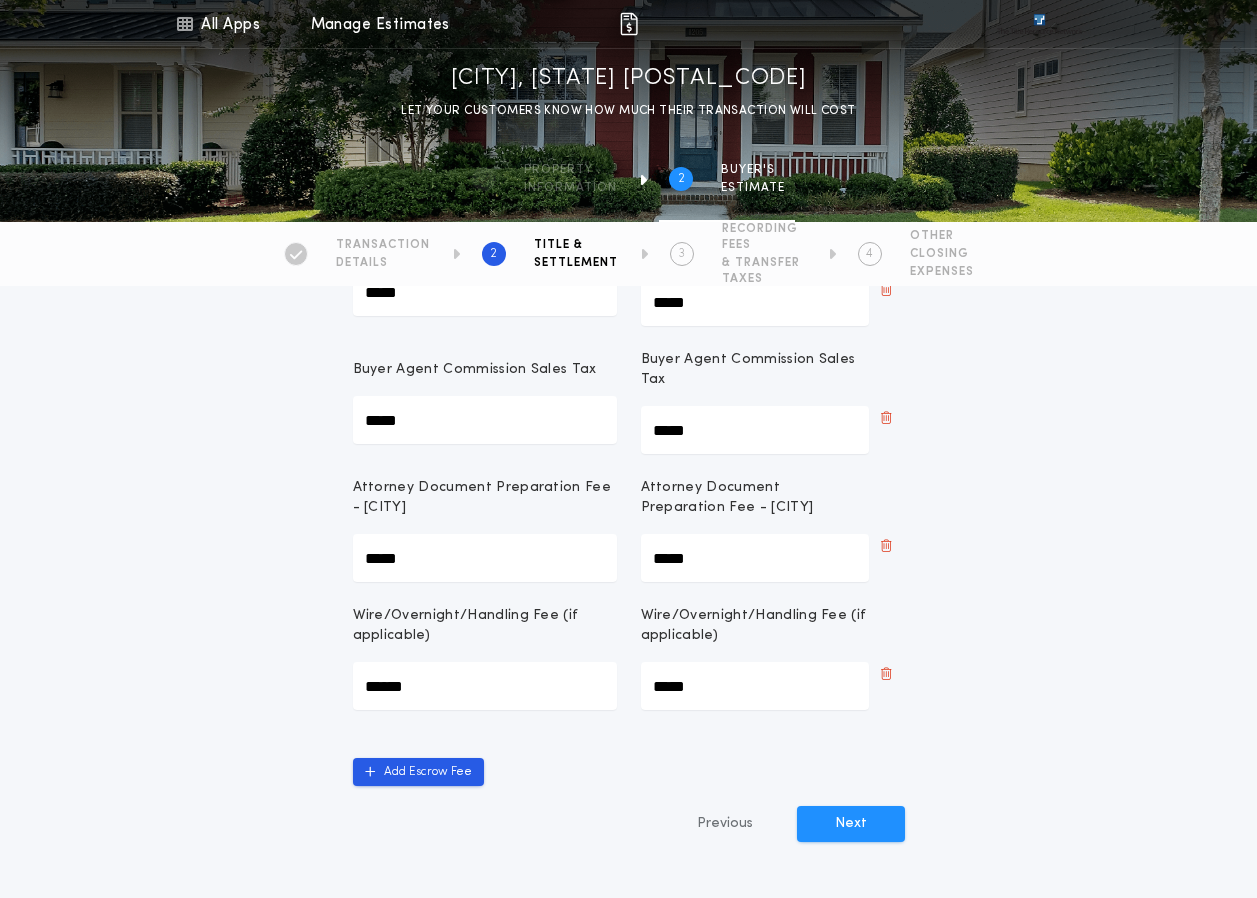 type on "*****" 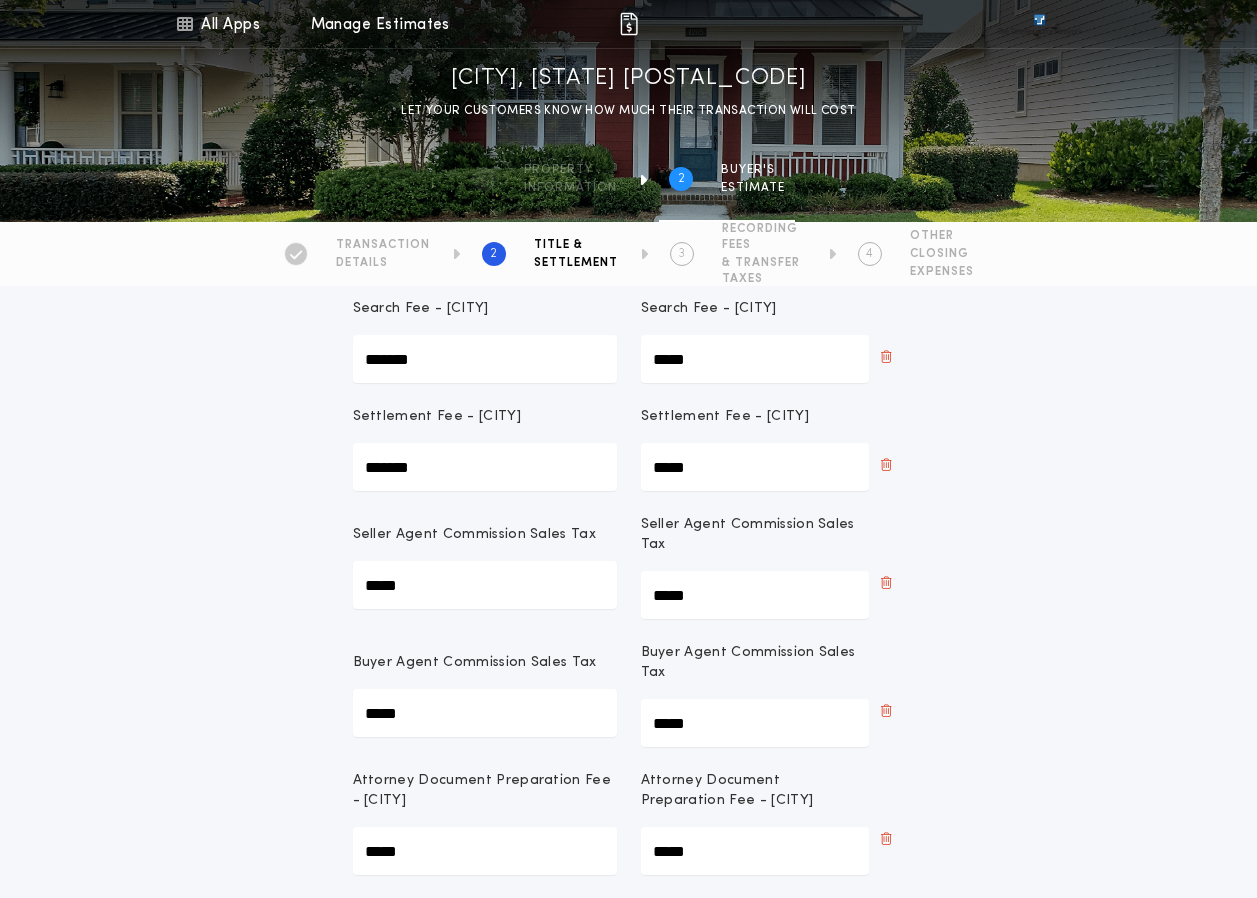 scroll, scrollTop: 600, scrollLeft: 0, axis: vertical 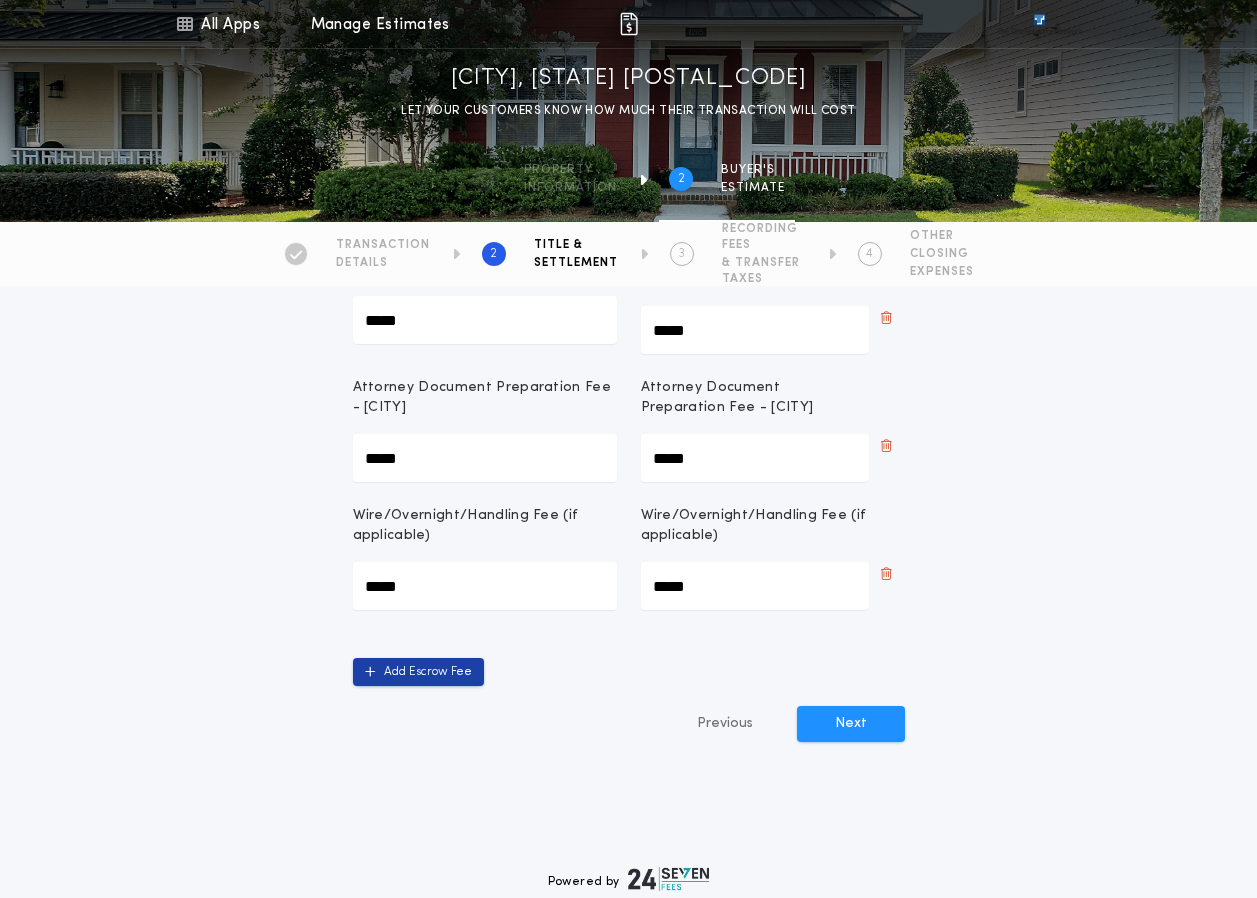type on "*****" 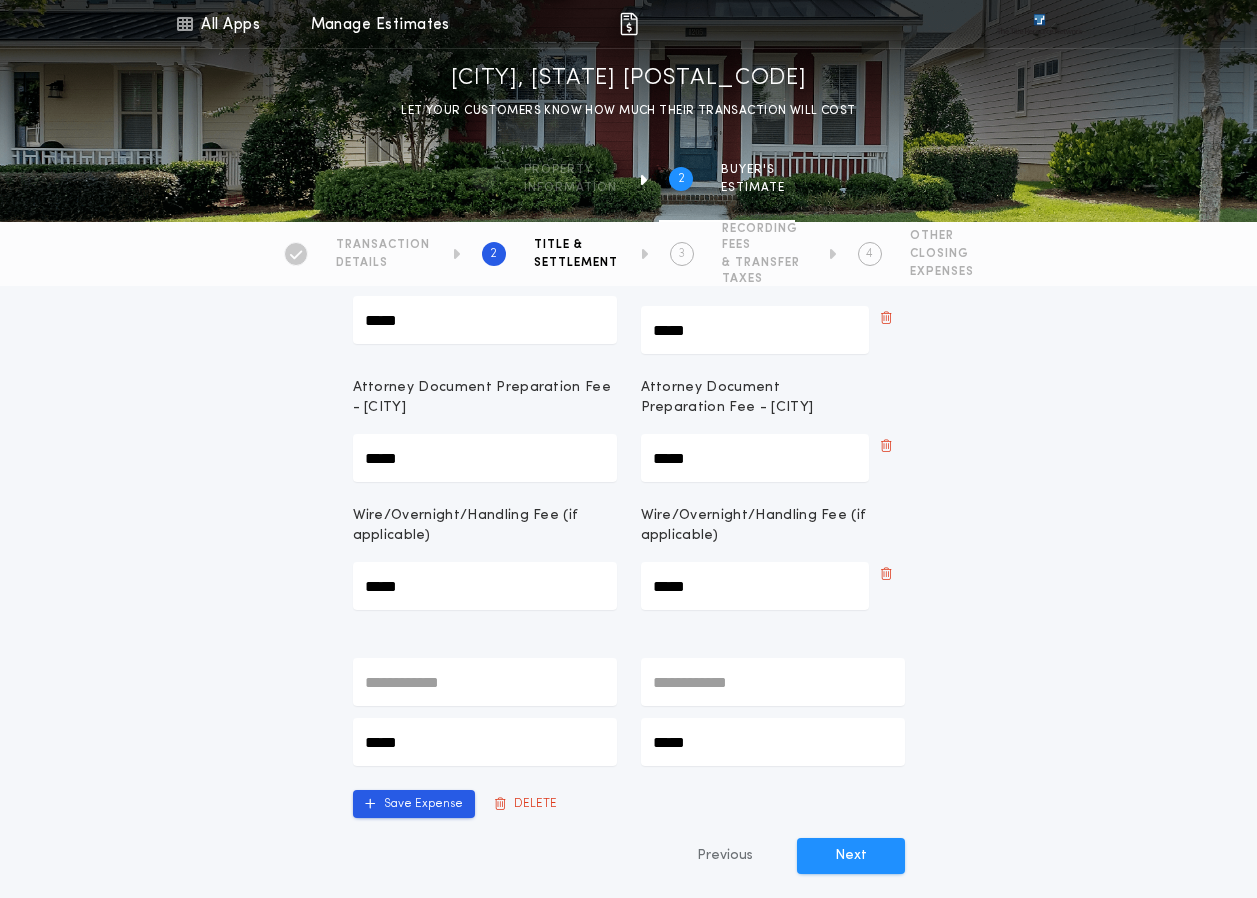 click at bounding box center [485, 682] 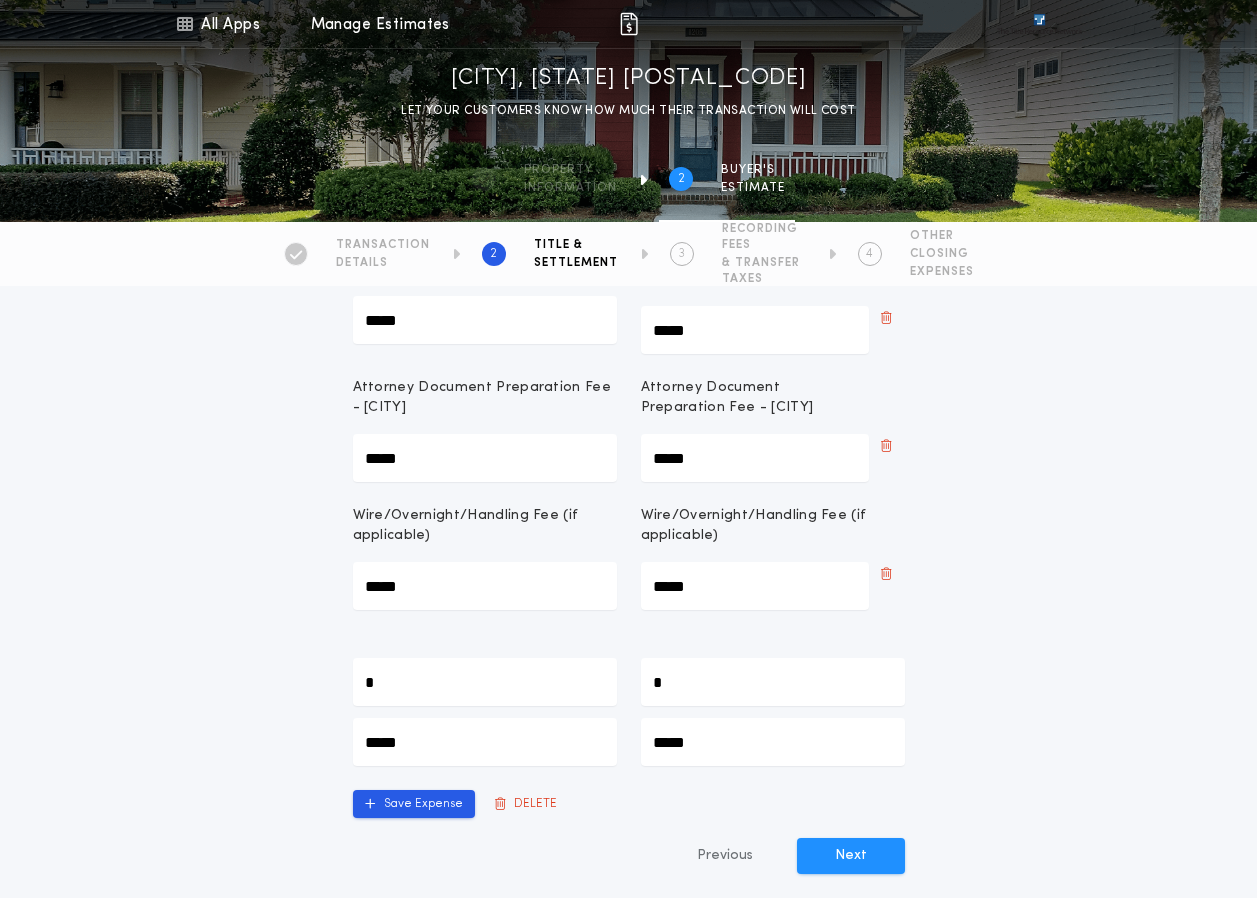 type on "**" 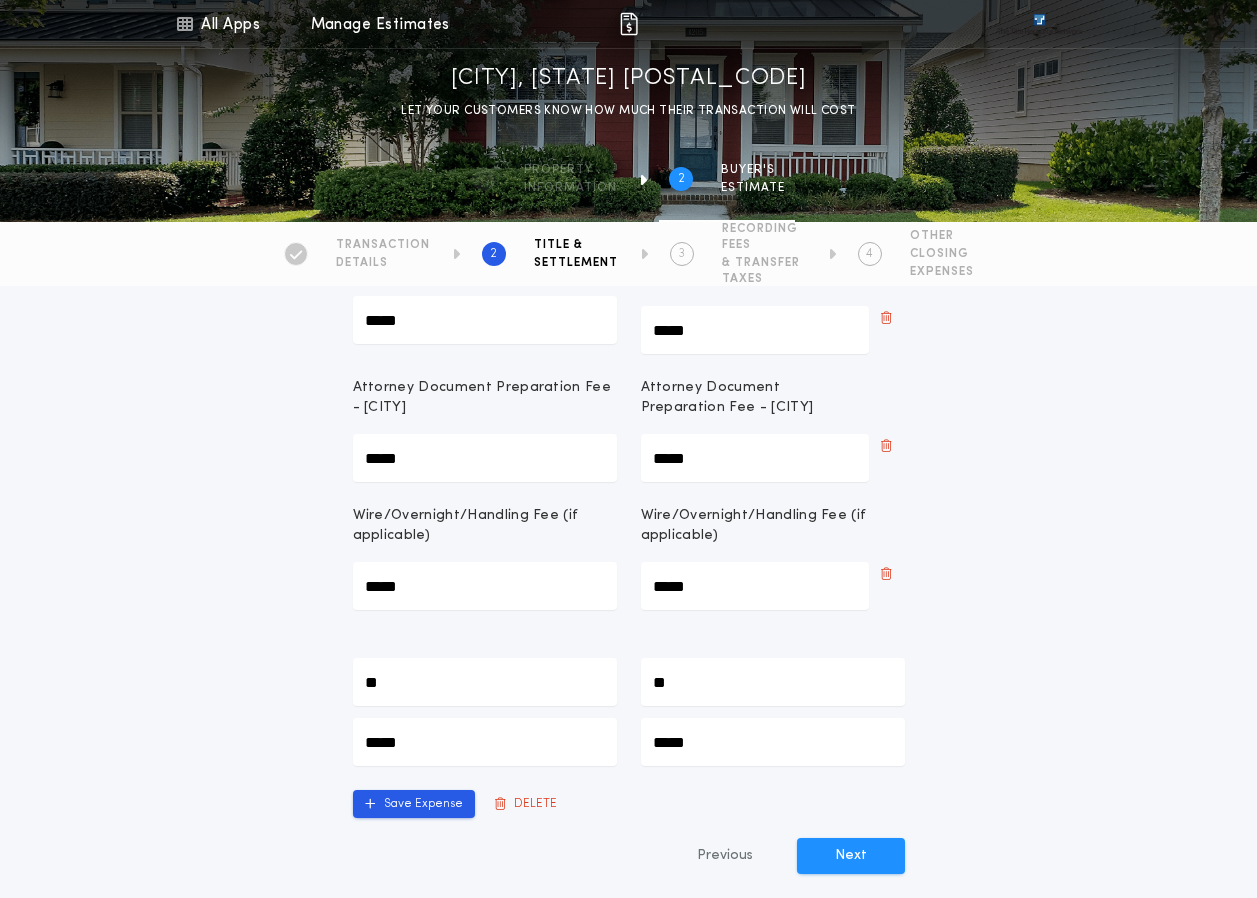 type on "***" 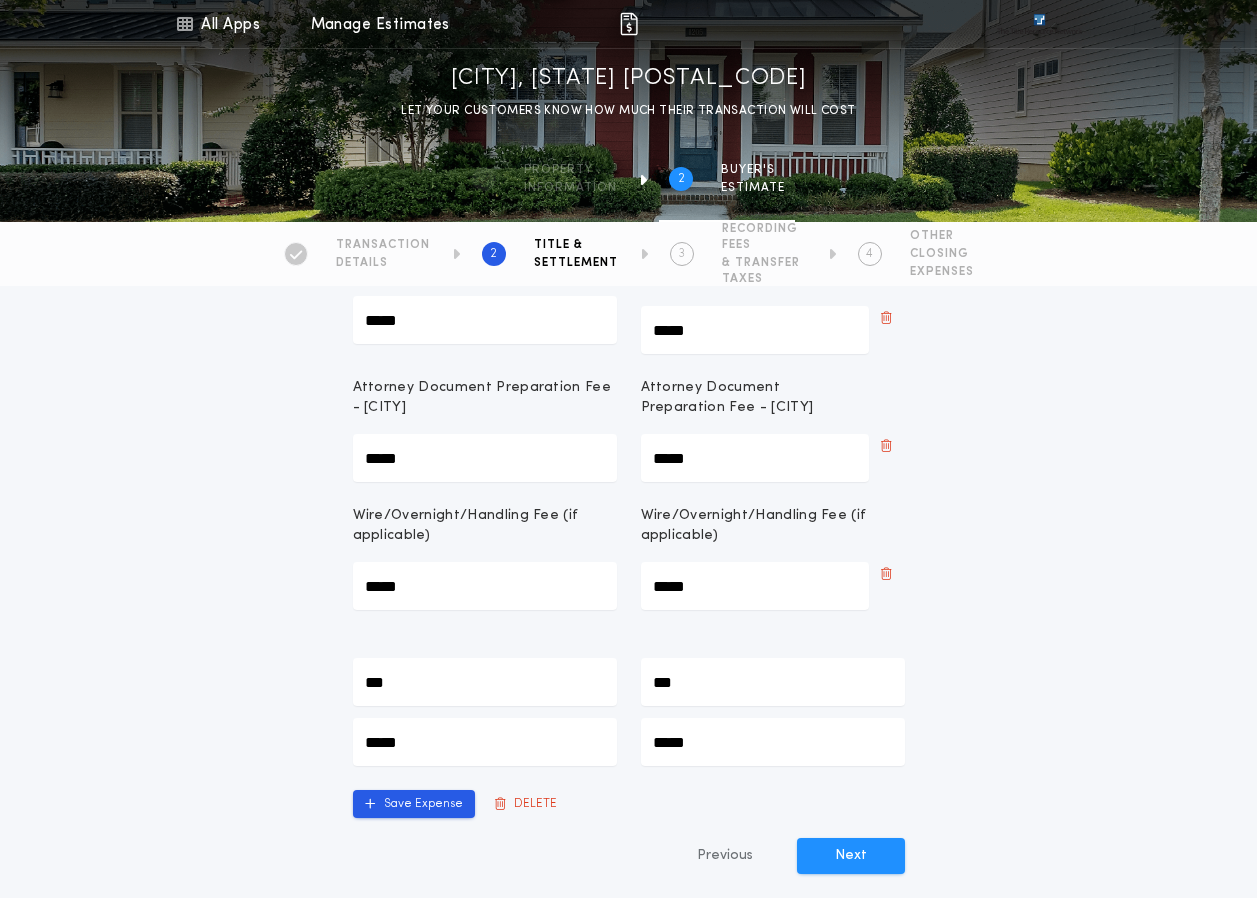 type on "****" 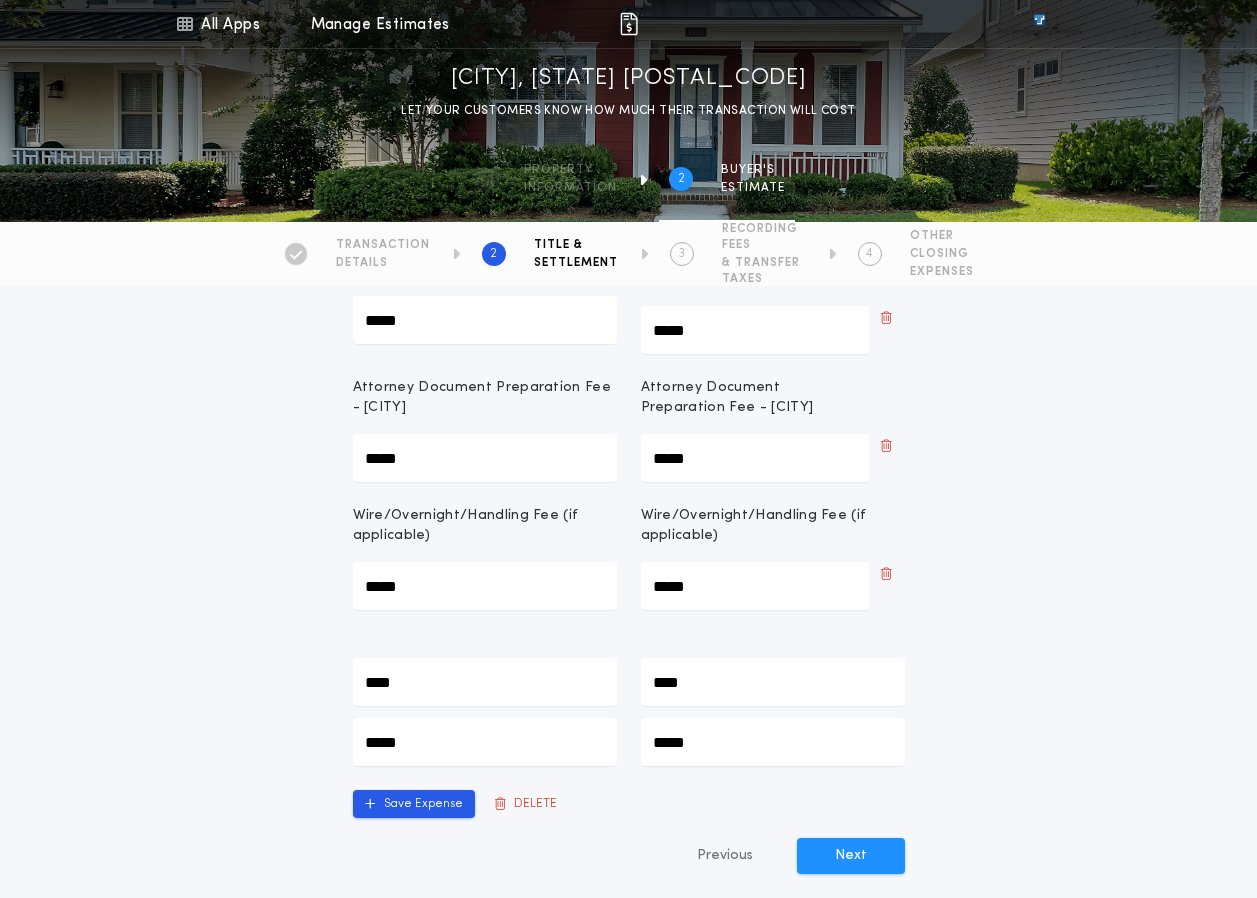 type on "*****" 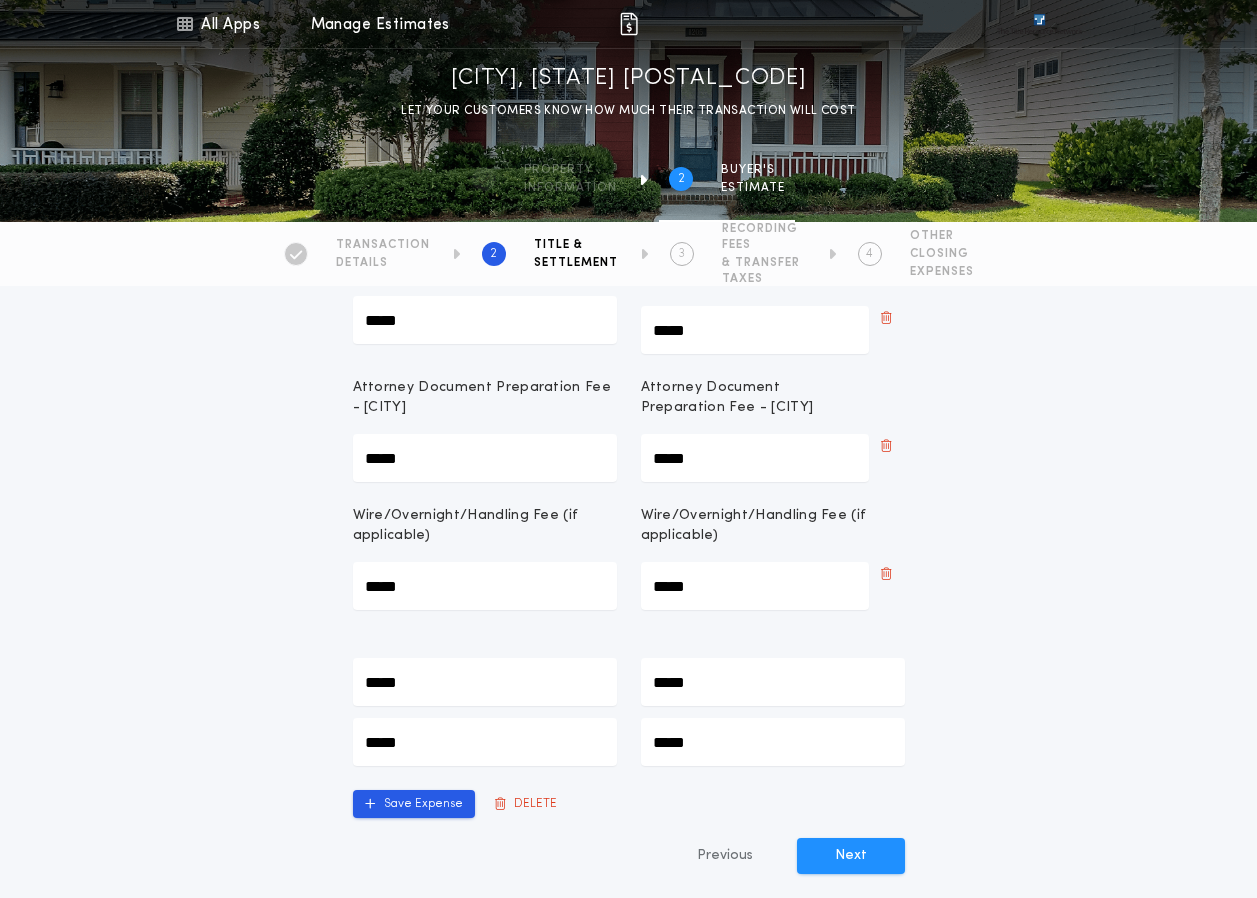 type on "******" 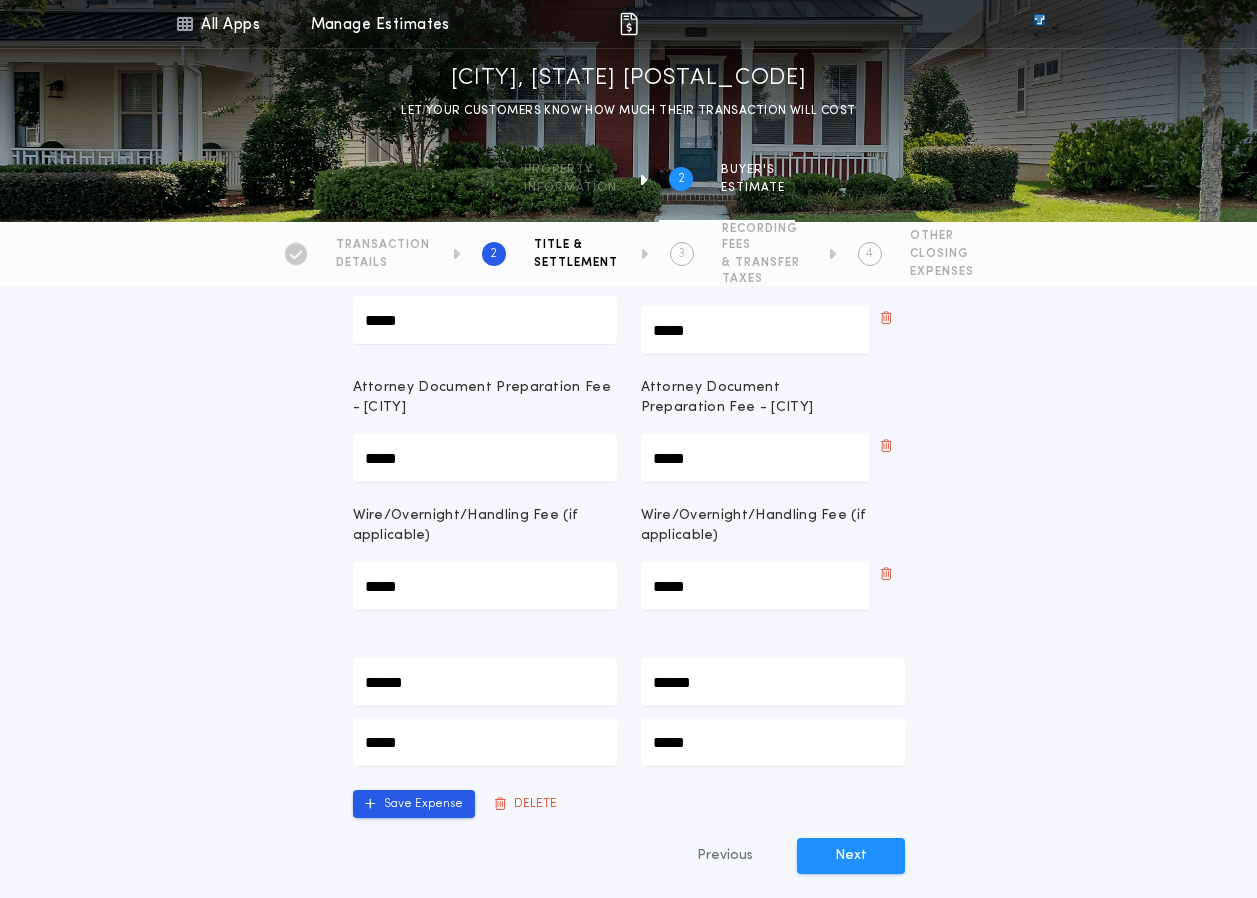 type on "*******" 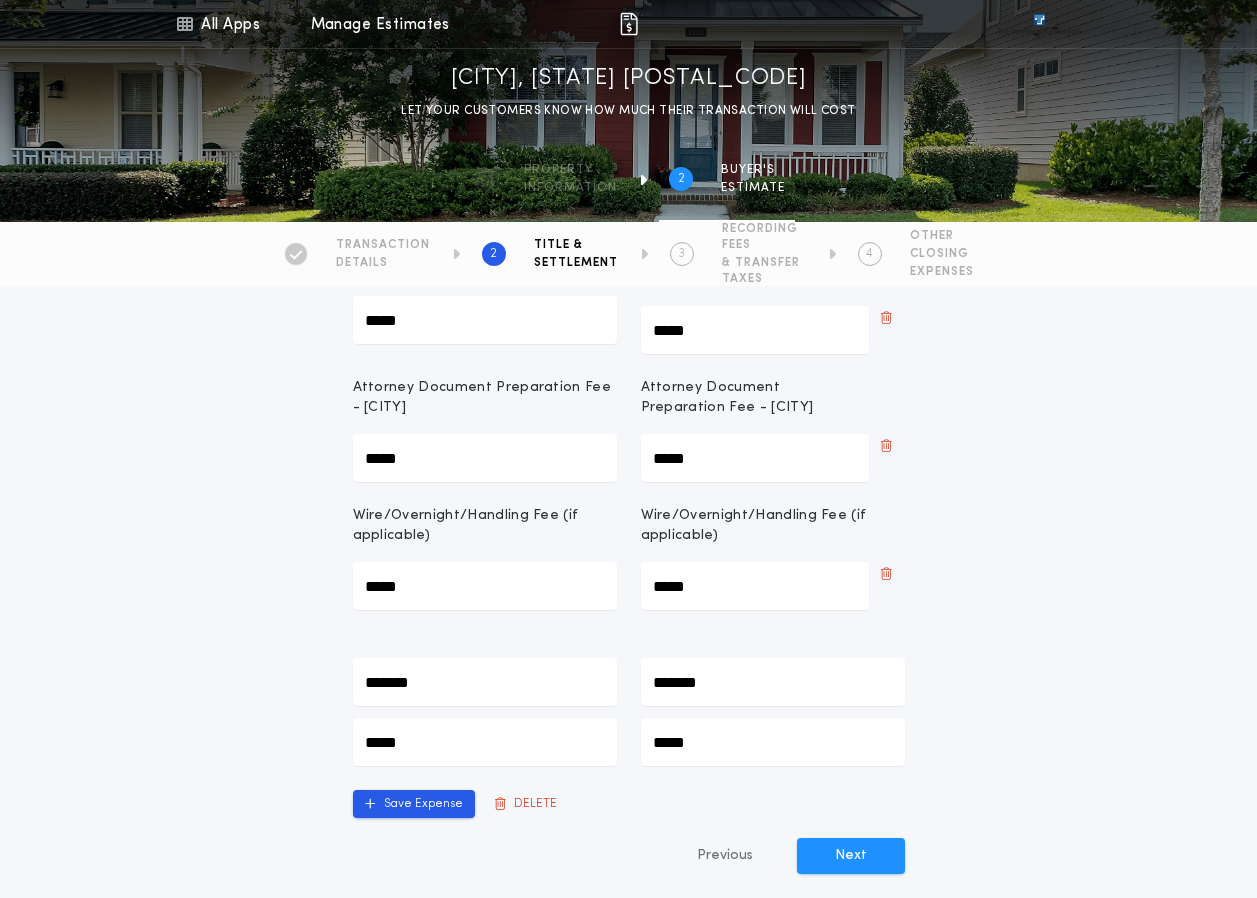 type on "********" 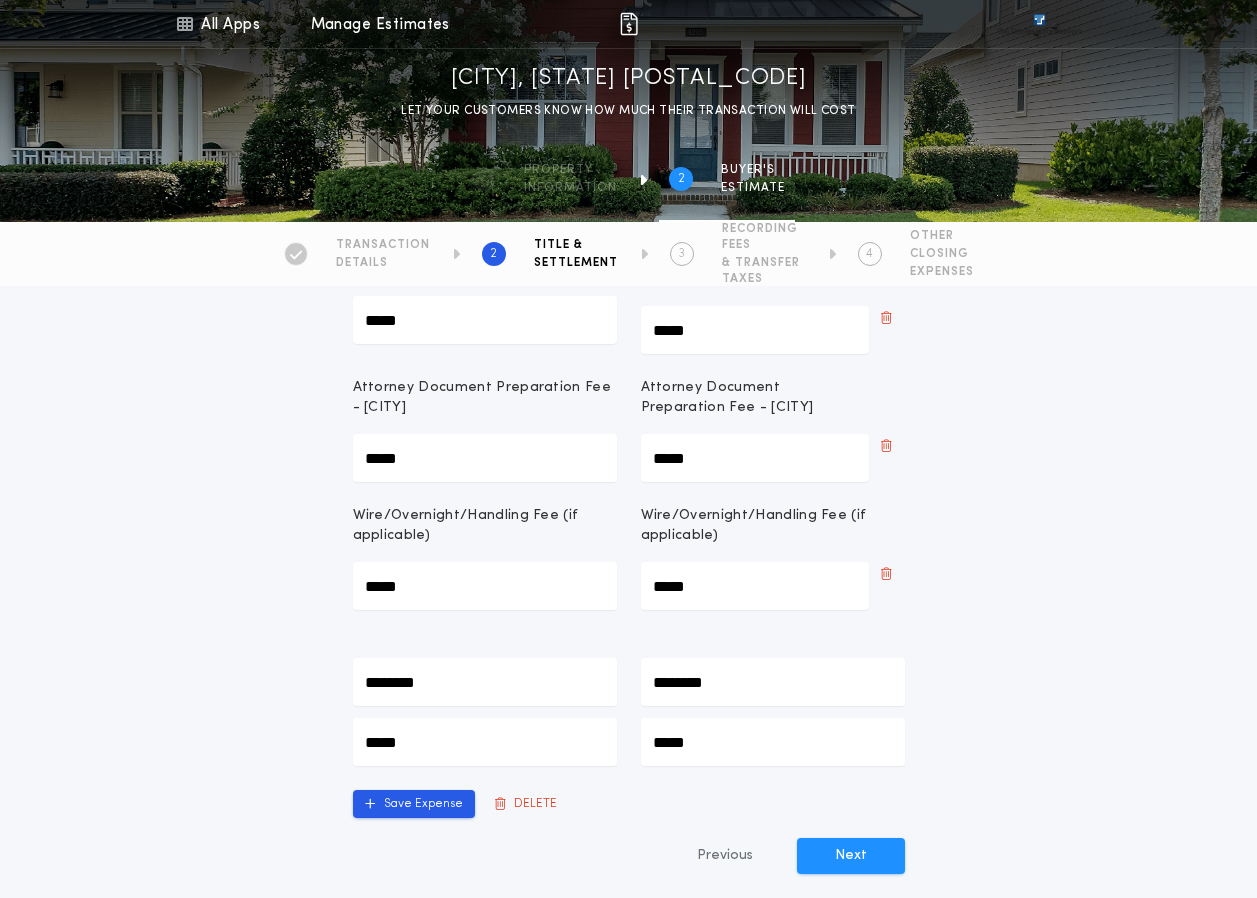 type on "*********" 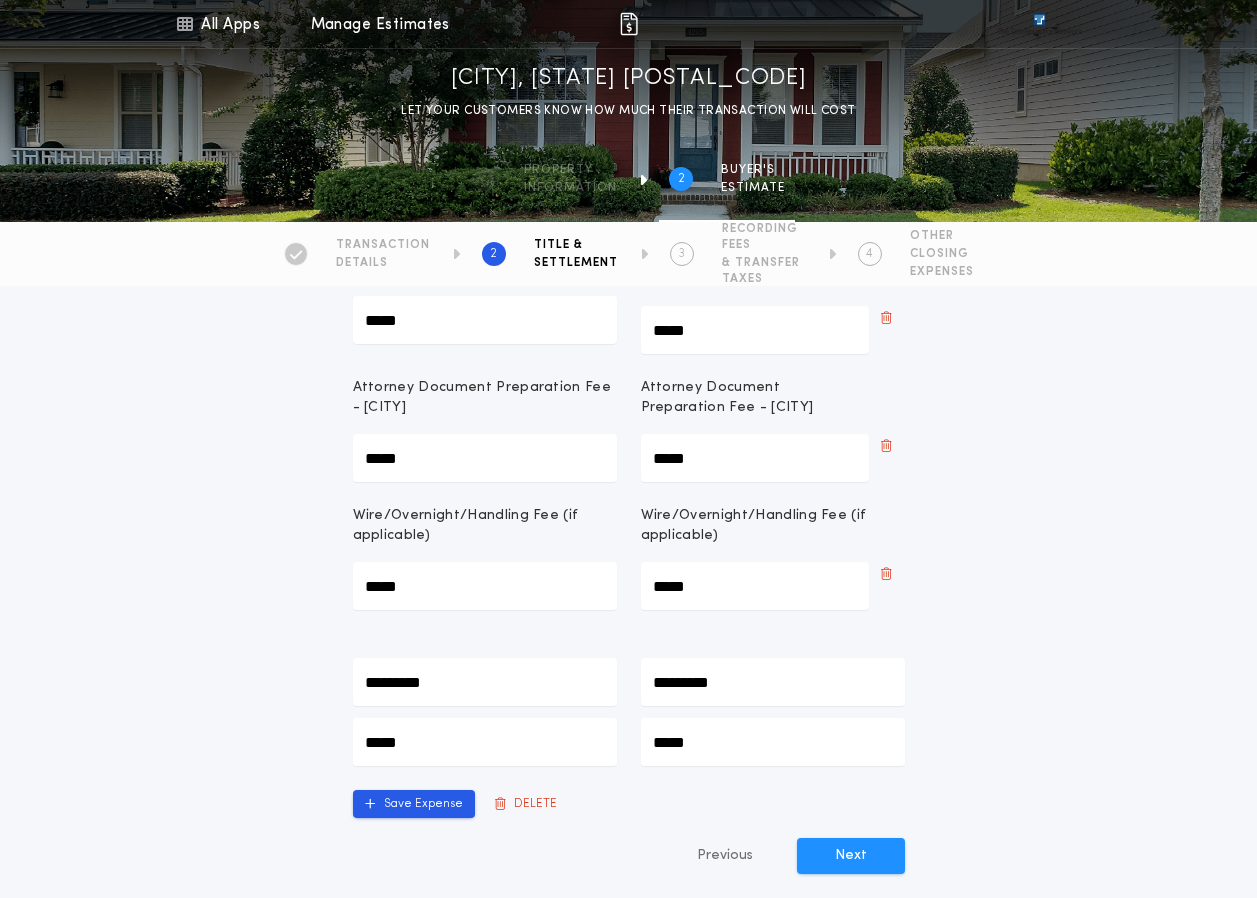 type on "********" 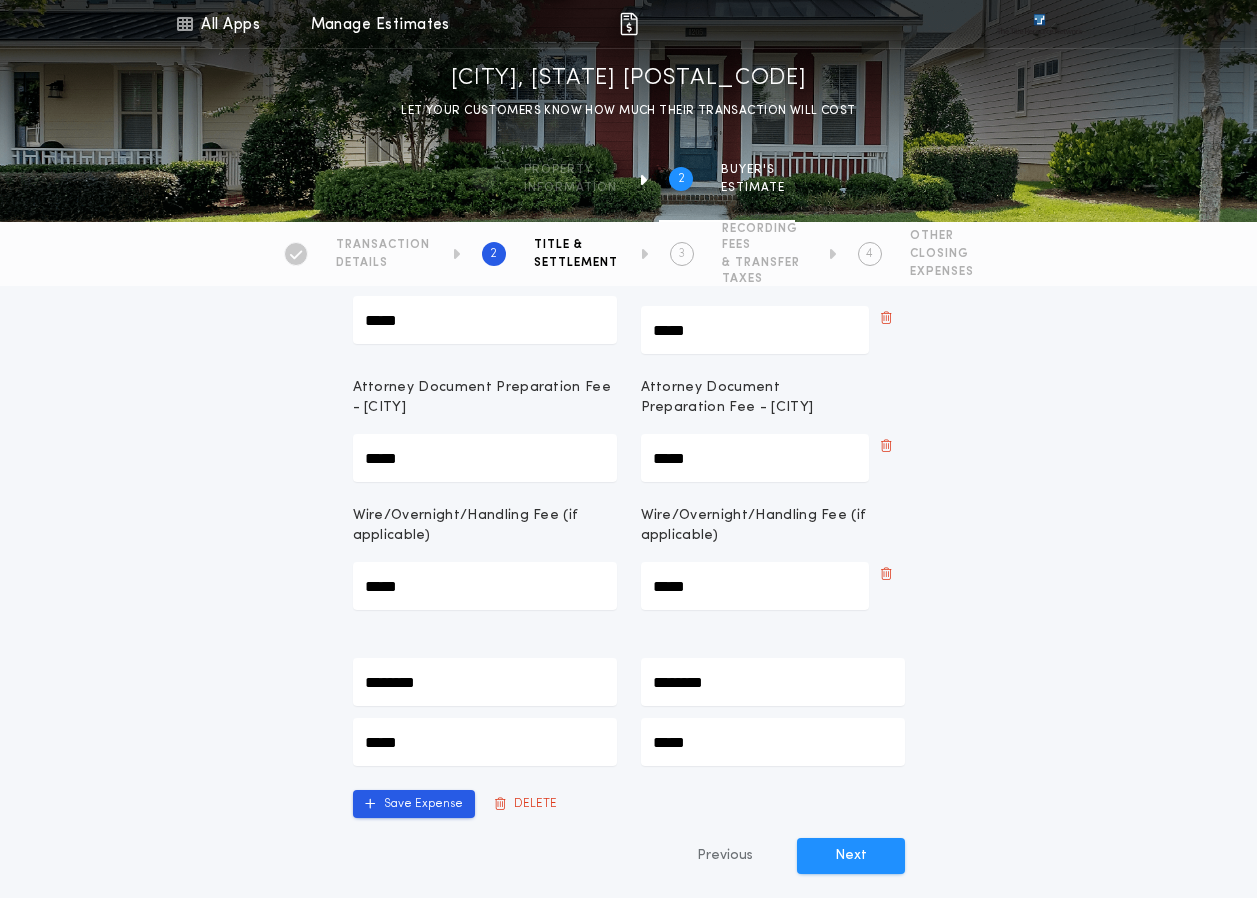 type on "*******" 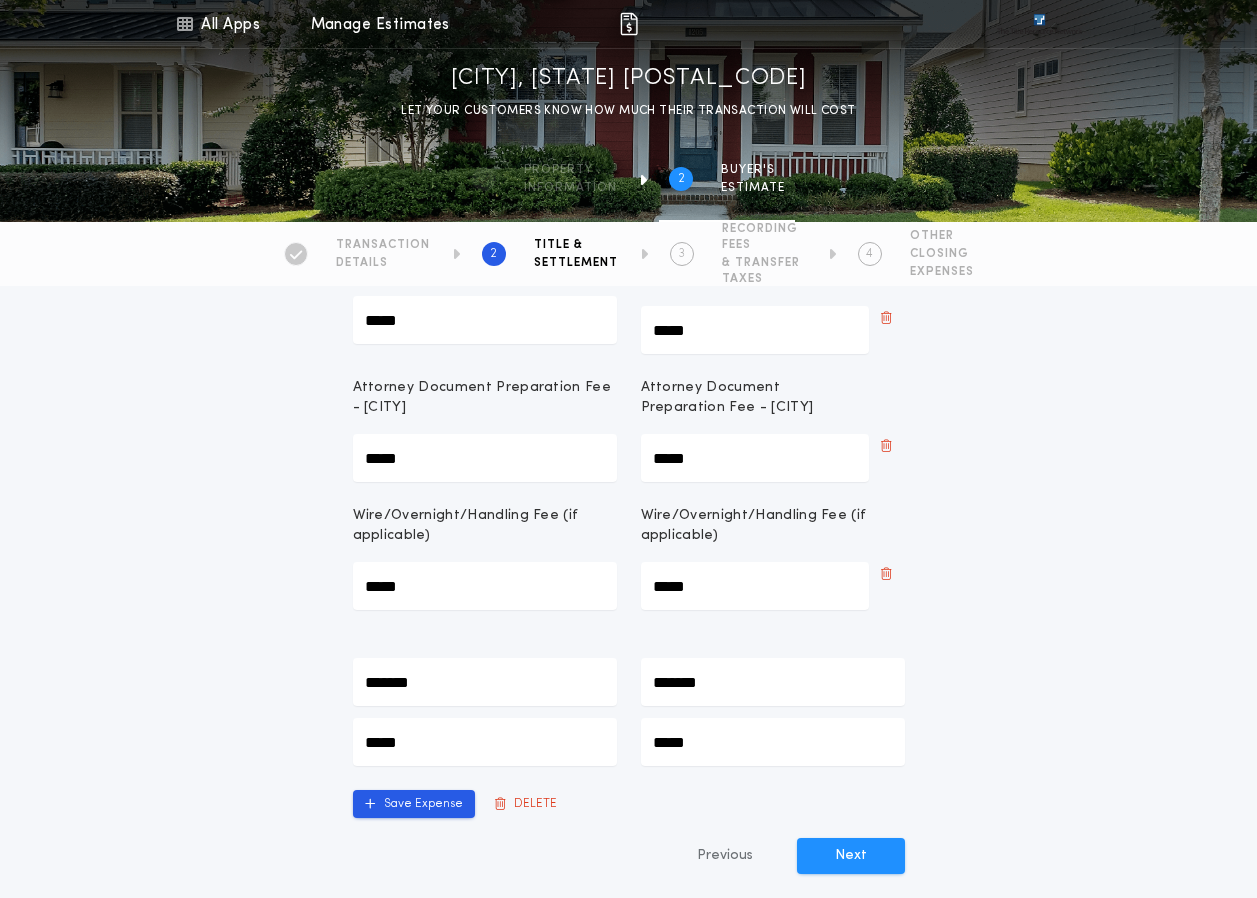 type on "******" 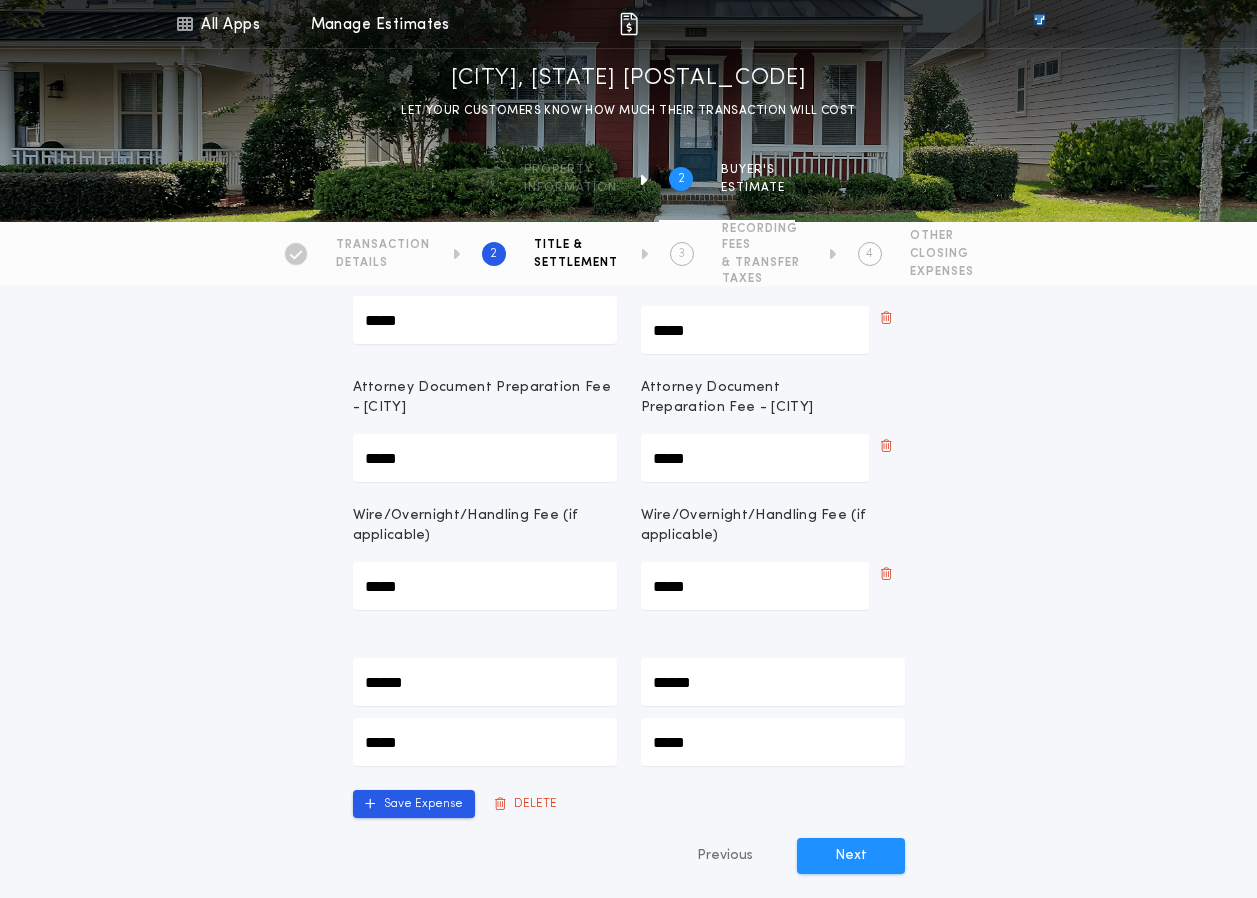 type on "*****" 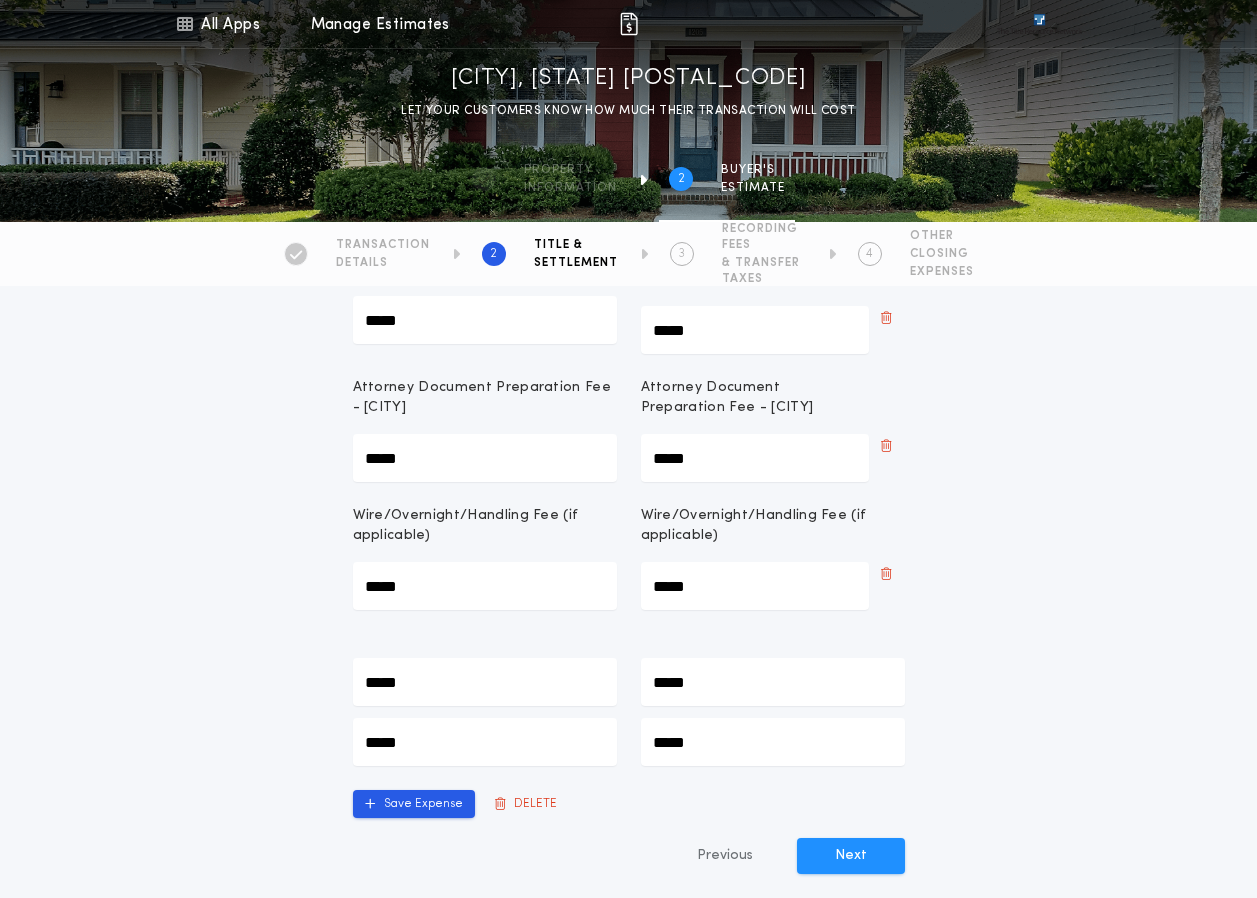 type on "******" 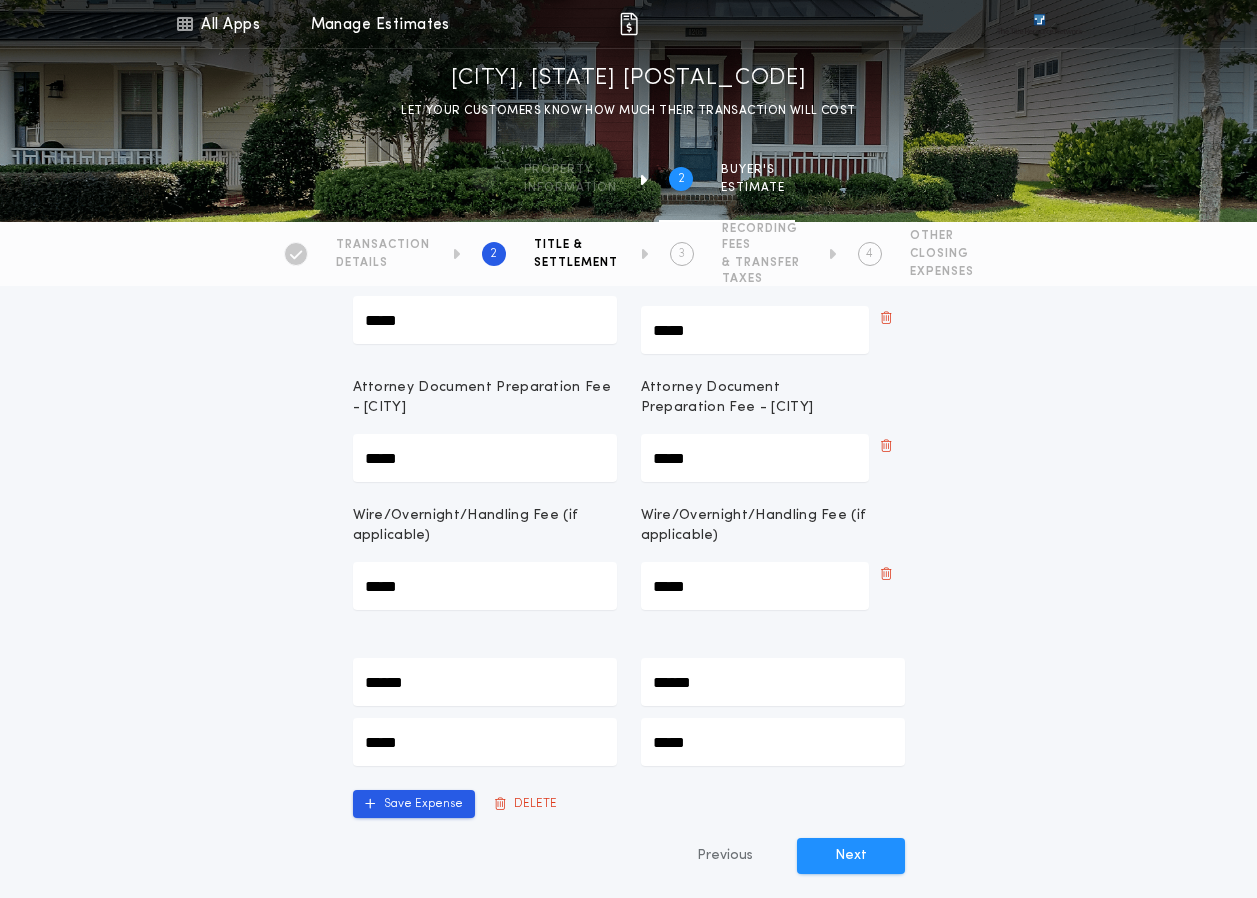 type on "*******" 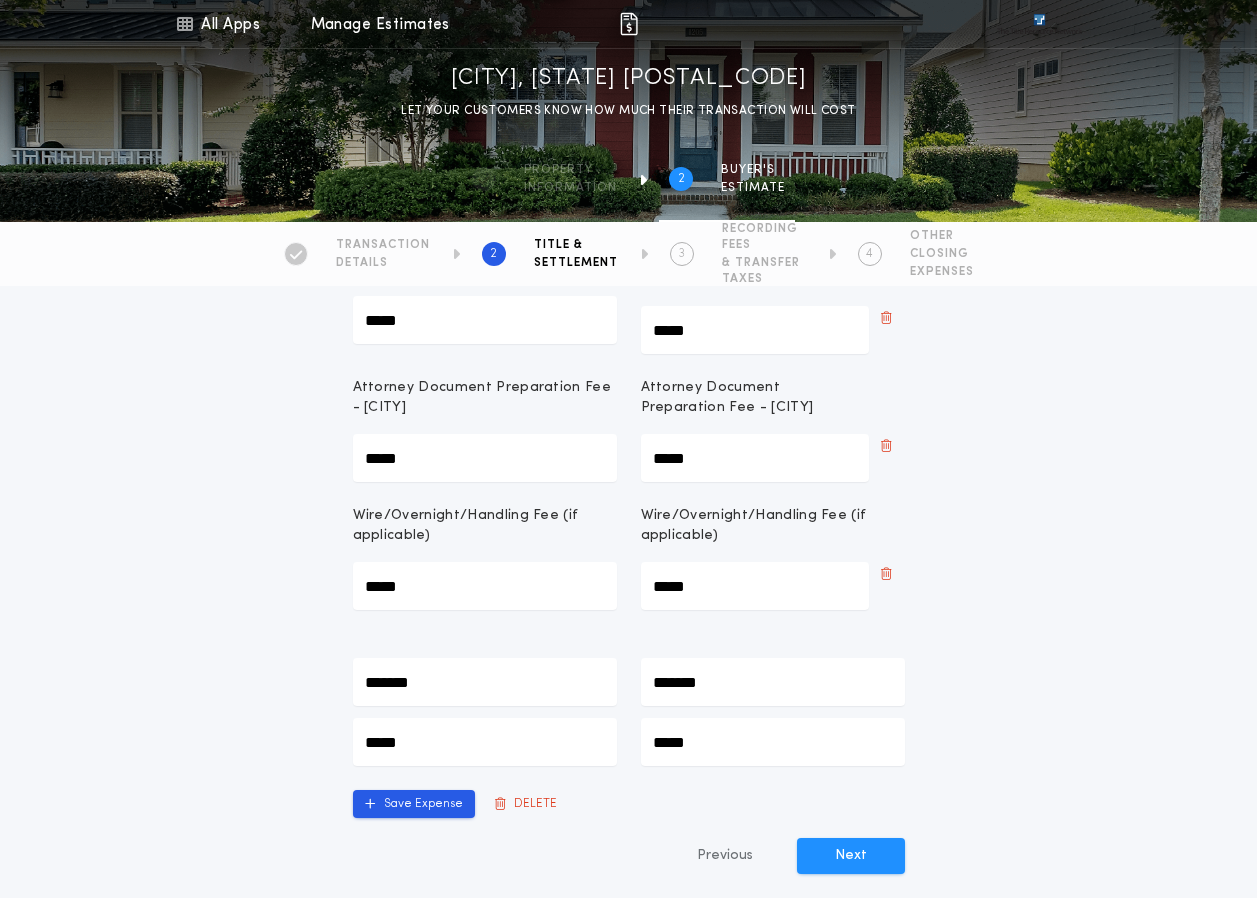 type on "********" 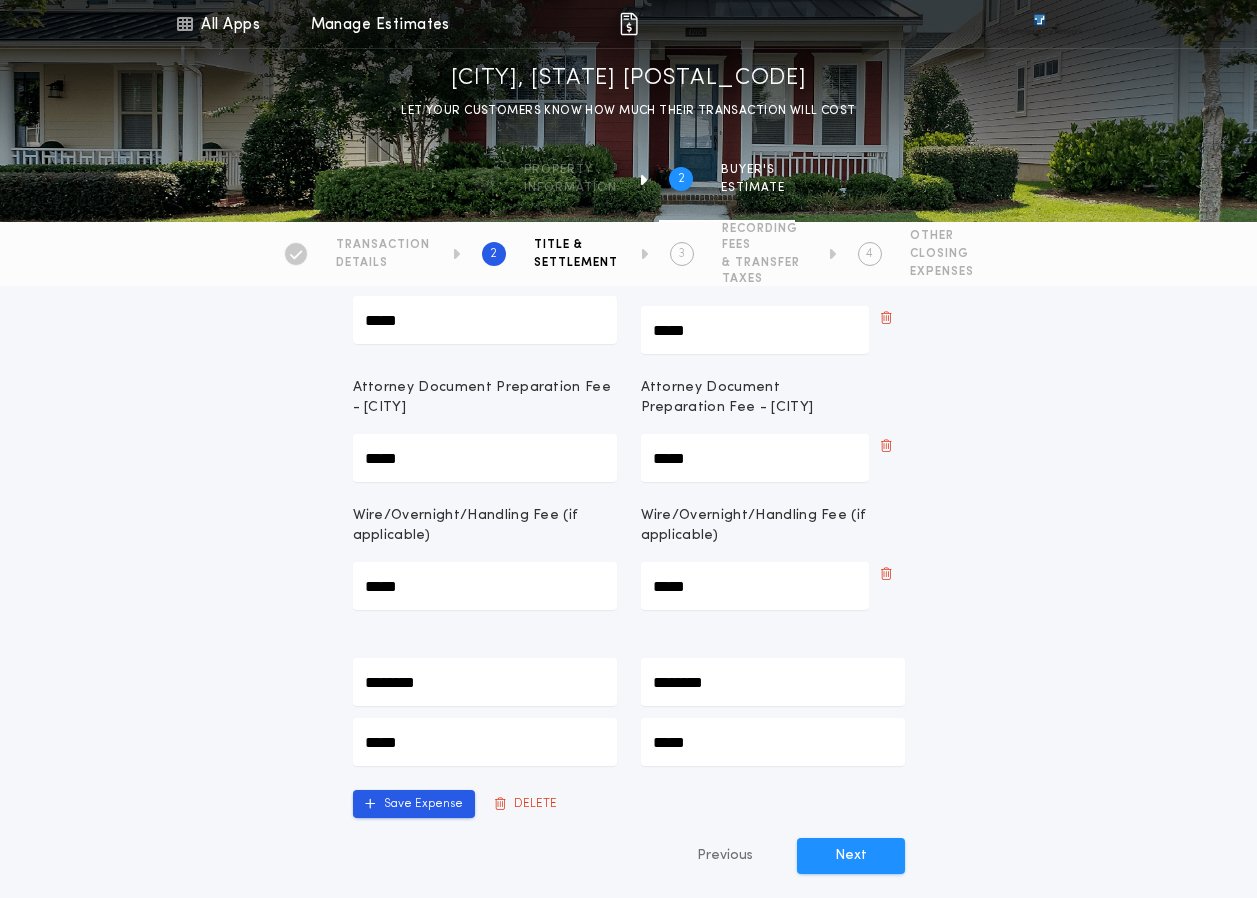 type on "*********" 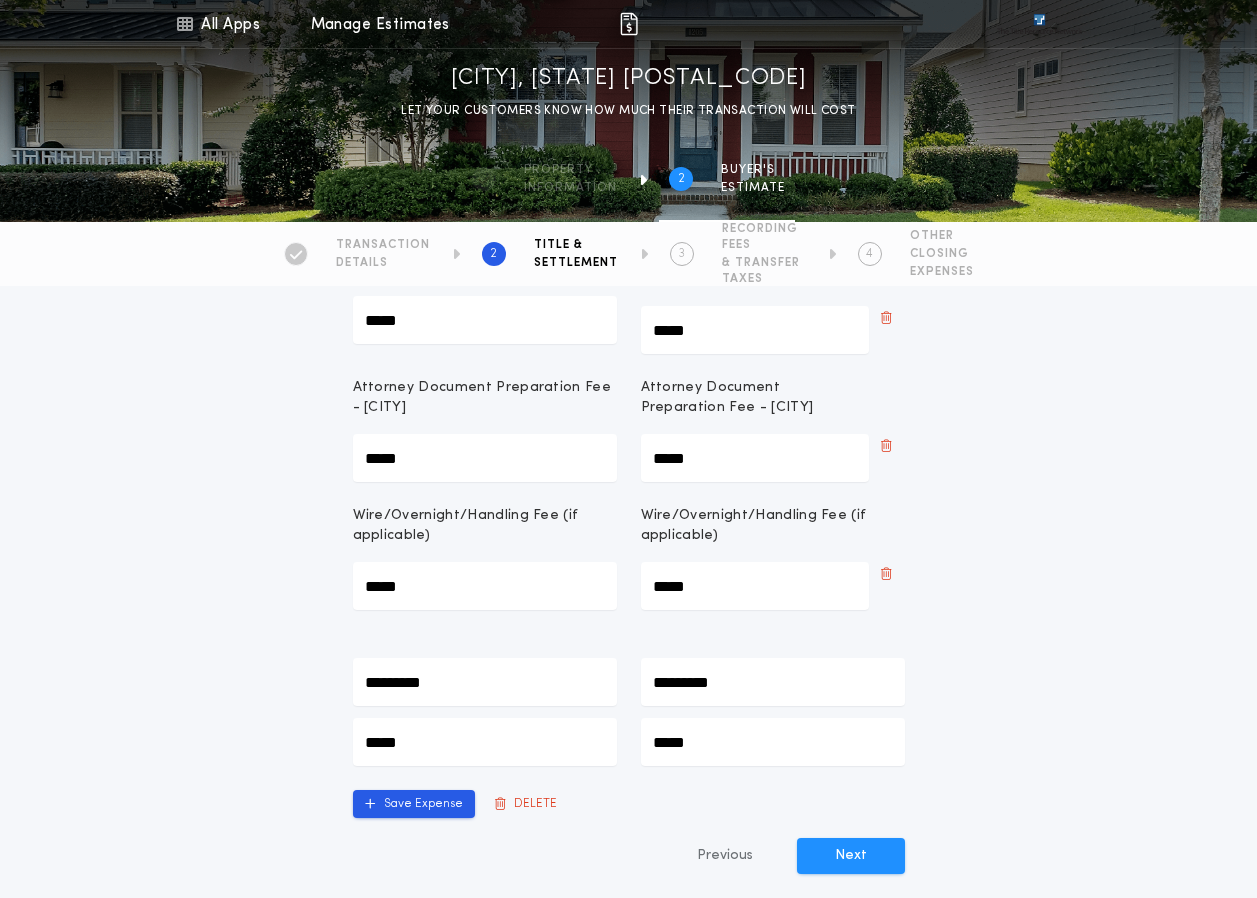 type on "**********" 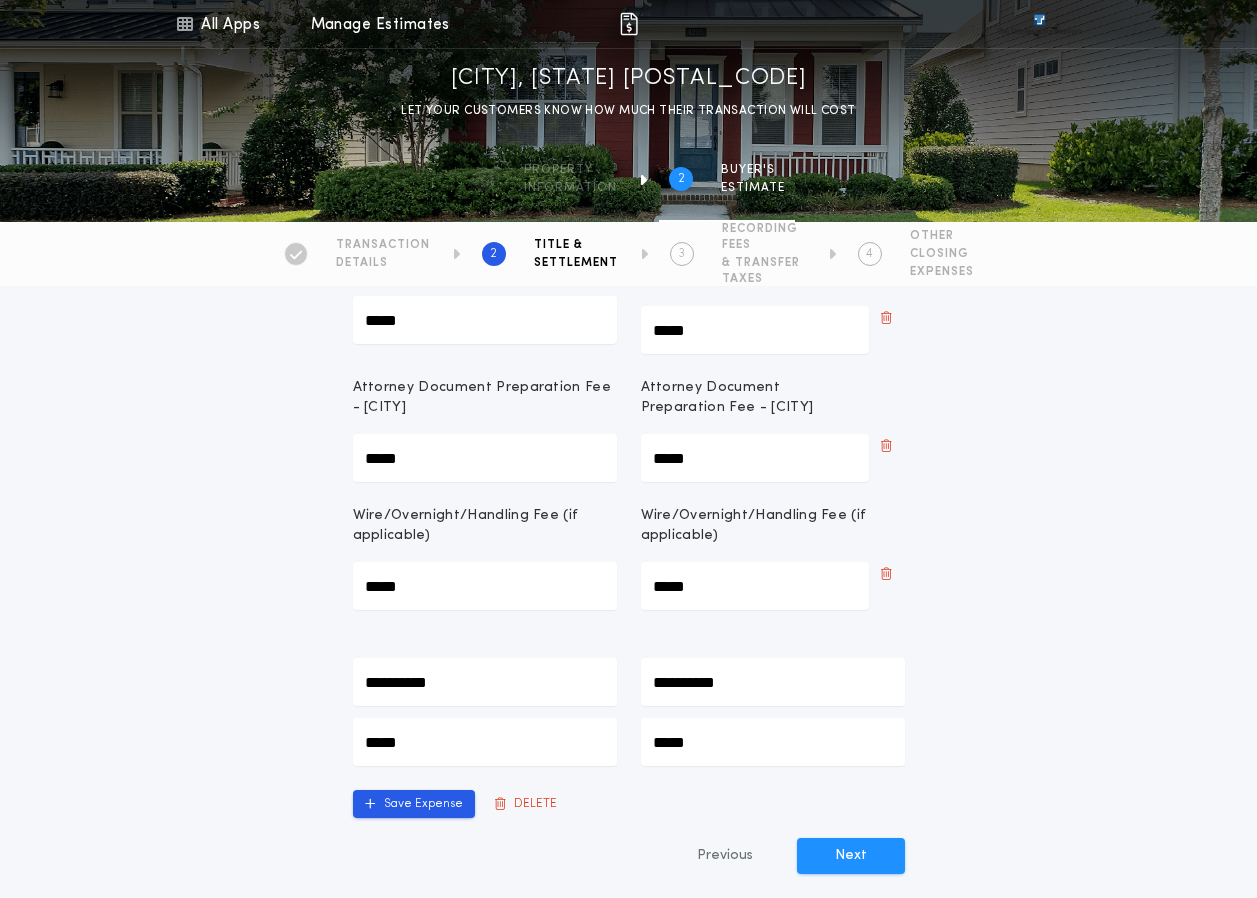 type on "**********" 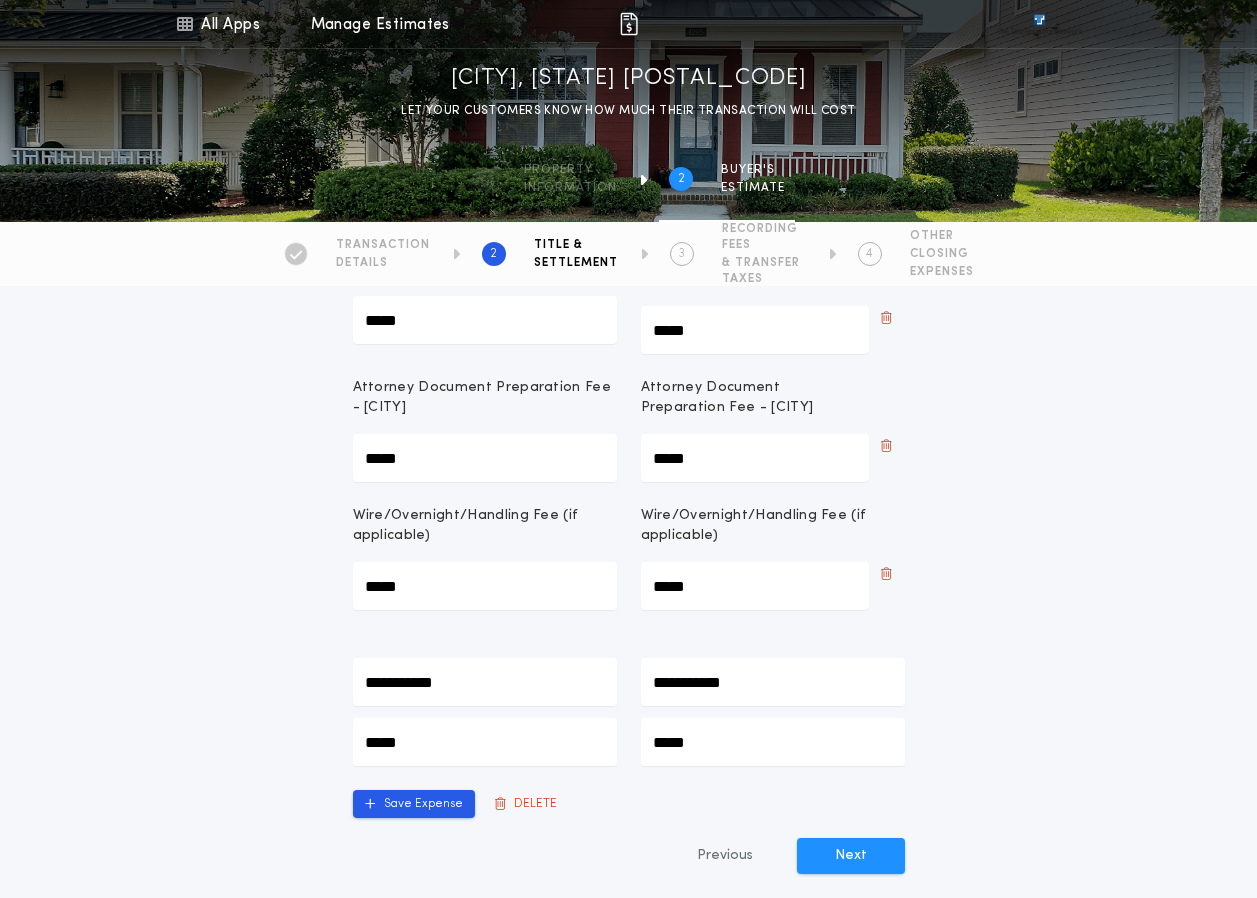 click on "**********" at bounding box center [485, 682] 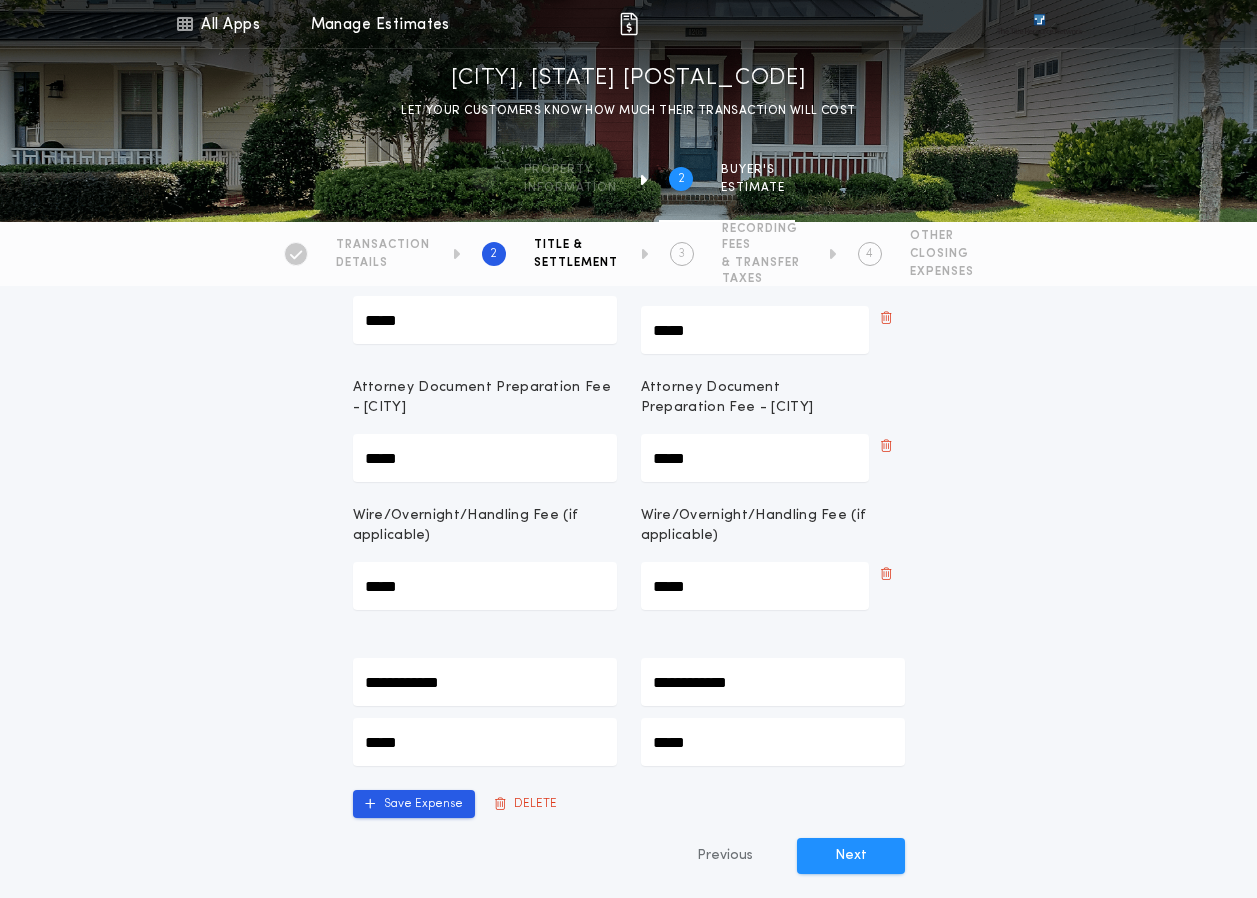 type on "**********" 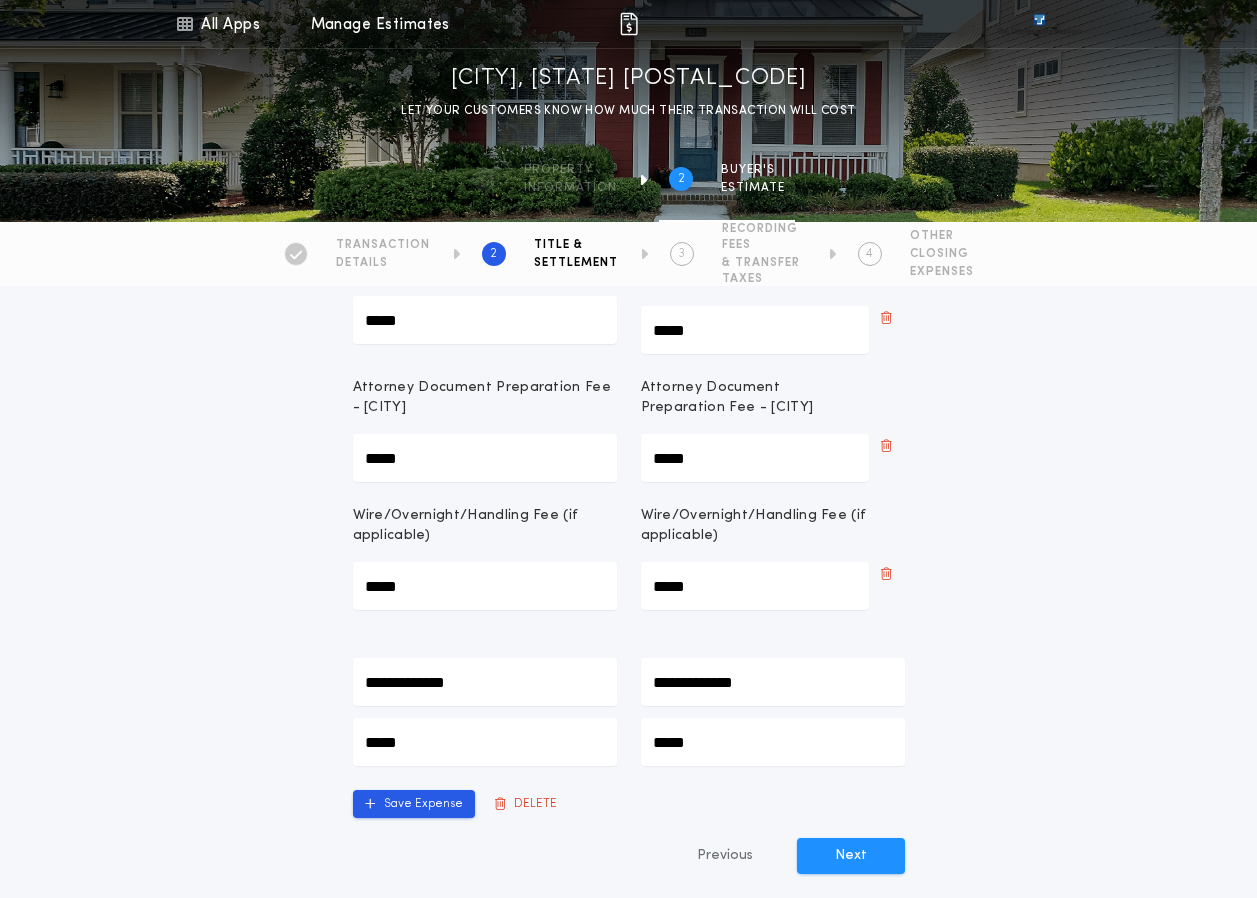 type on "**********" 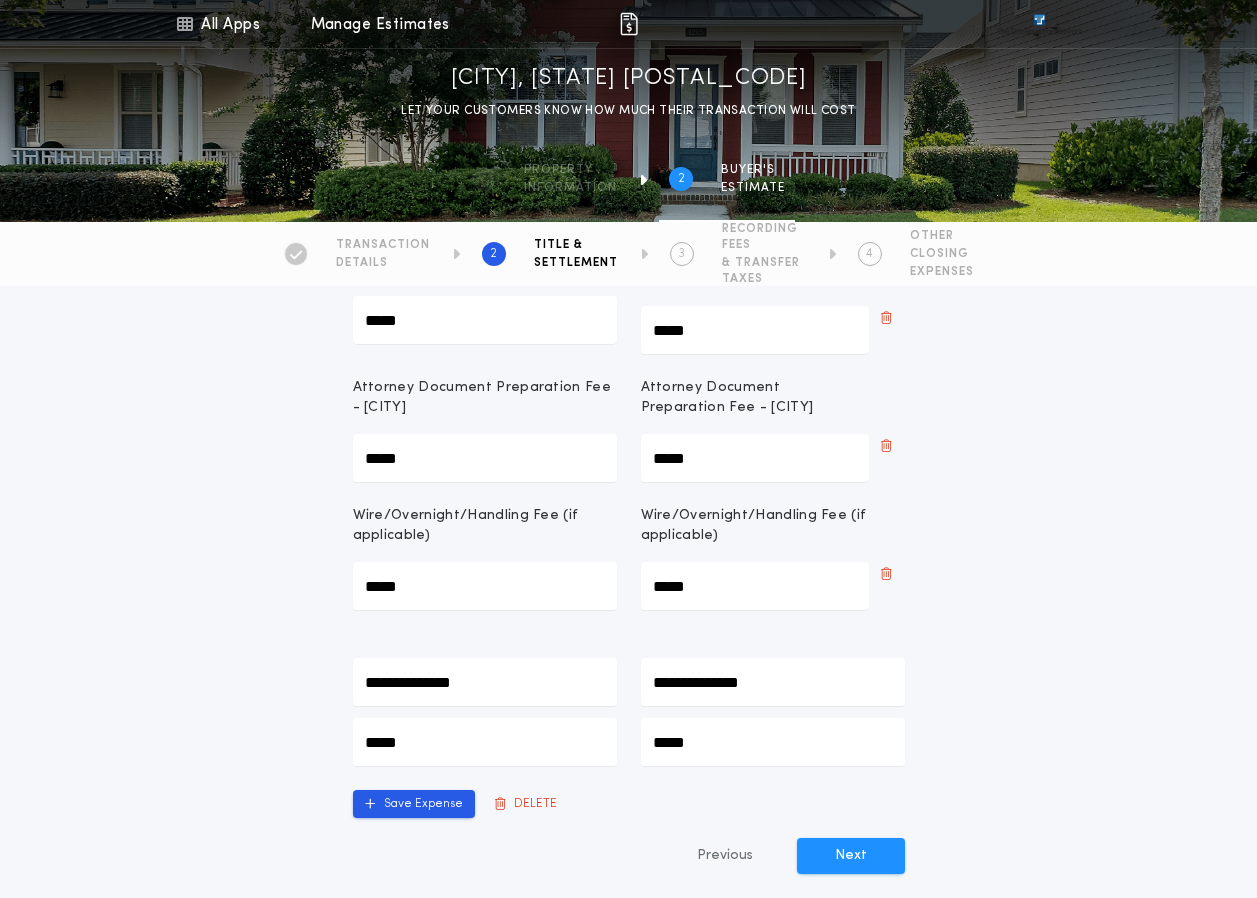 type on "**********" 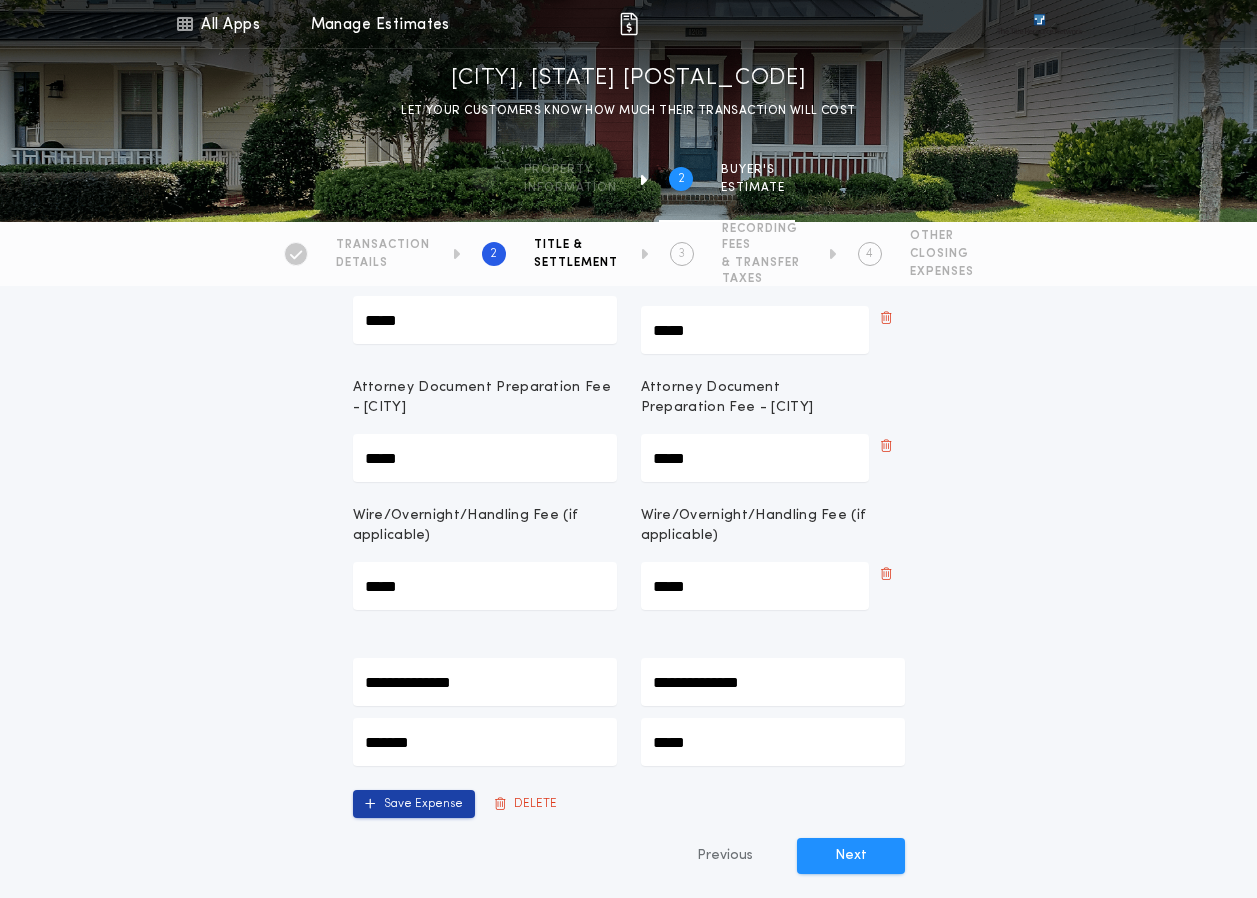 type on "*******" 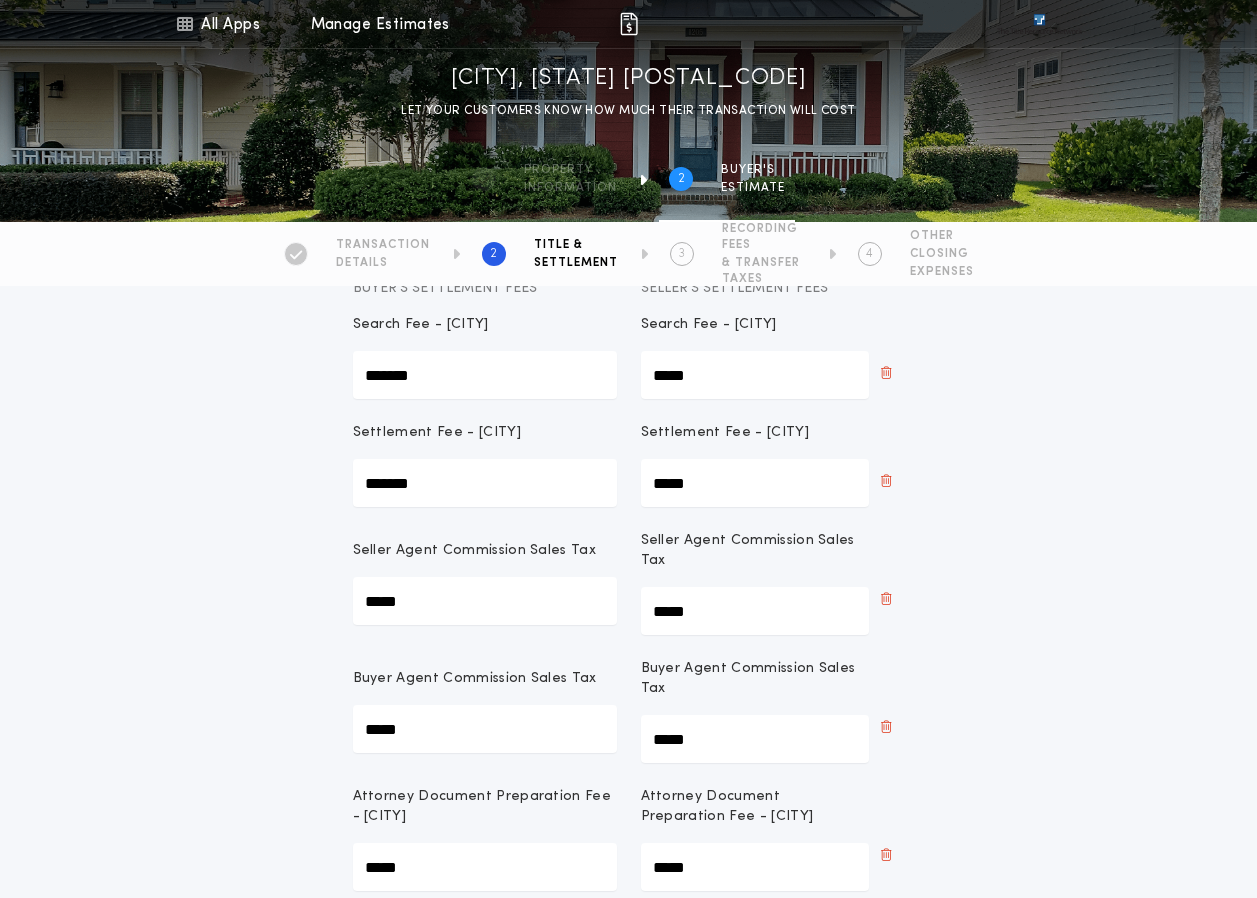 scroll, scrollTop: 600, scrollLeft: 0, axis: vertical 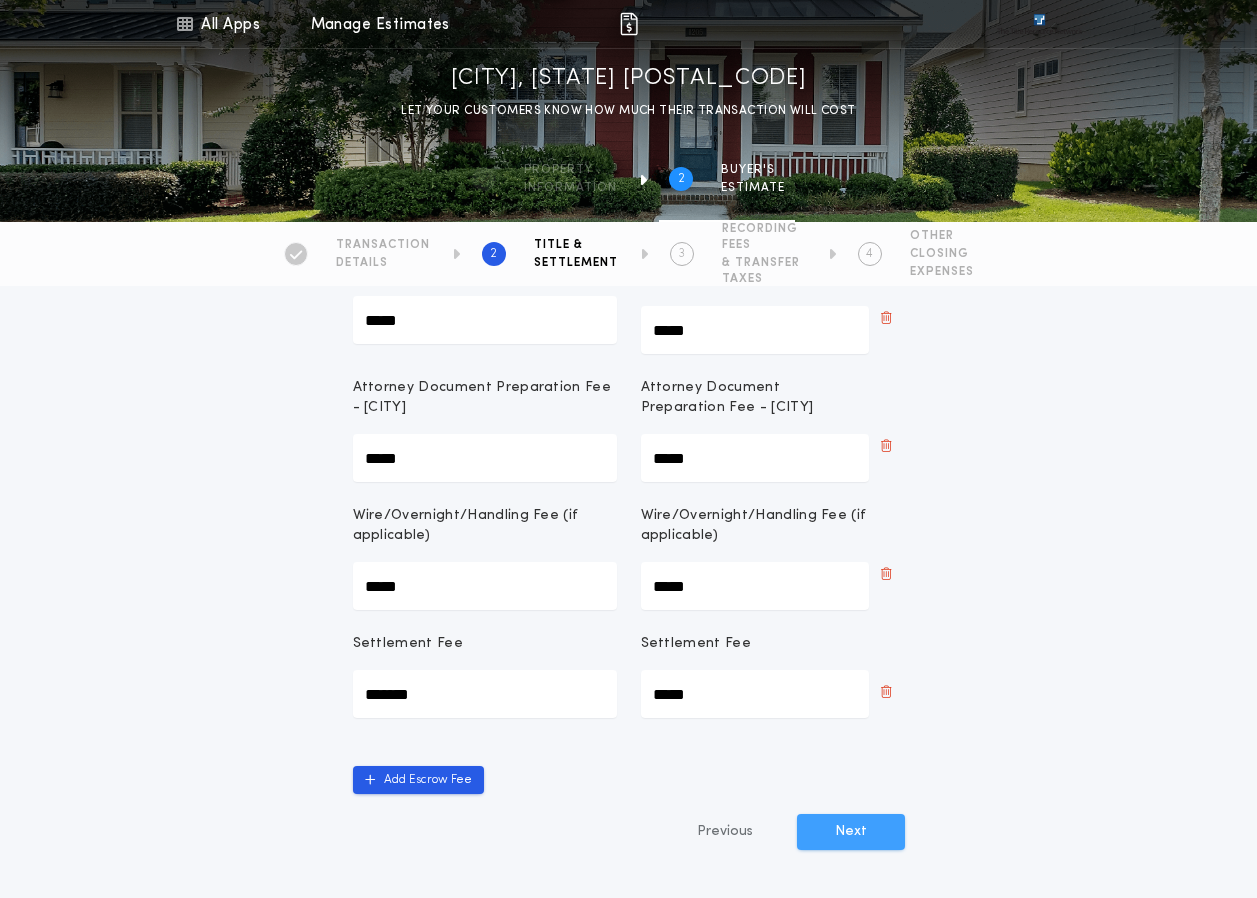 click on "Next" at bounding box center [851, 832] 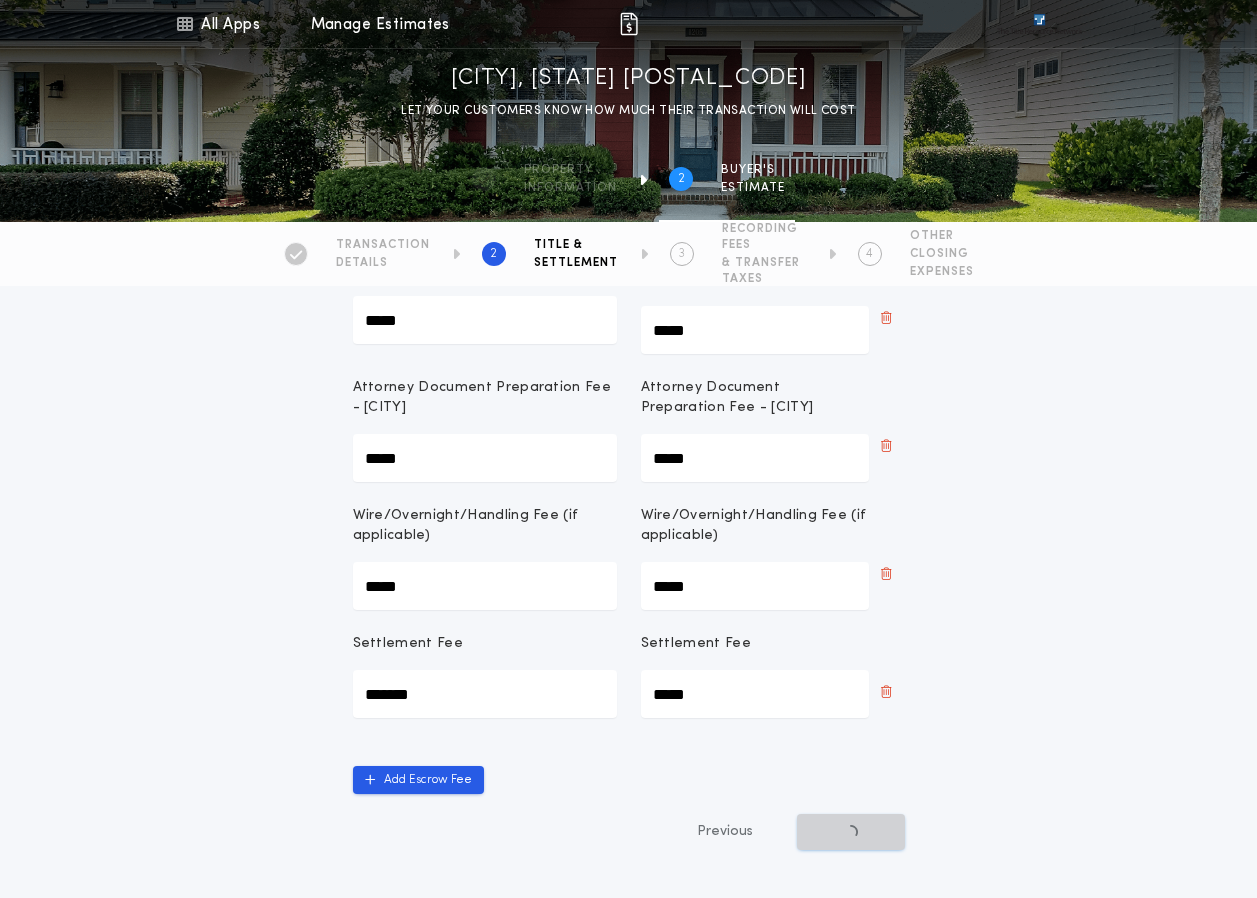 scroll, scrollTop: 0, scrollLeft: 0, axis: both 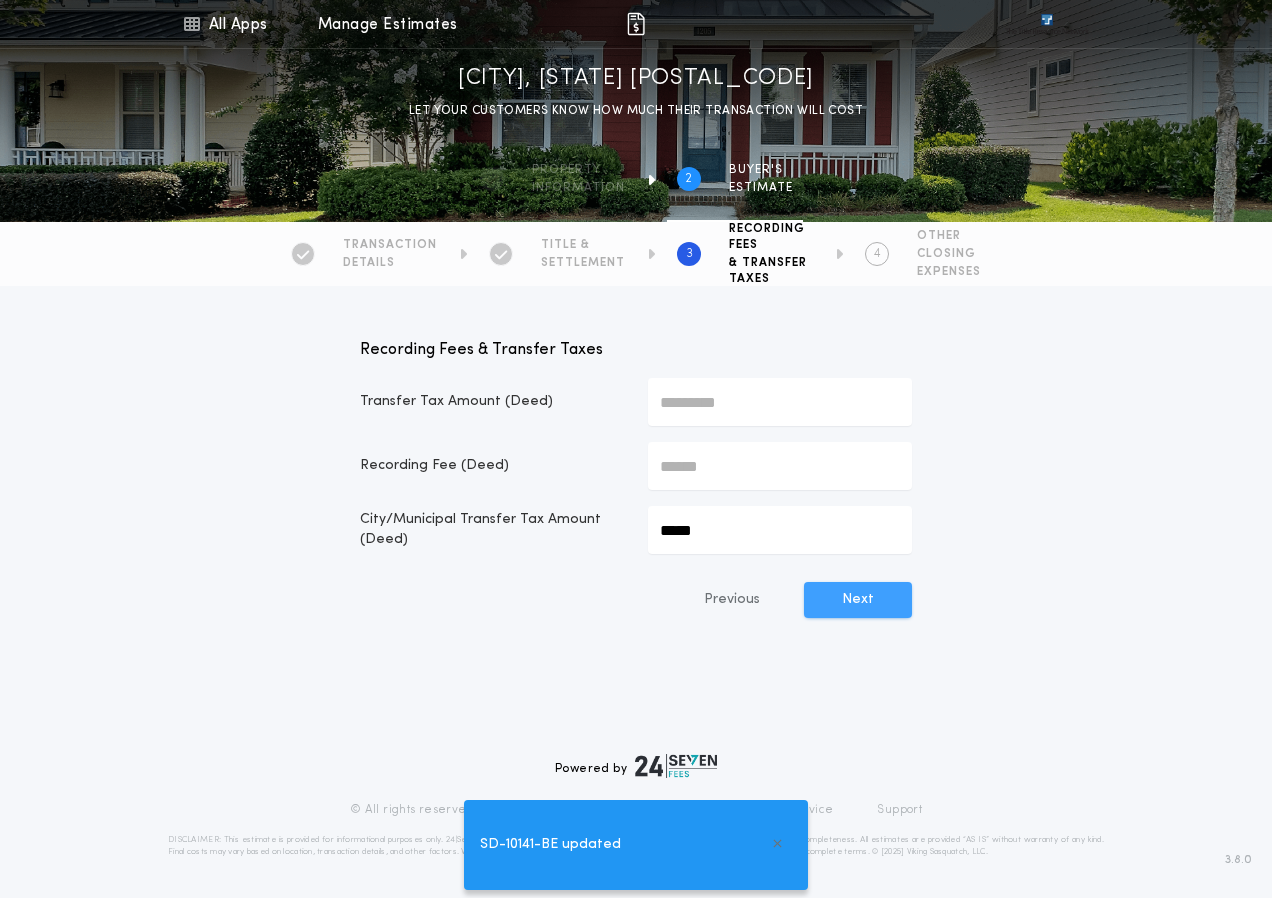 click on "Next" at bounding box center (858, 600) 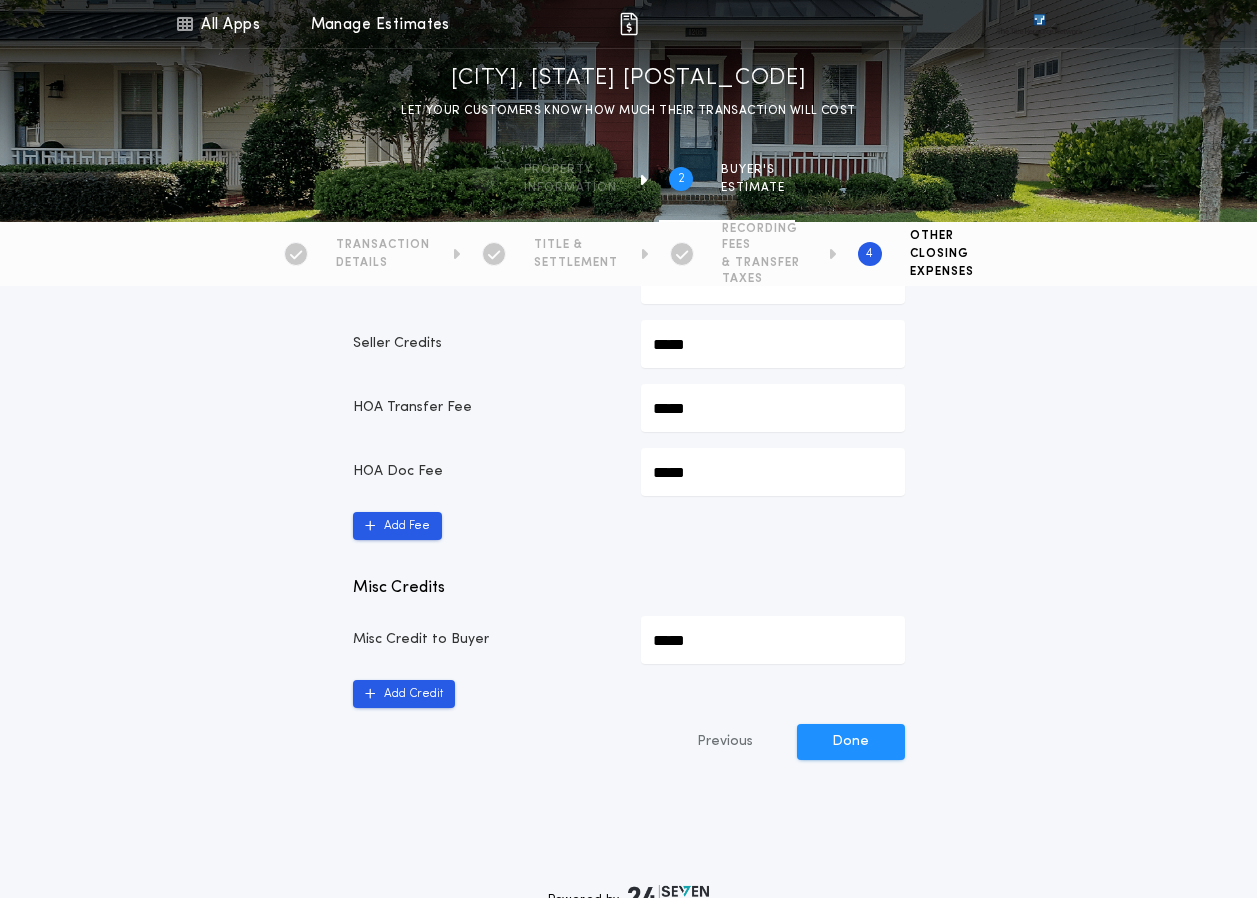 scroll, scrollTop: 400, scrollLeft: 0, axis: vertical 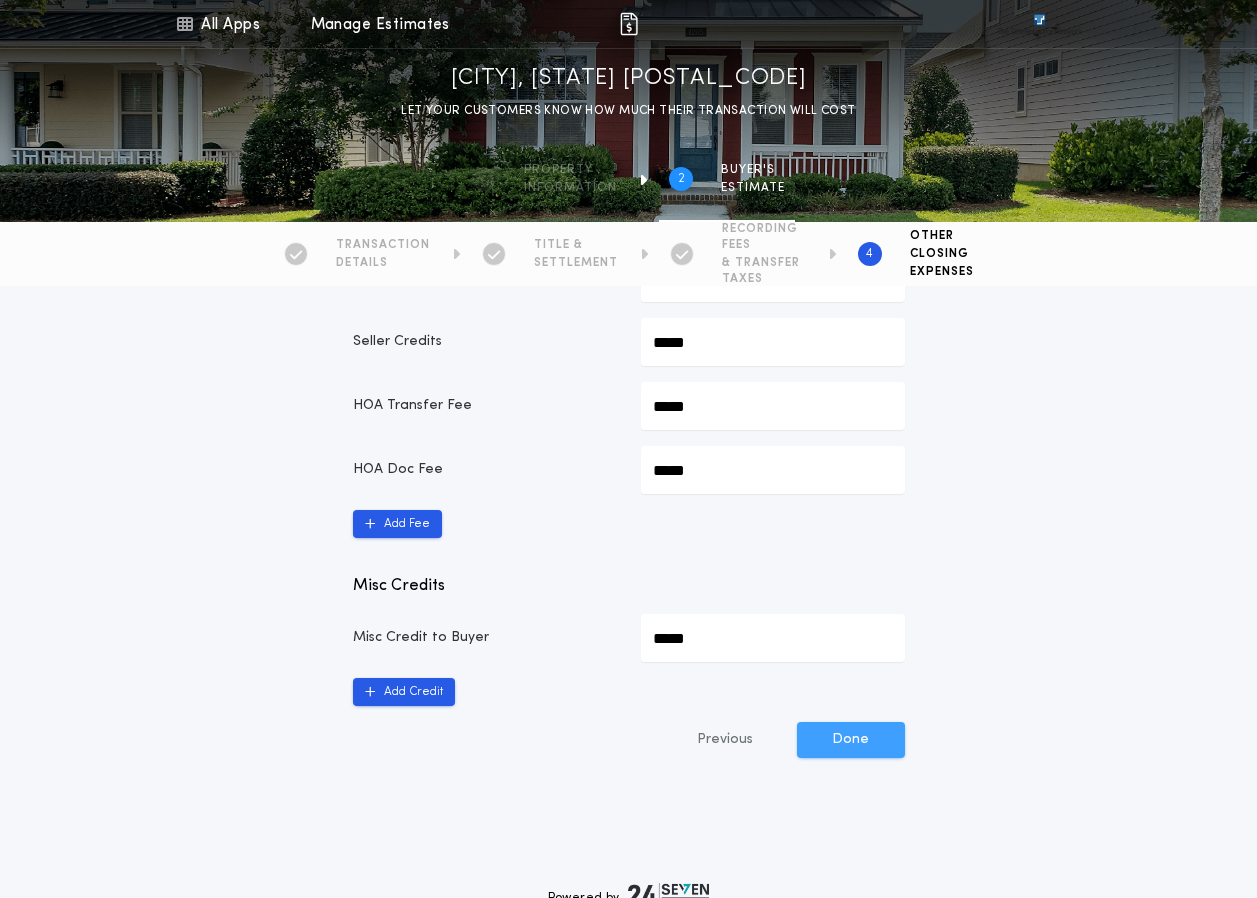 click on "Done" at bounding box center (851, 740) 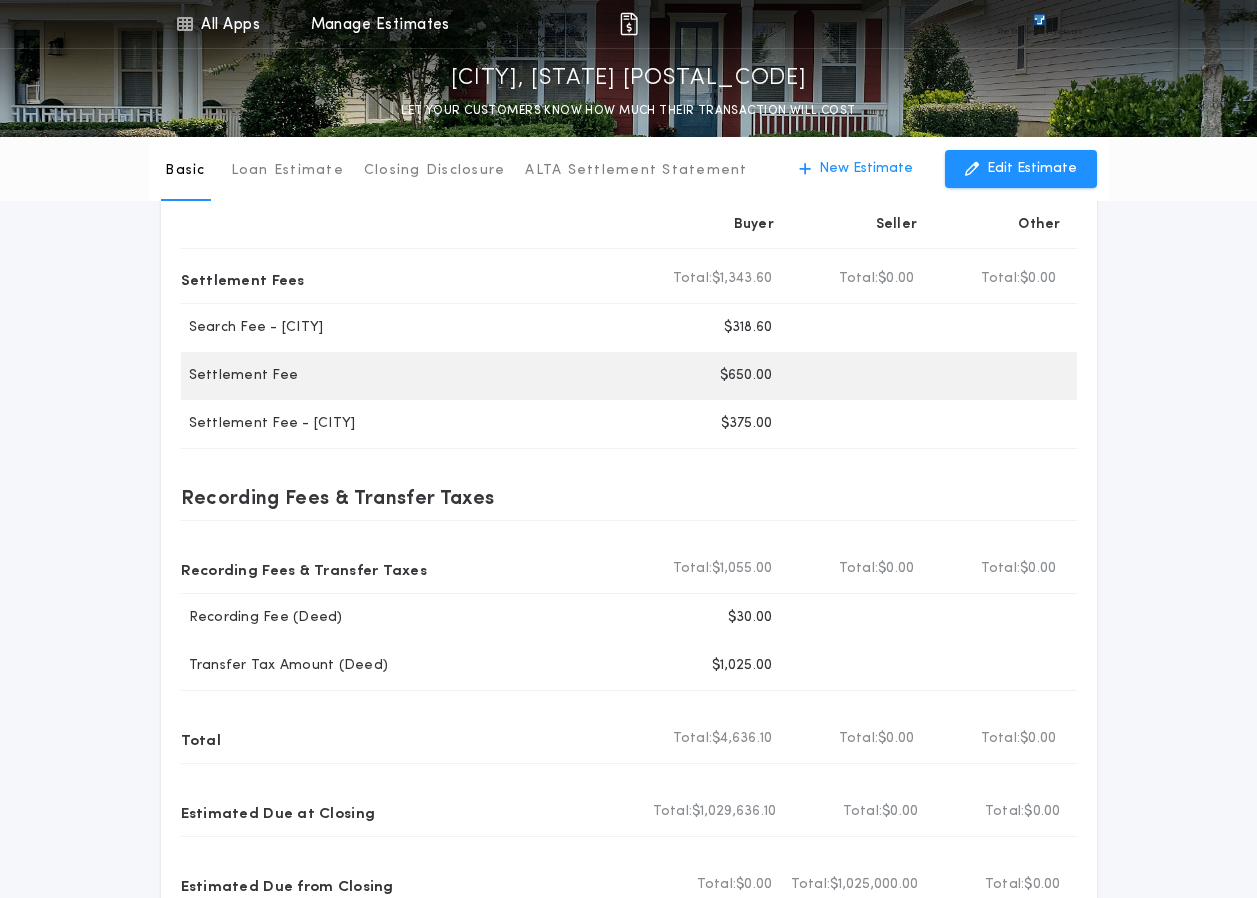scroll, scrollTop: 300, scrollLeft: 0, axis: vertical 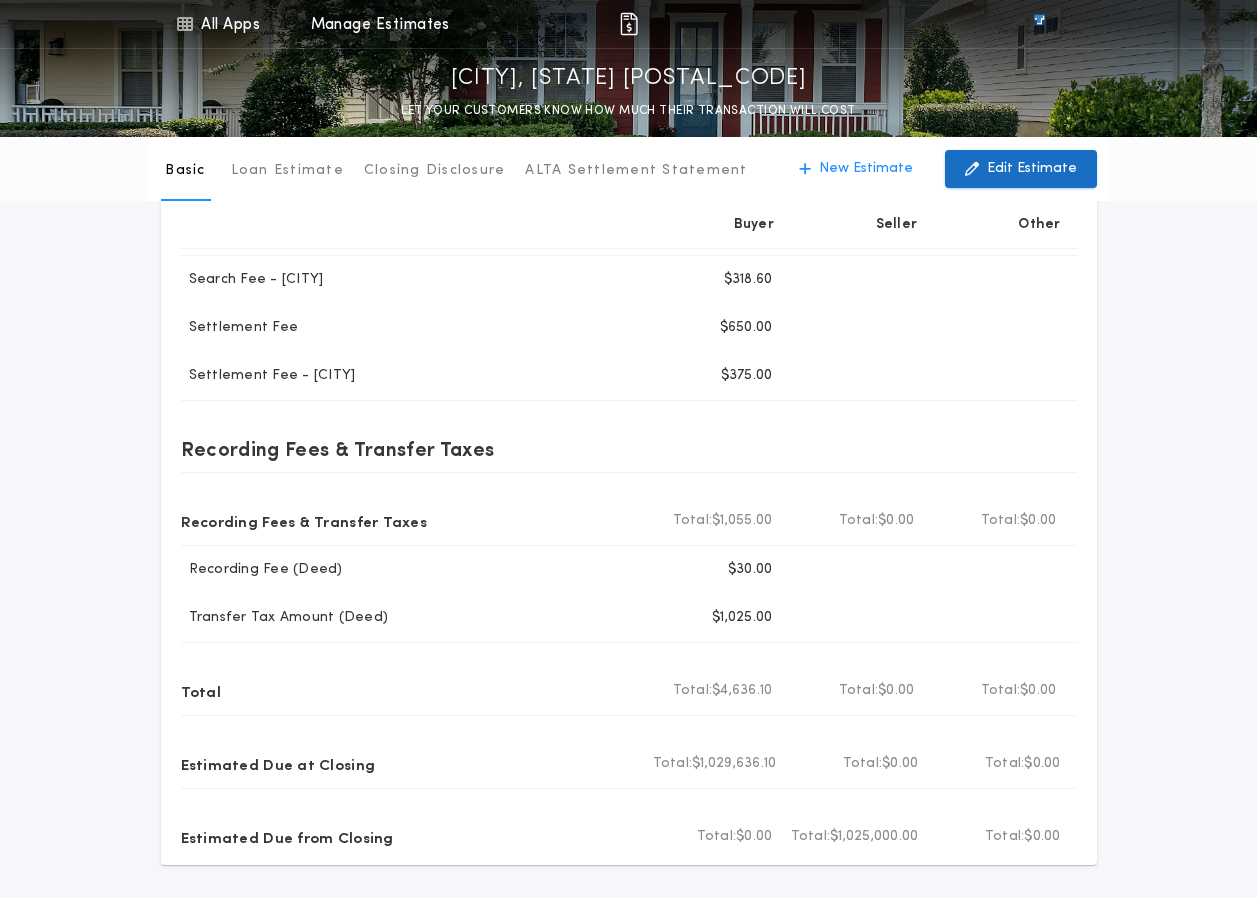 click on "Edit Estimate" at bounding box center (1032, 169) 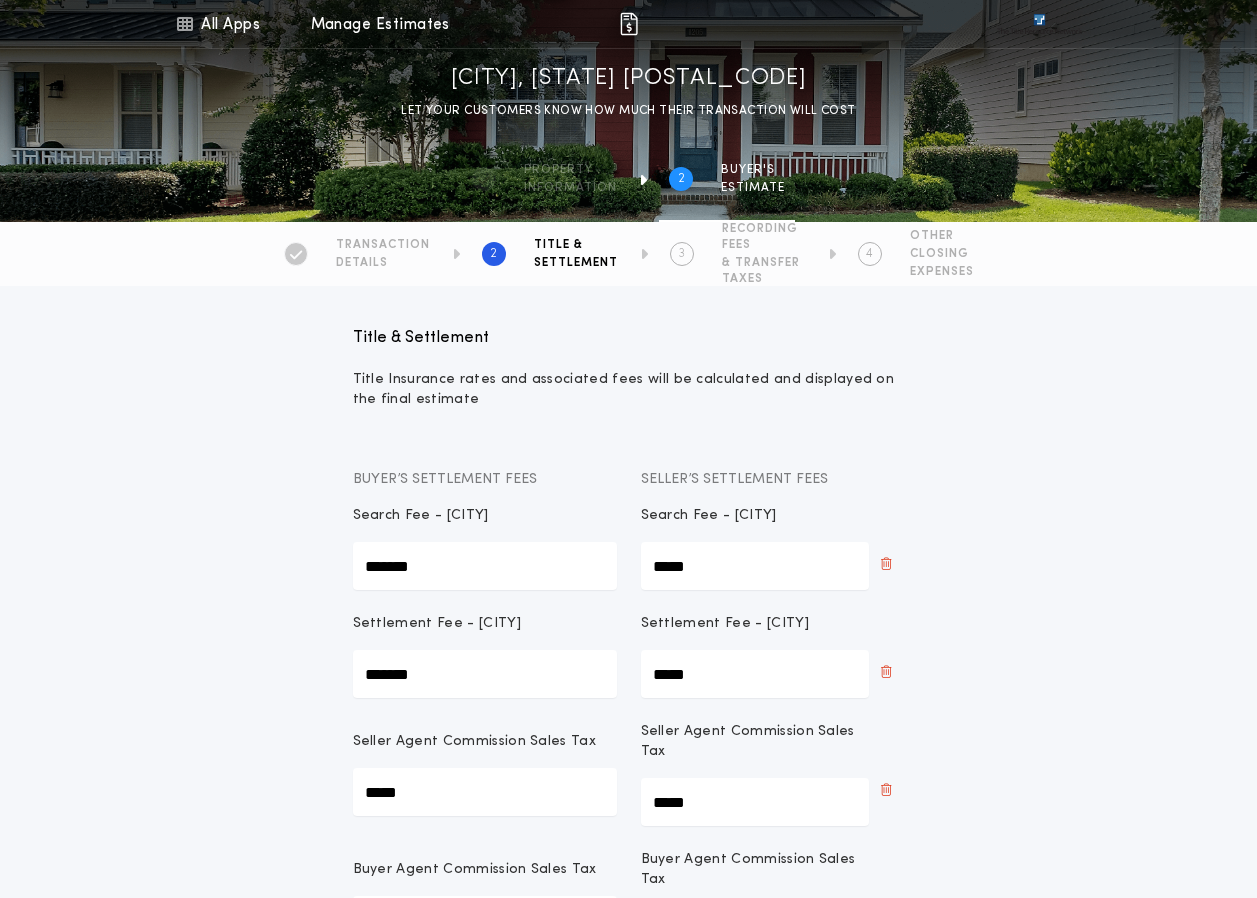 drag, startPoint x: 401, startPoint y: 574, endPoint x: 232, endPoint y: 552, distance: 170.42593 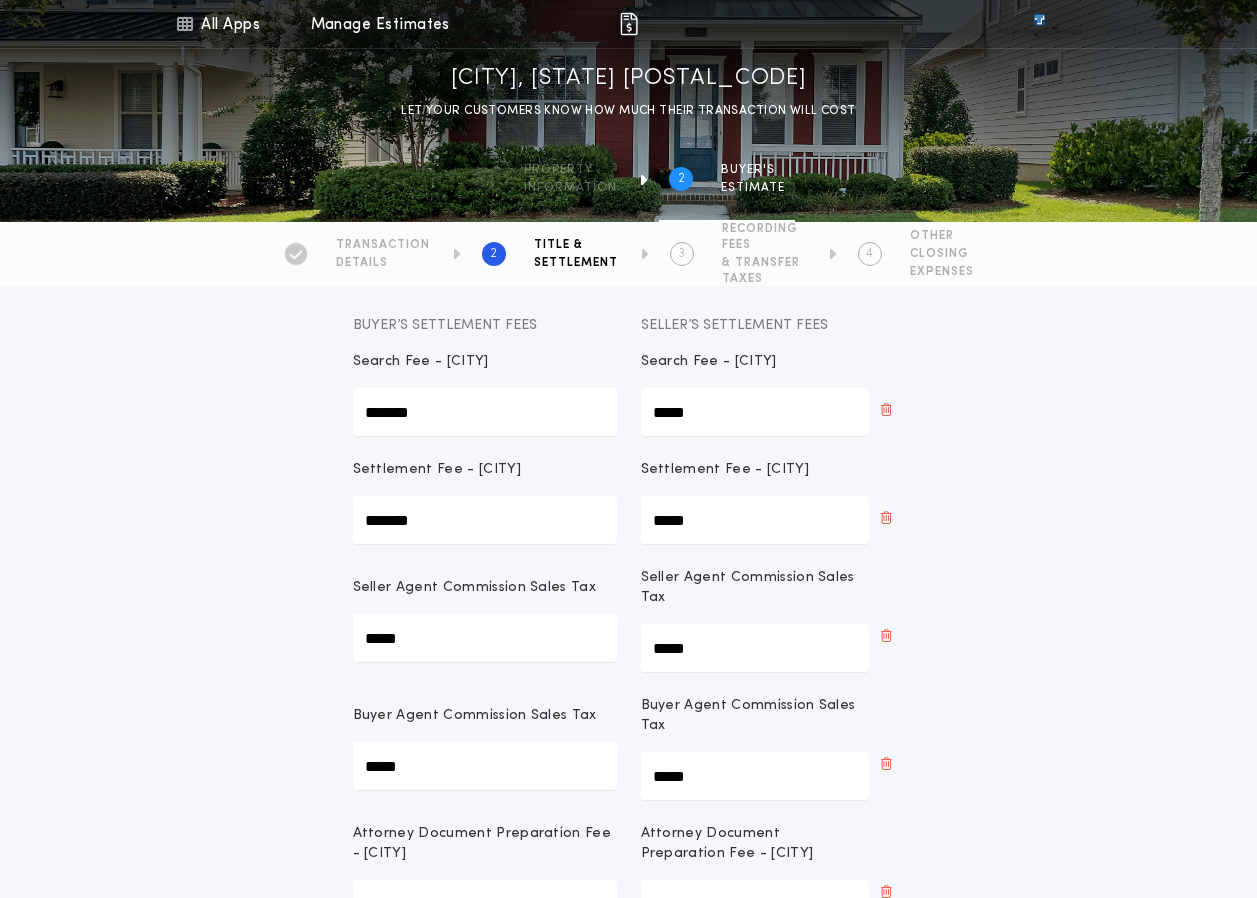 scroll, scrollTop: 800, scrollLeft: 0, axis: vertical 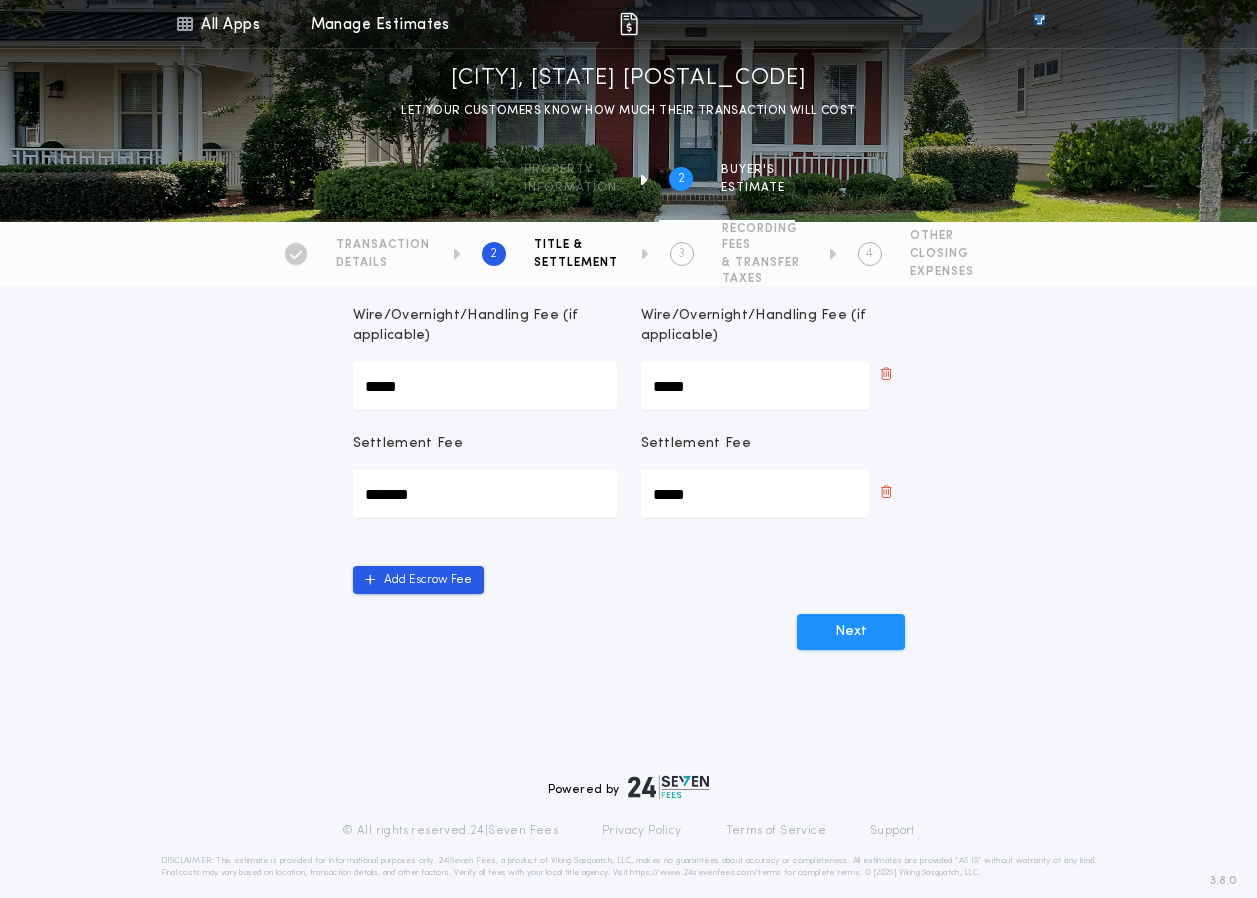 type on "*******" 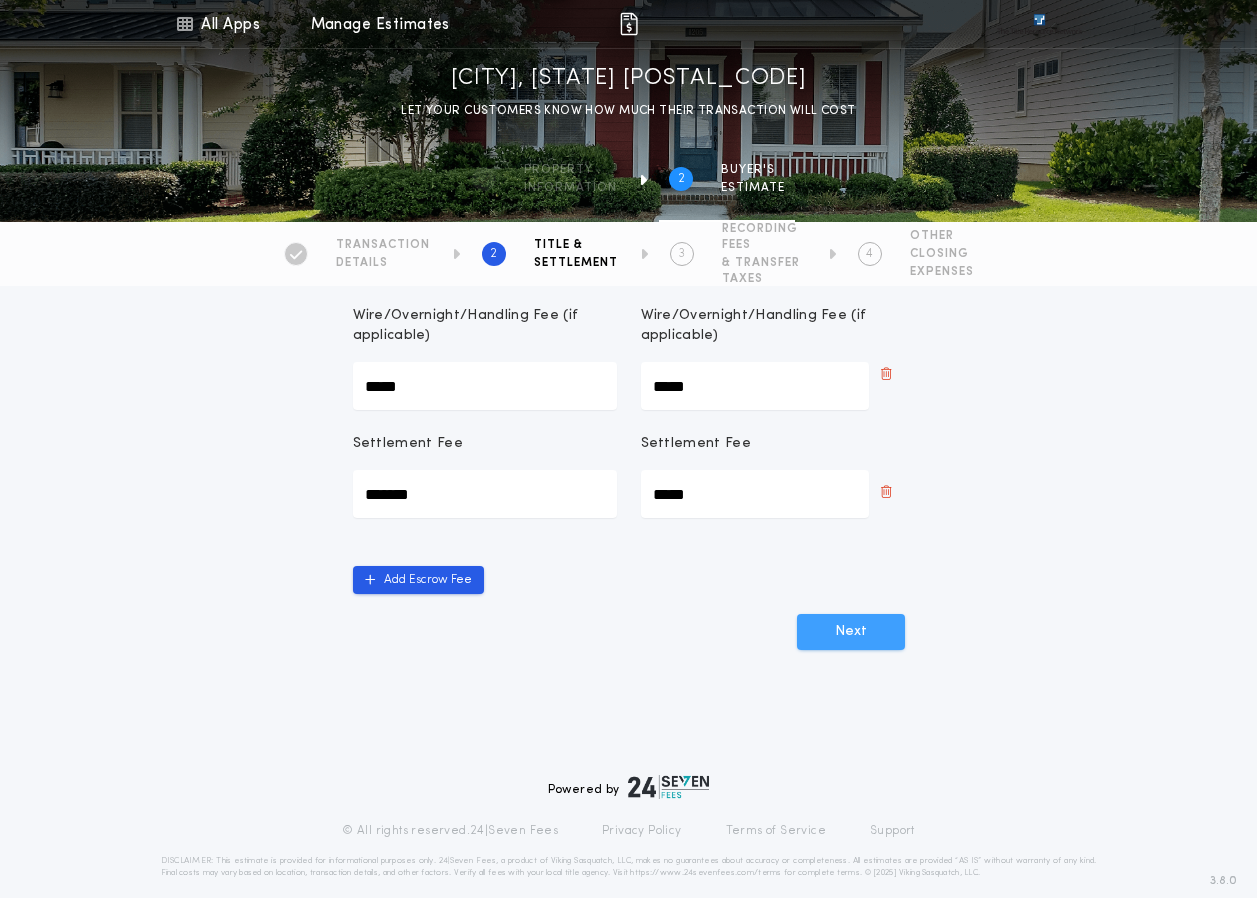click on "Next" at bounding box center (851, 632) 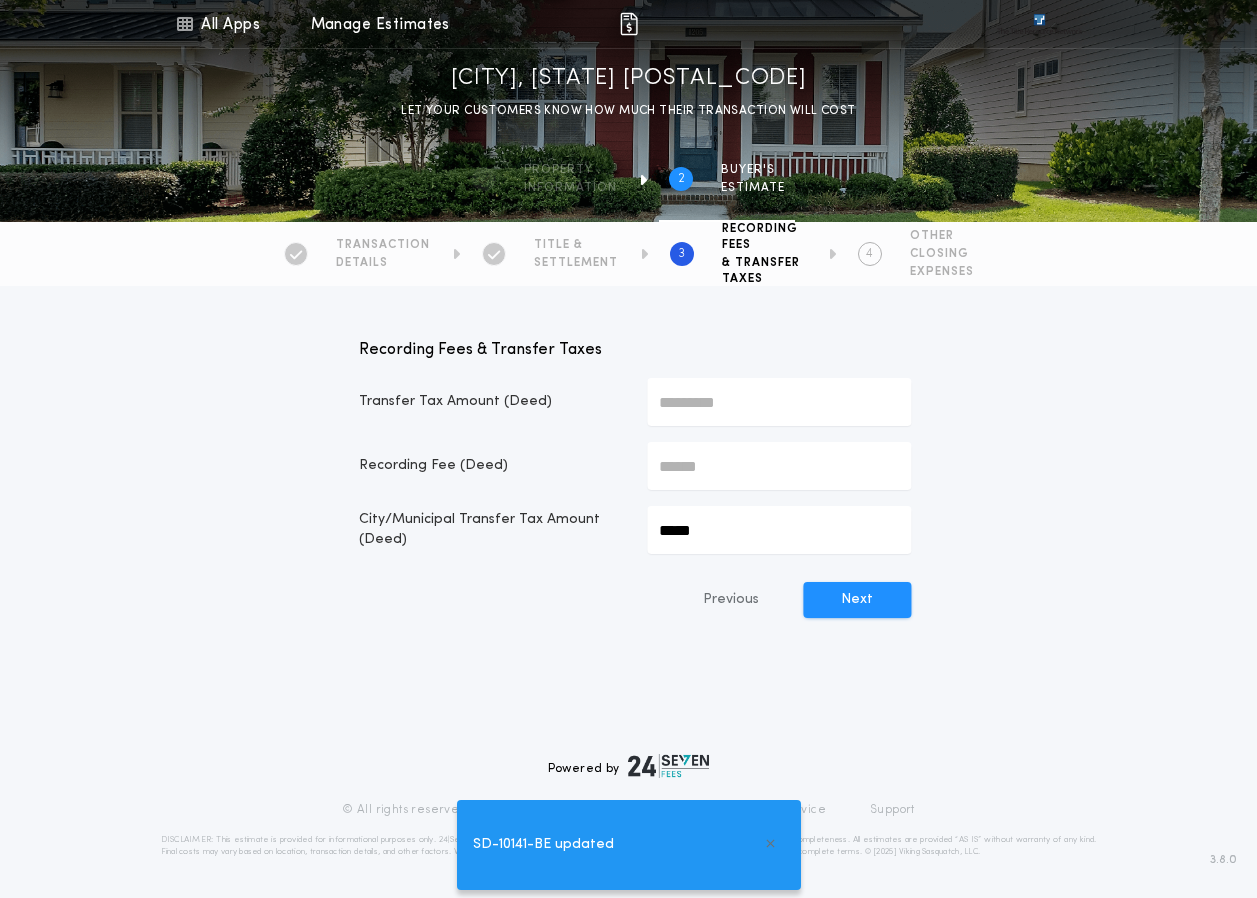 scroll, scrollTop: 0, scrollLeft: 0, axis: both 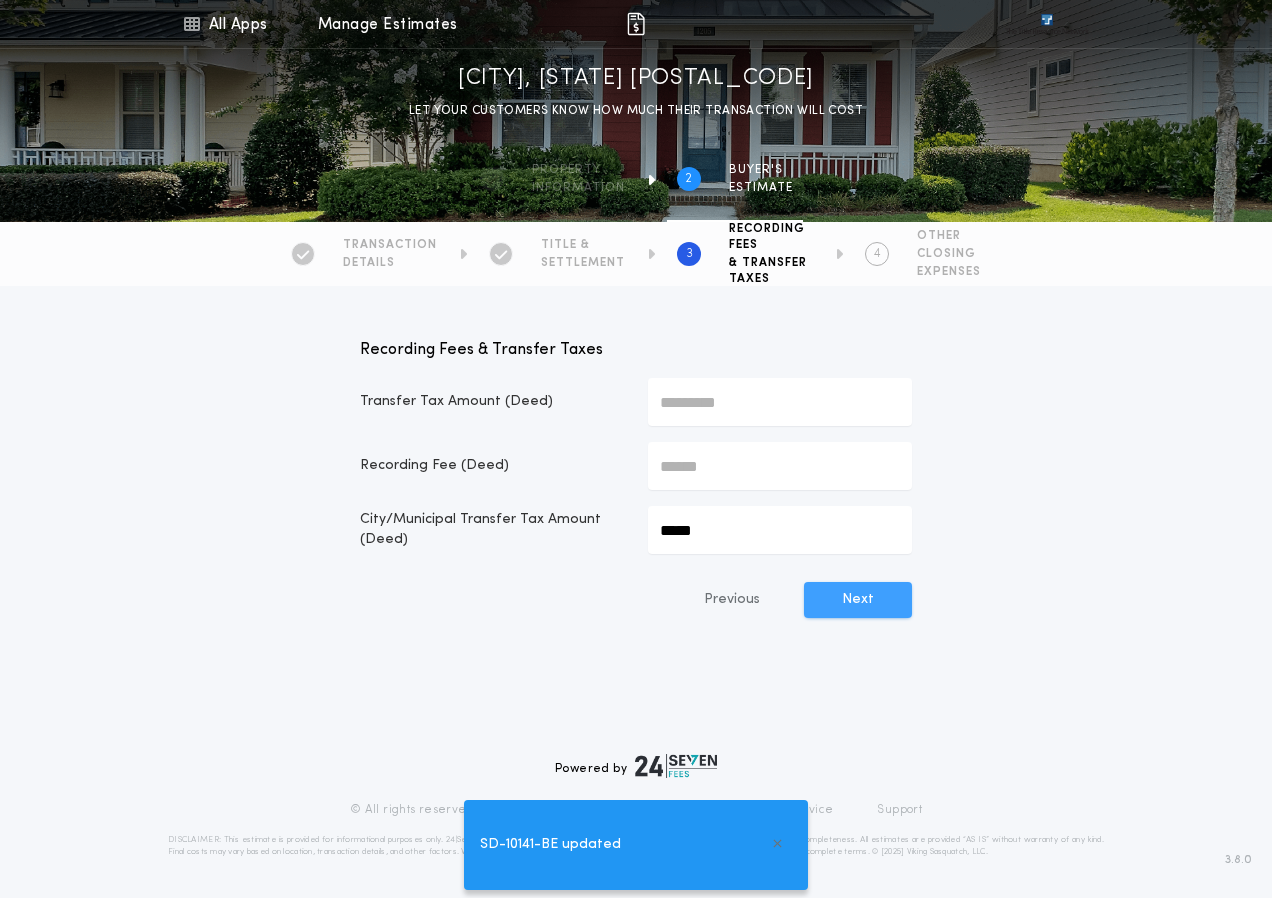 click on "Next" at bounding box center [858, 600] 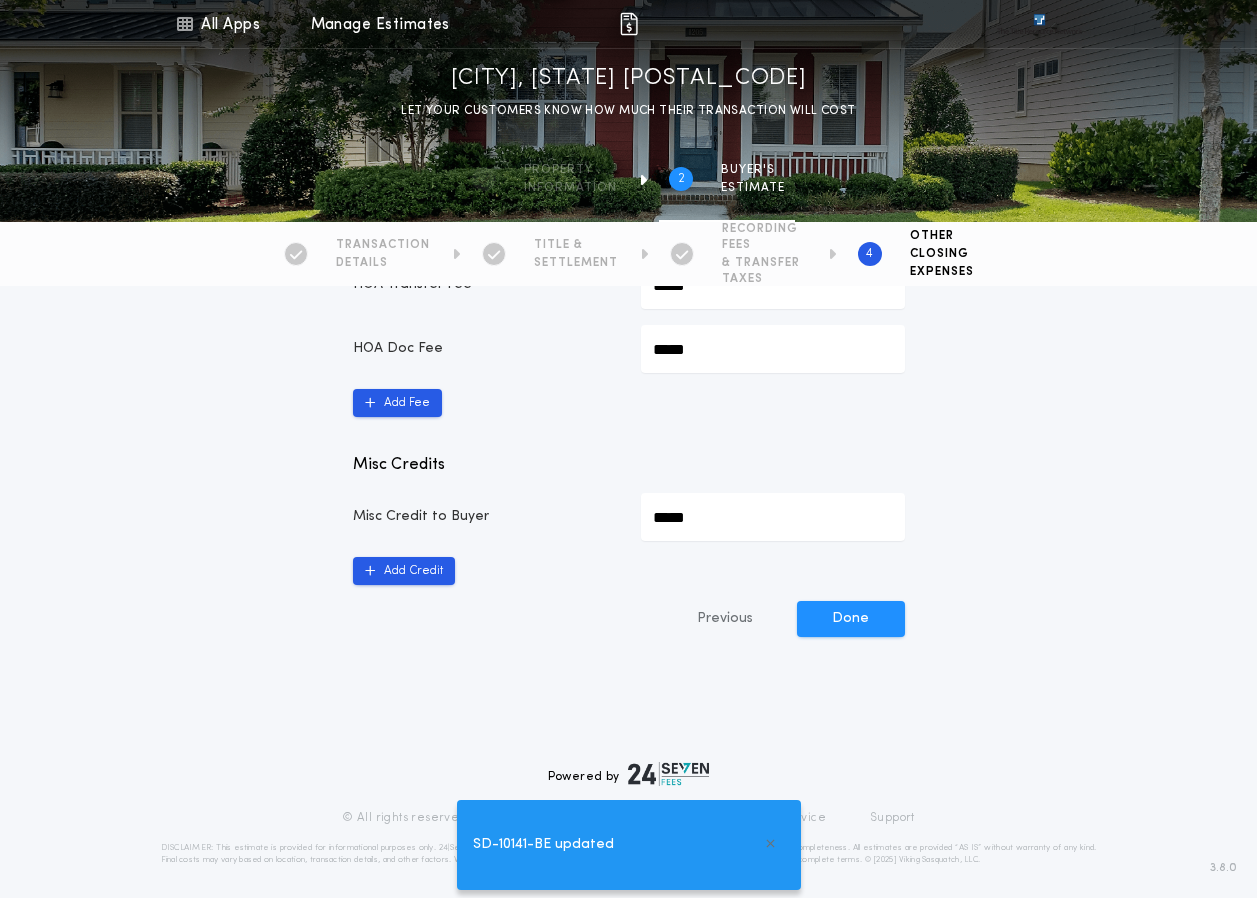 scroll, scrollTop: 529, scrollLeft: 0, axis: vertical 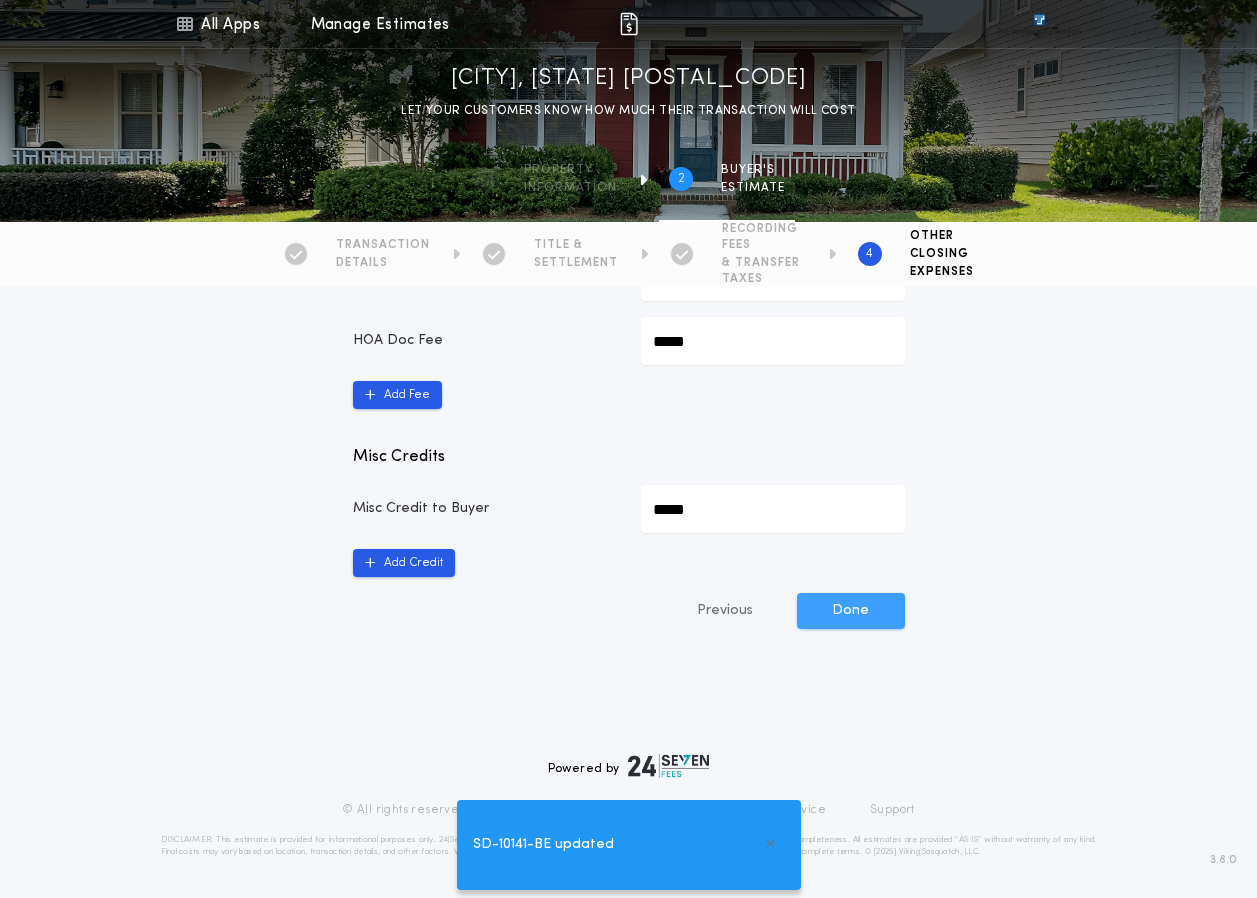 click on "Done" at bounding box center [851, 611] 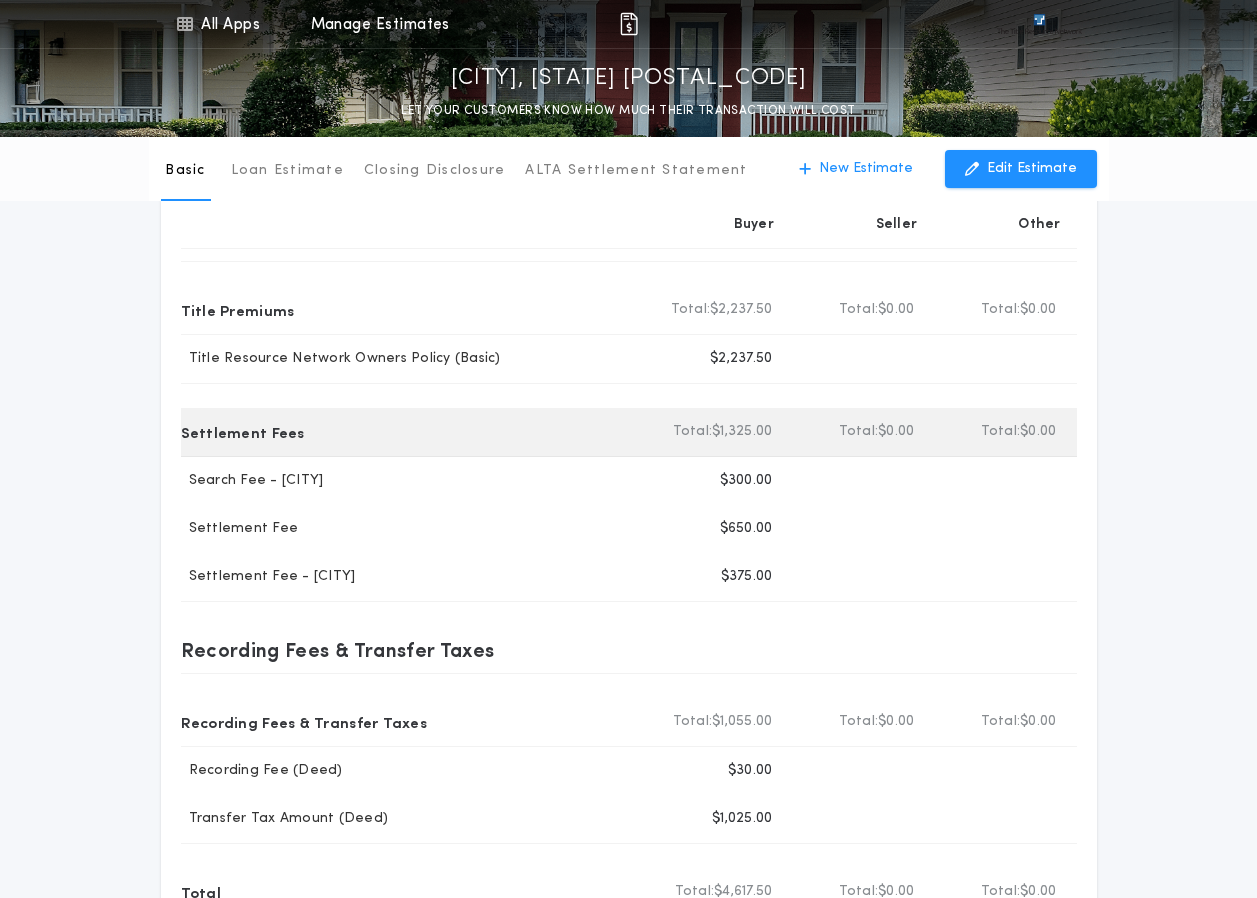 scroll, scrollTop: 100, scrollLeft: 0, axis: vertical 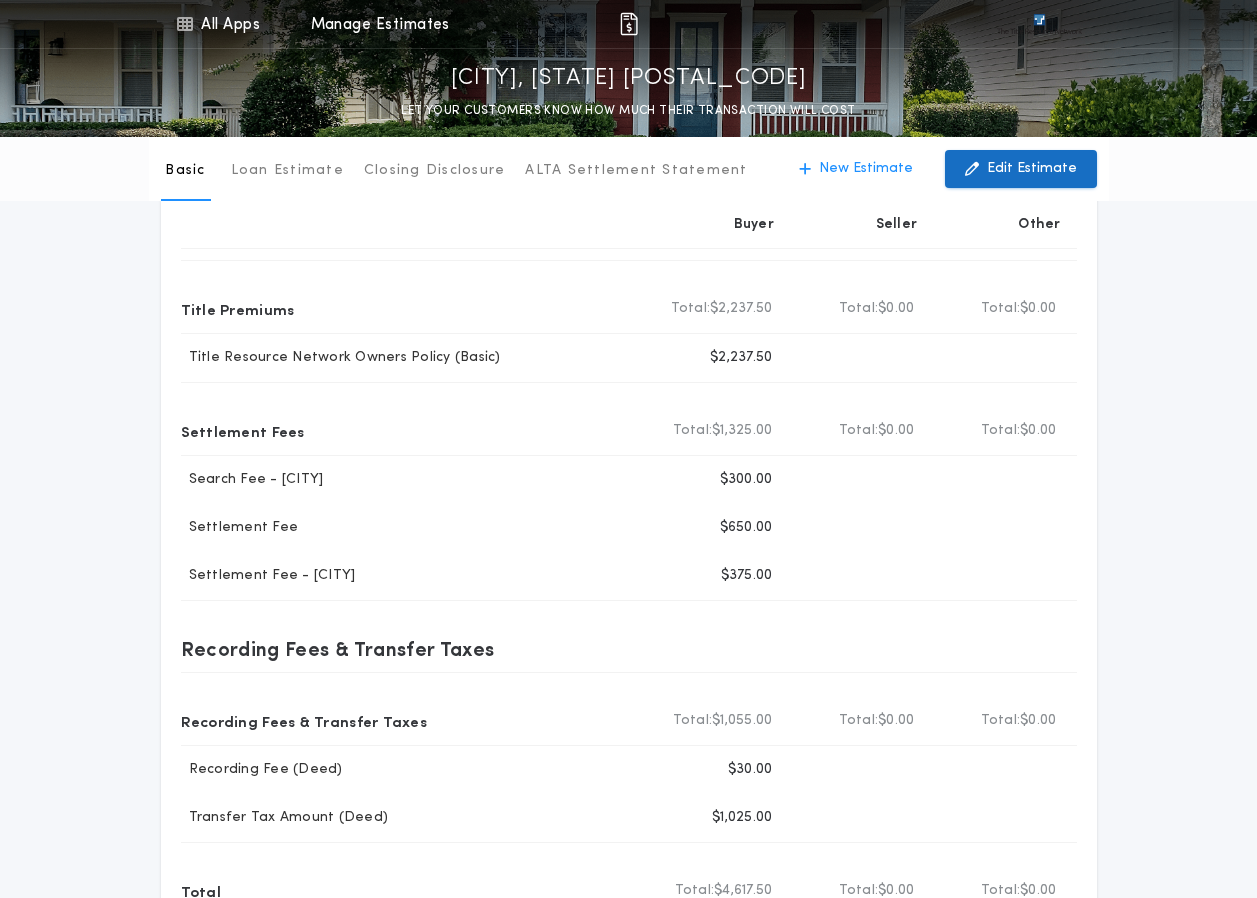 click on "Edit Estimate" at bounding box center [1032, 169] 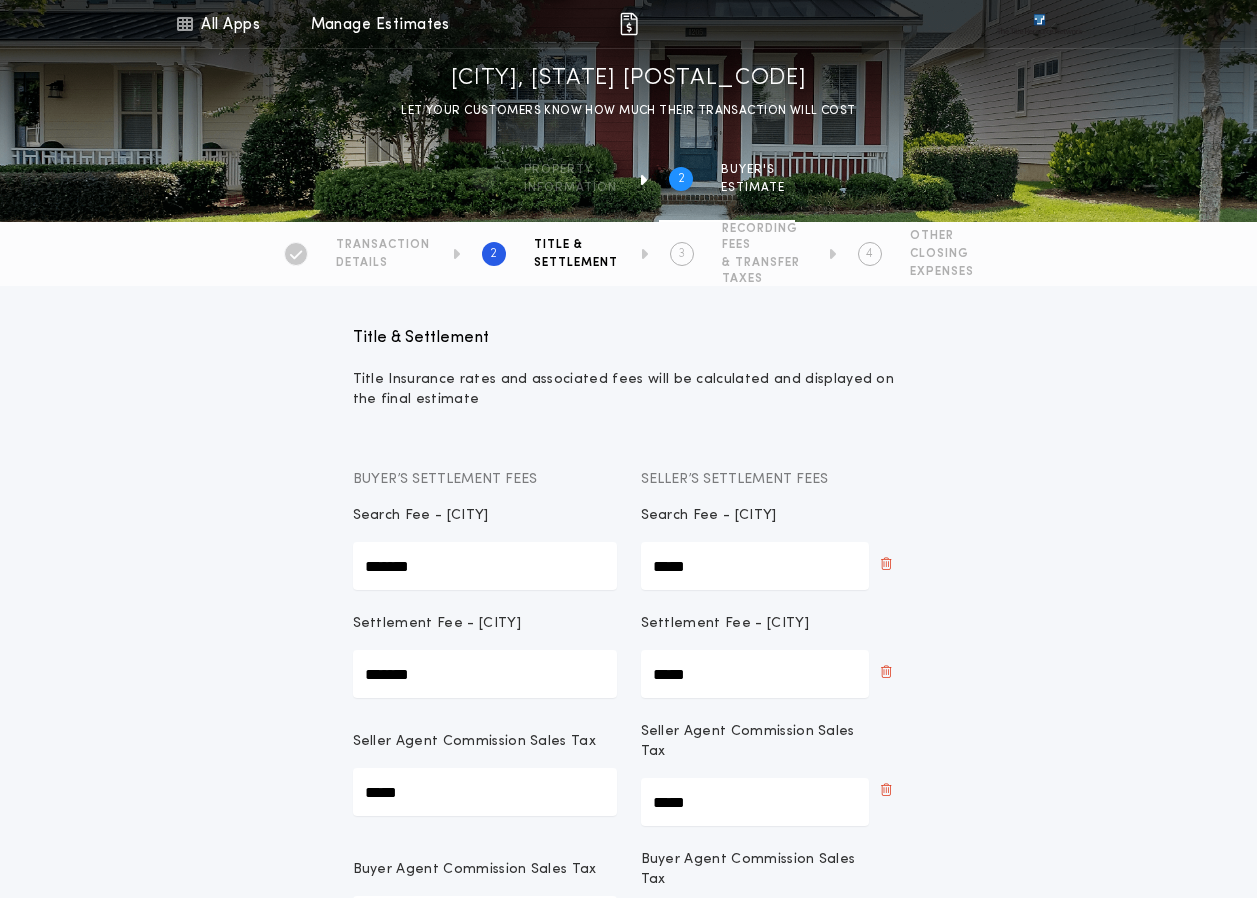 drag, startPoint x: 444, startPoint y: 681, endPoint x: 306, endPoint y: 659, distance: 139.74261 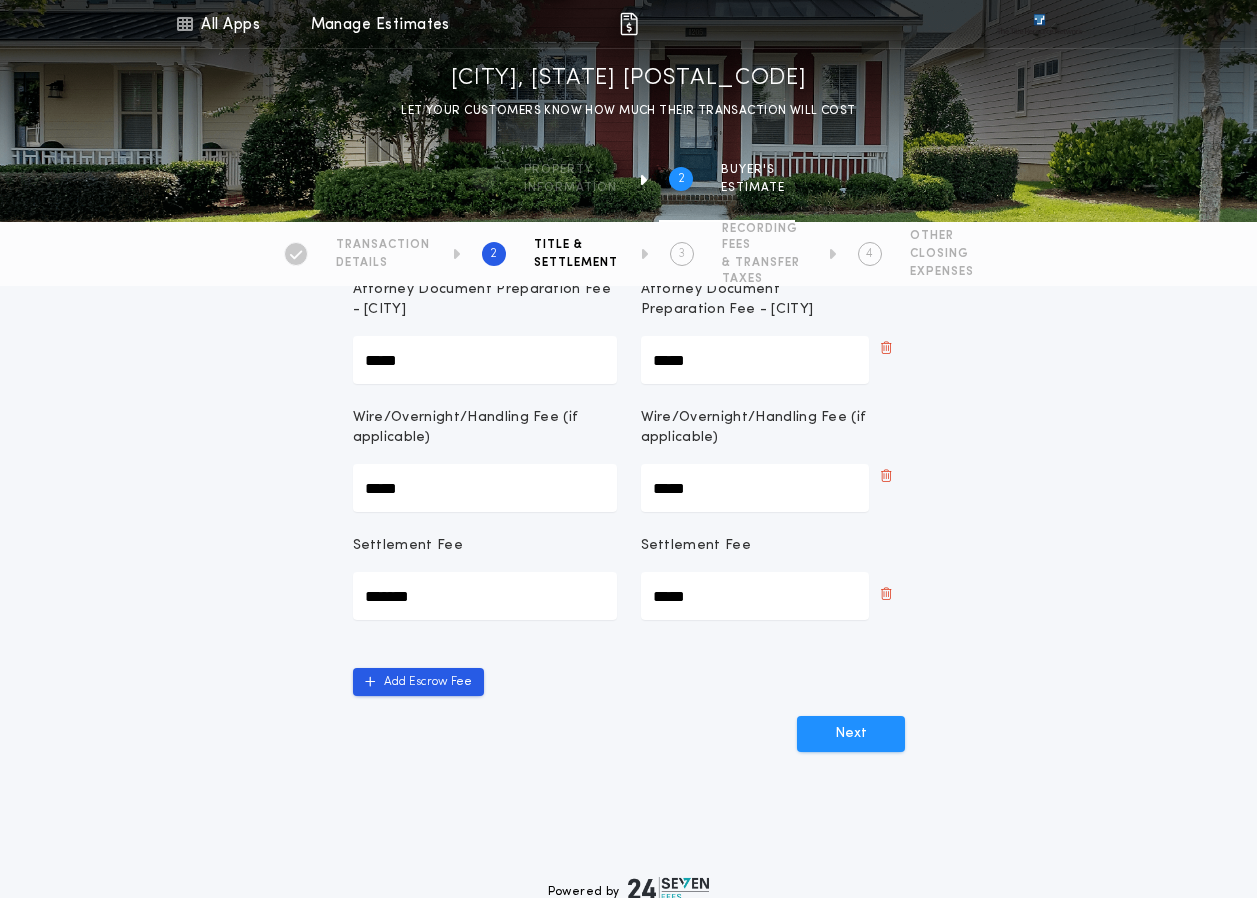scroll, scrollTop: 700, scrollLeft: 0, axis: vertical 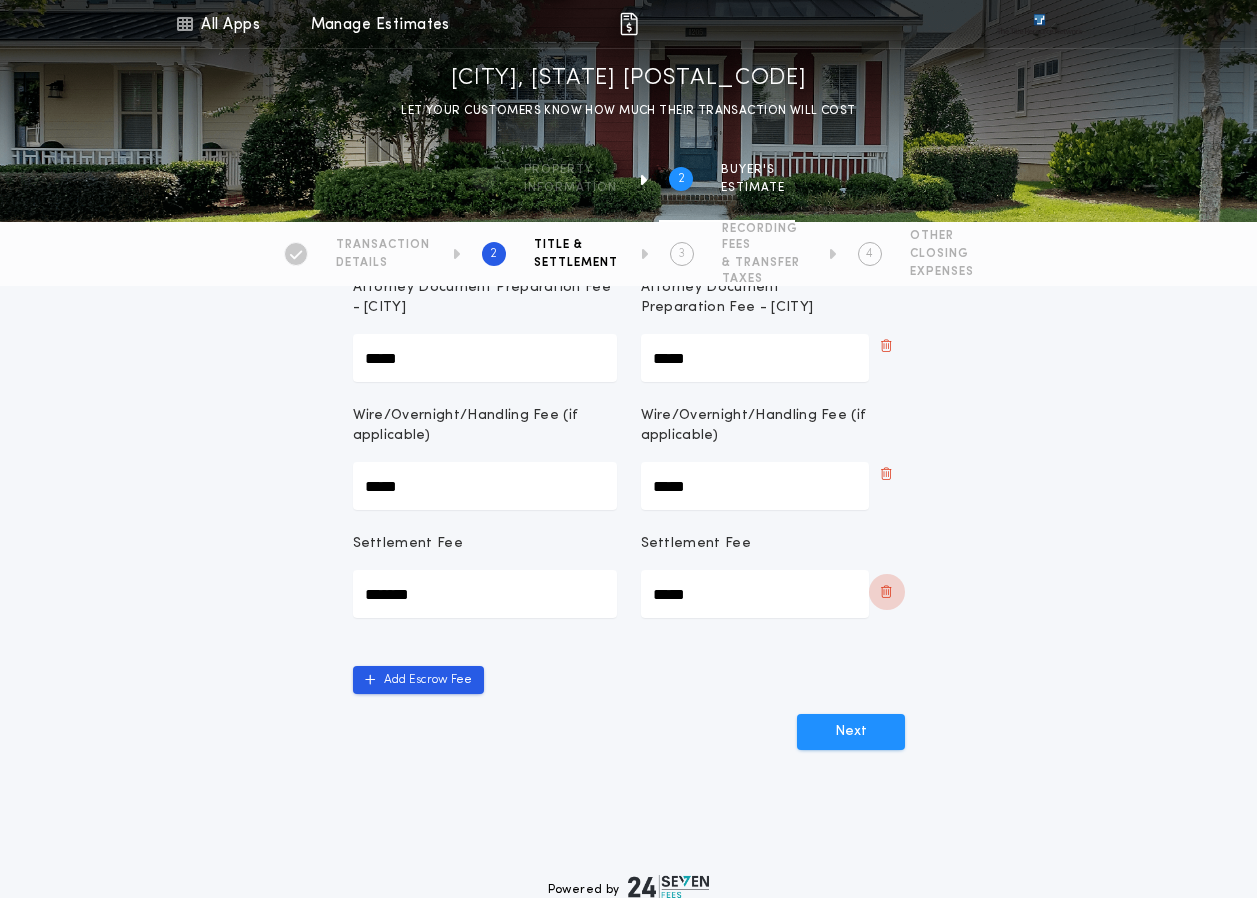 click at bounding box center [886, 592] 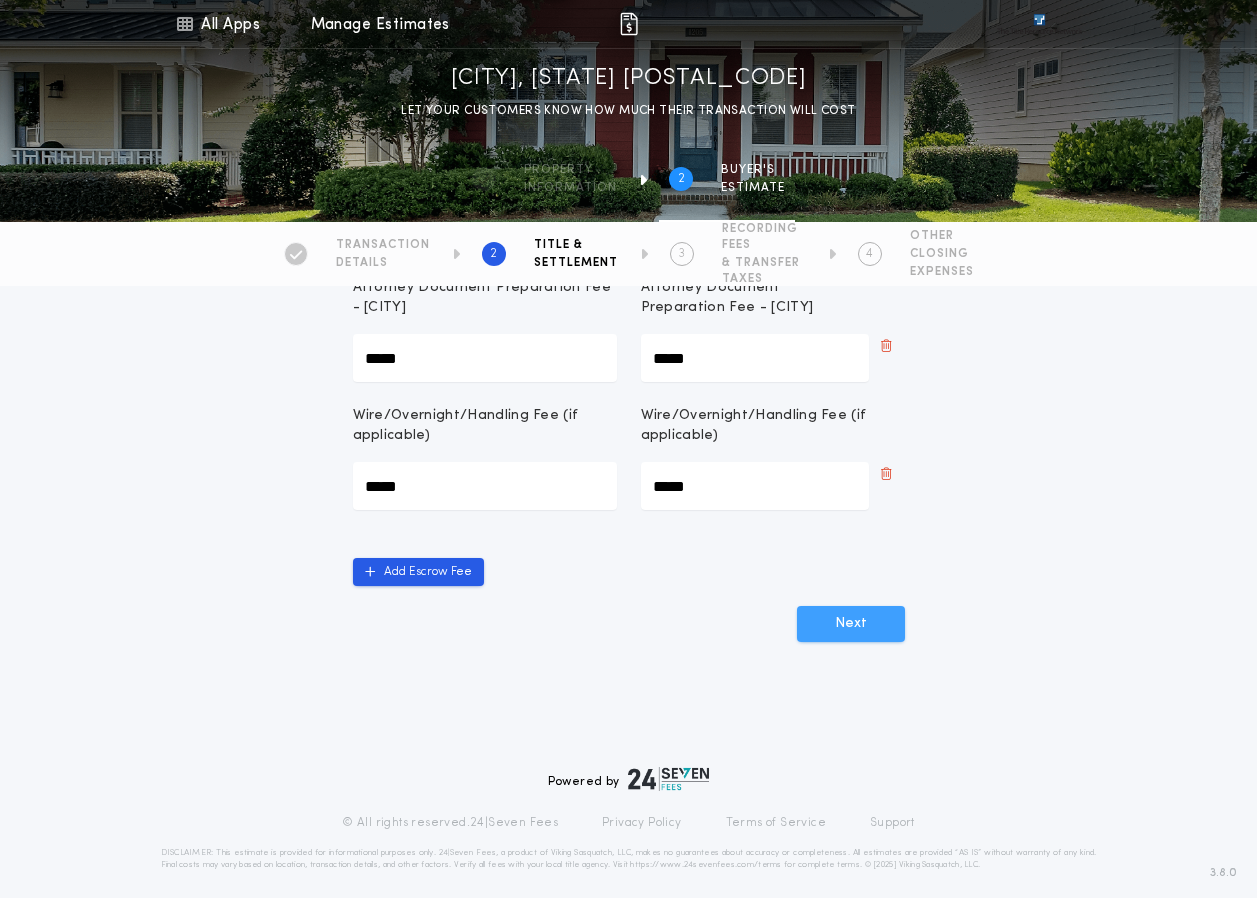 click on "Next" at bounding box center (851, 624) 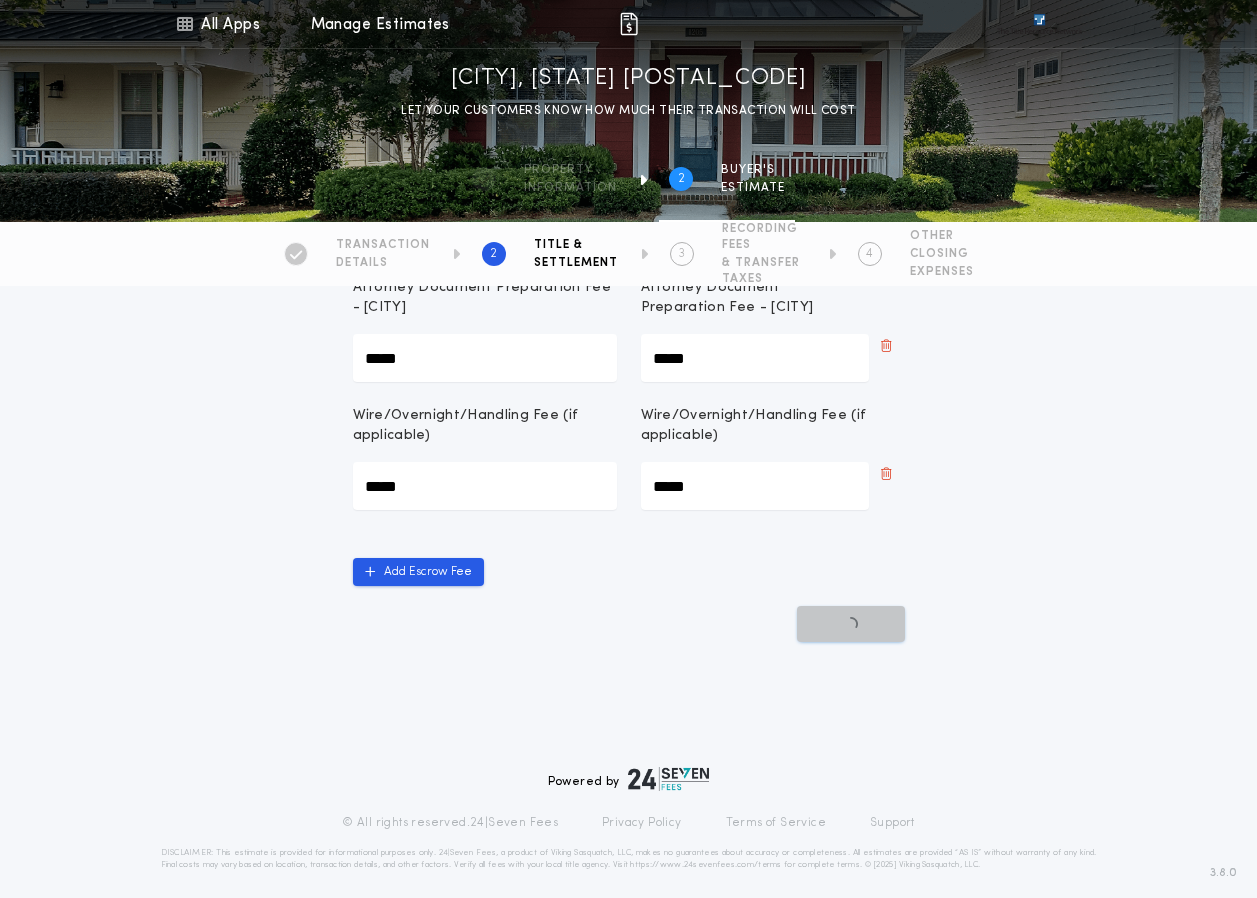 scroll, scrollTop: 0, scrollLeft: 0, axis: both 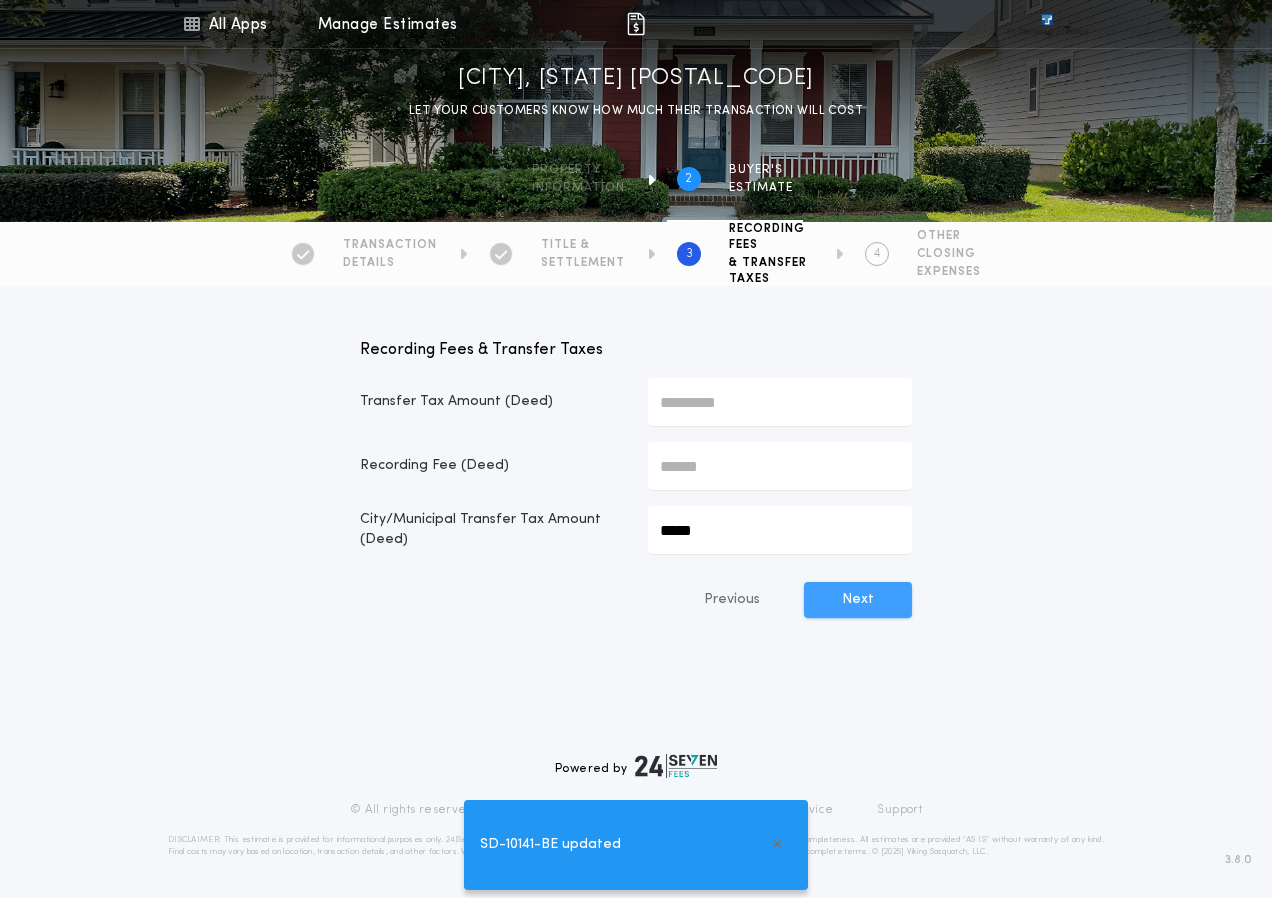 click on "Next" at bounding box center (858, 600) 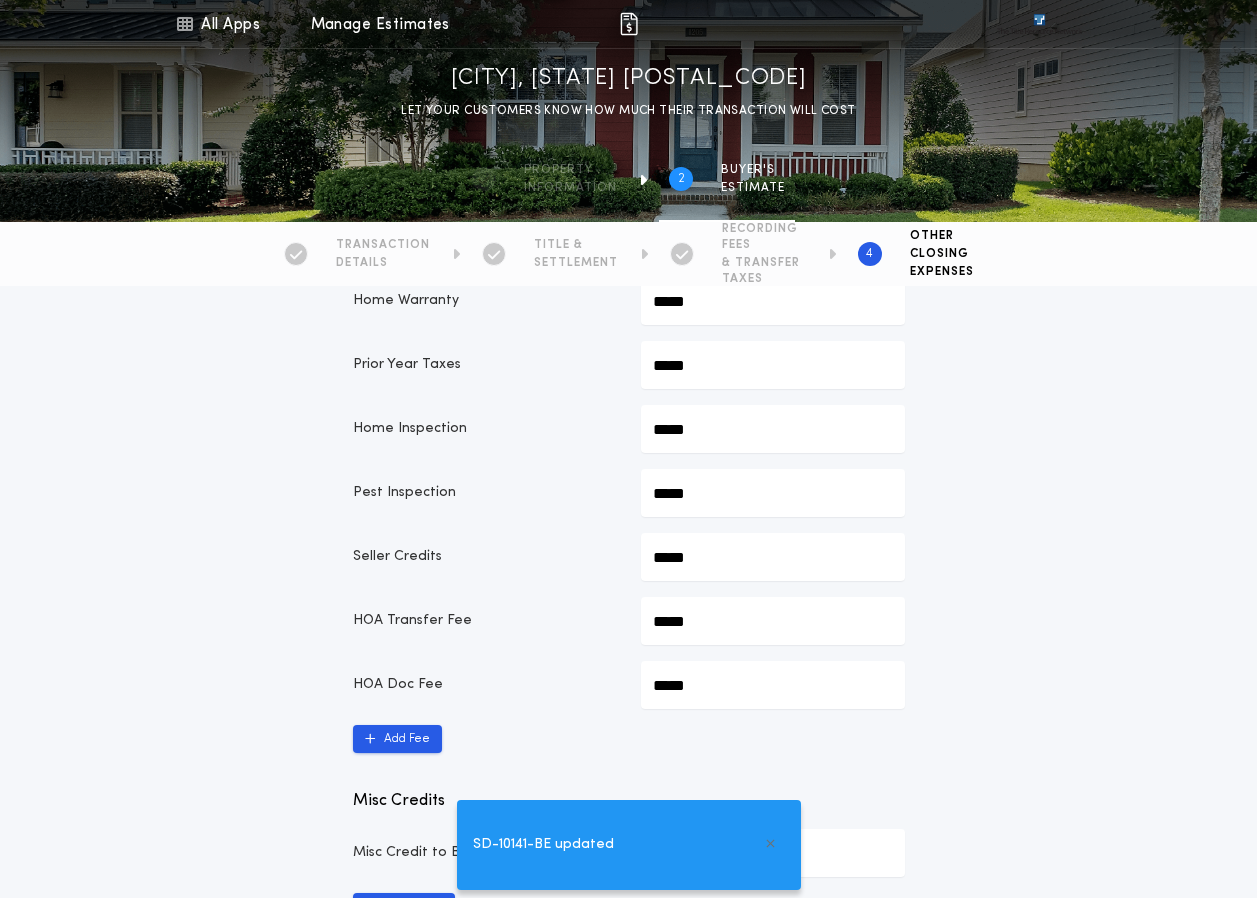 scroll, scrollTop: 529, scrollLeft: 0, axis: vertical 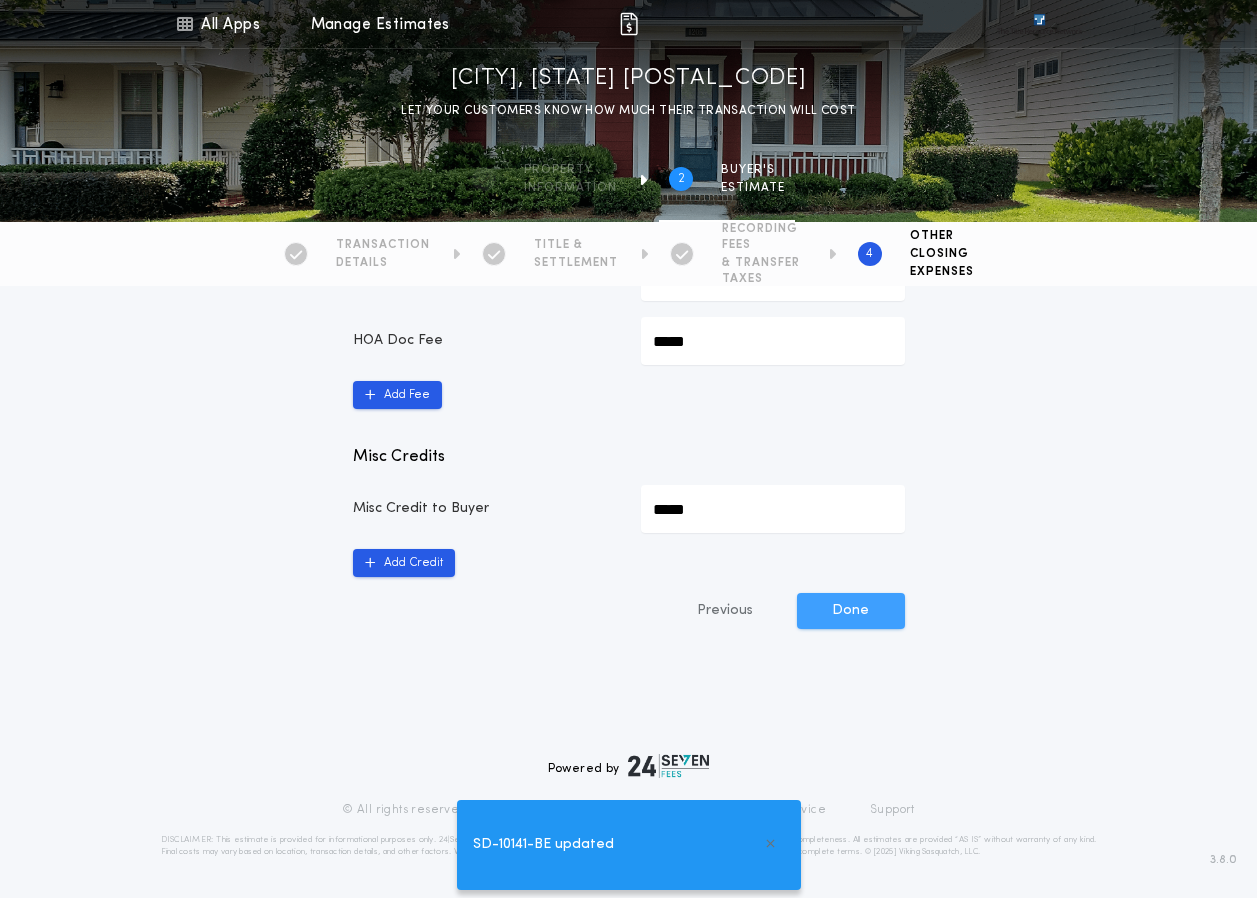 click on "Done" at bounding box center [851, 611] 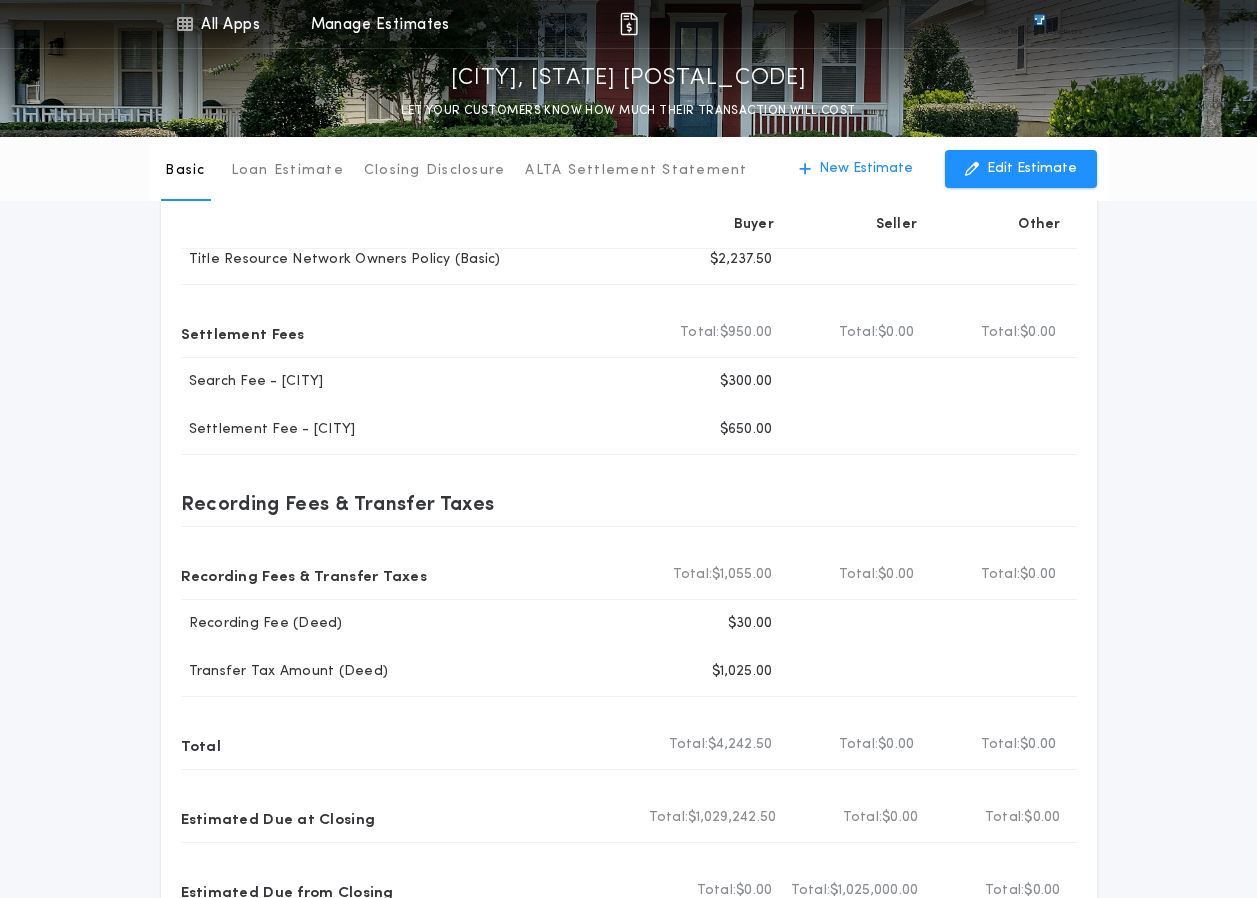scroll, scrollTop: 0, scrollLeft: 0, axis: both 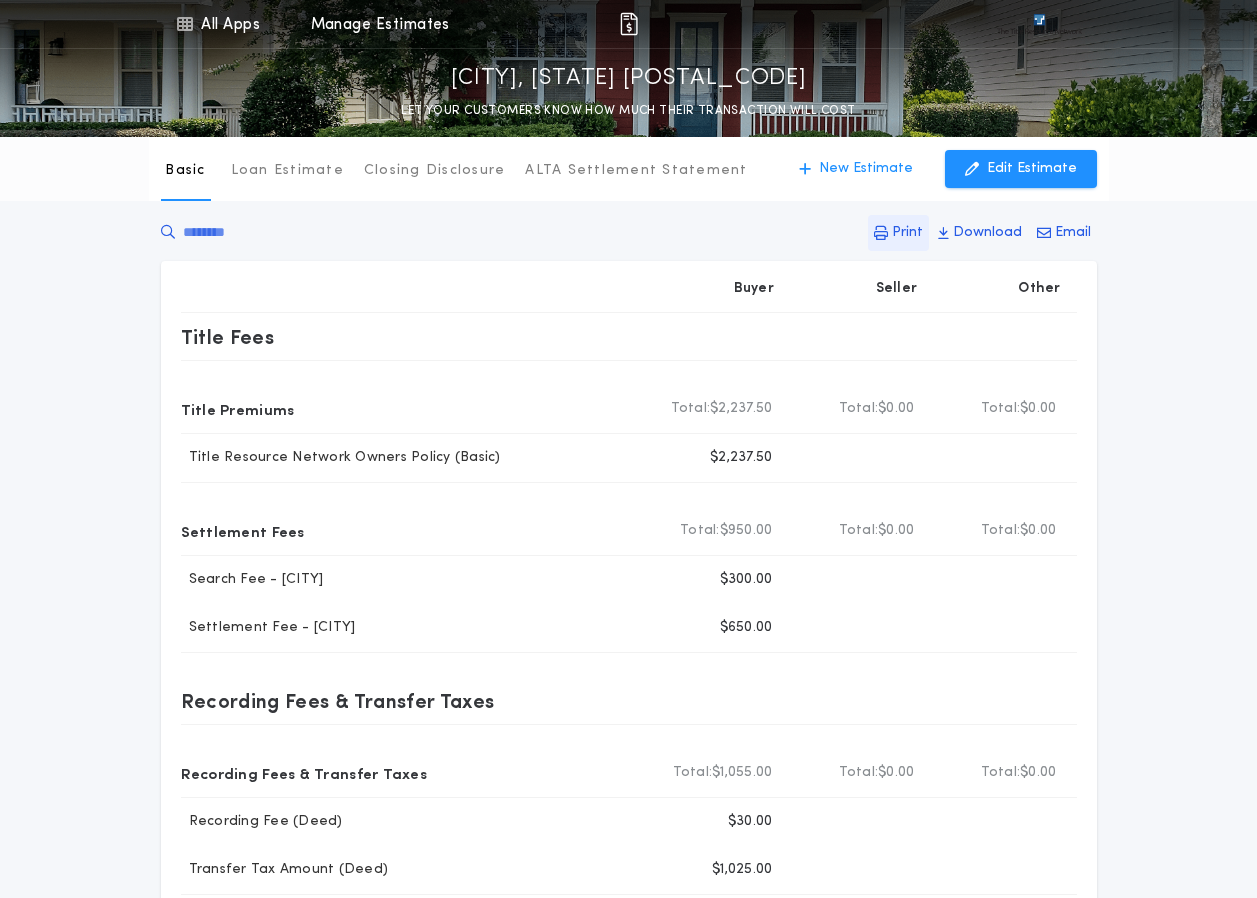 click on "Print" at bounding box center [907, 233] 